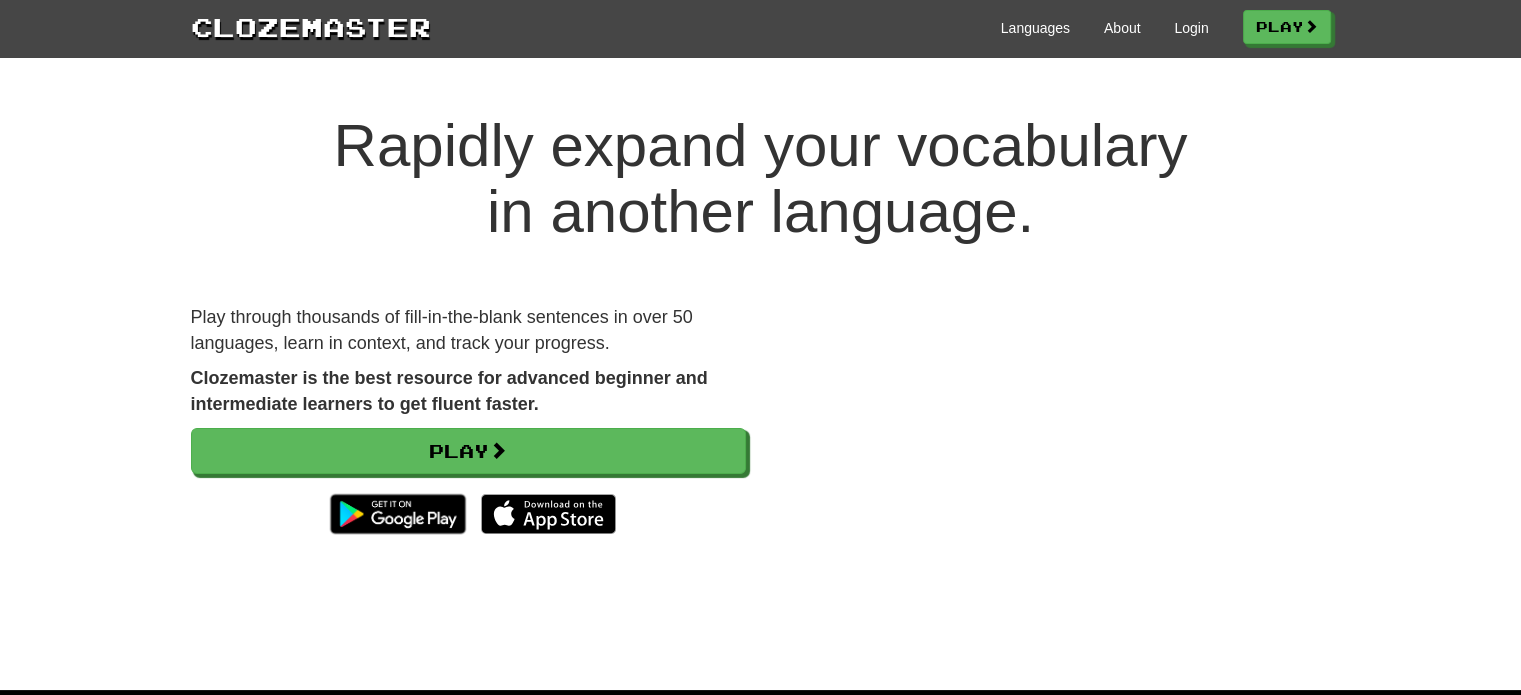 scroll, scrollTop: 0, scrollLeft: 0, axis: both 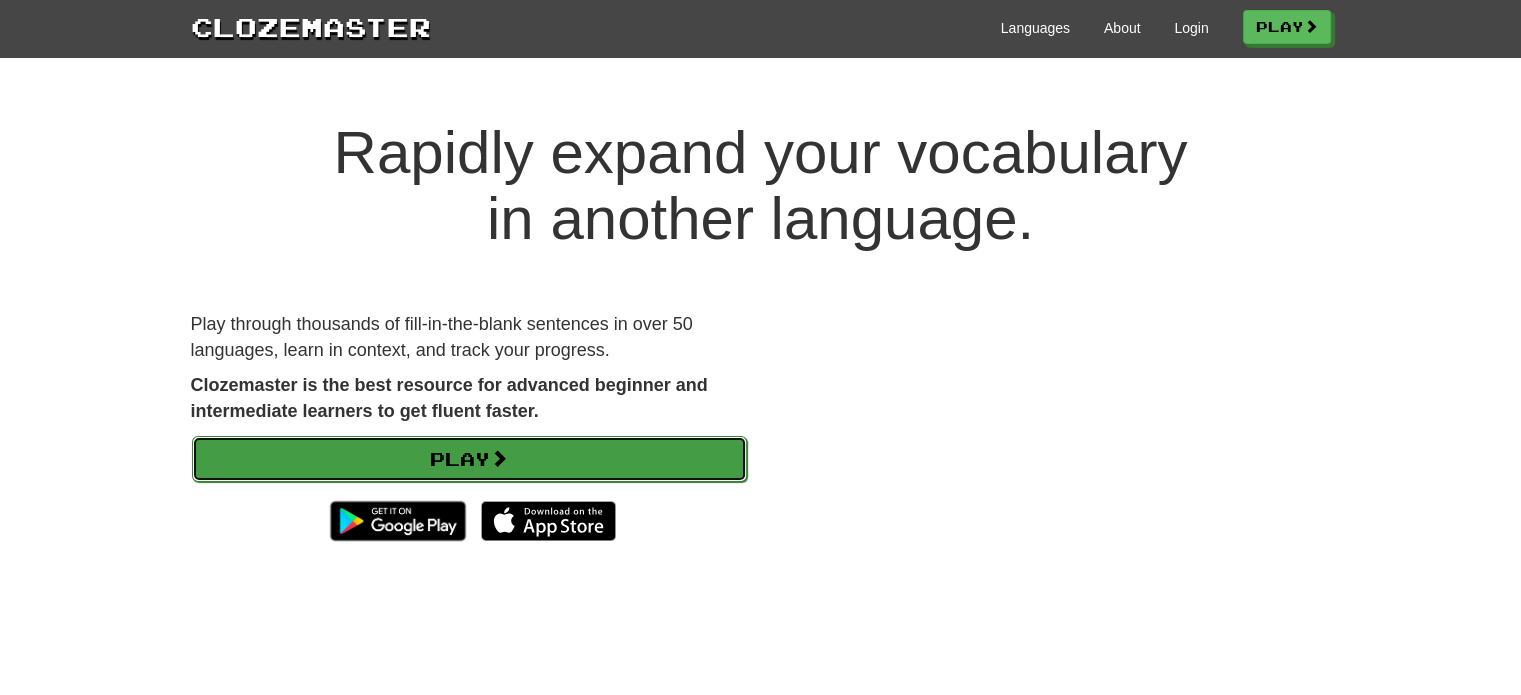 click on "Play" at bounding box center [469, 459] 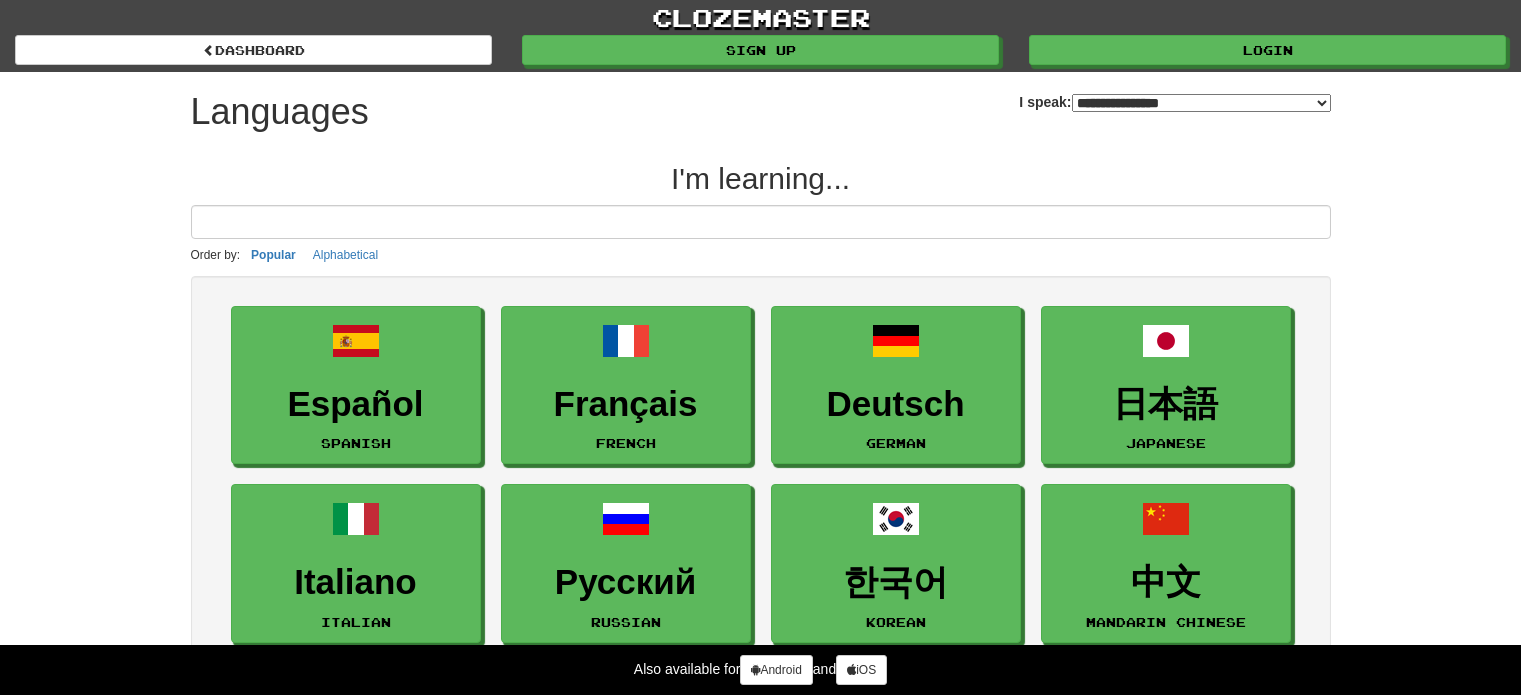 select on "*******" 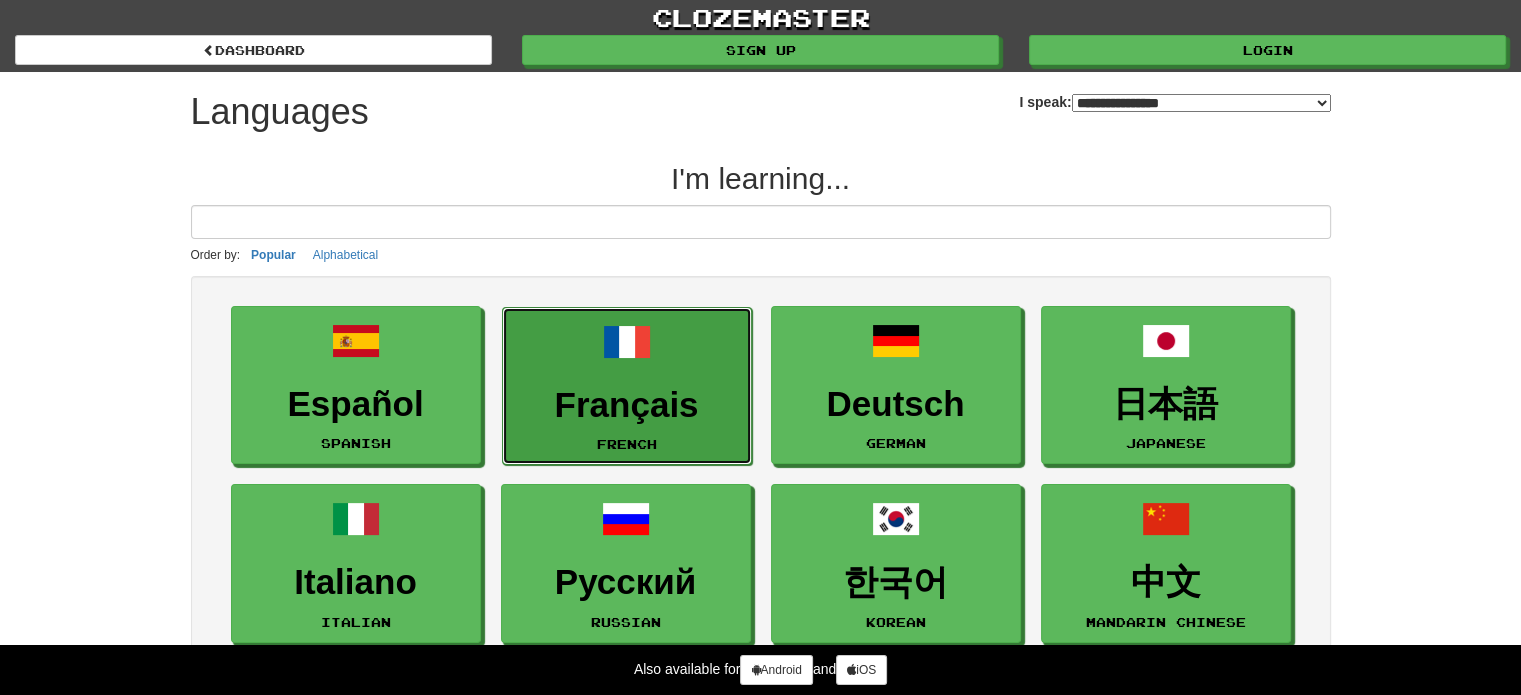 click on "Français" at bounding box center (627, 405) 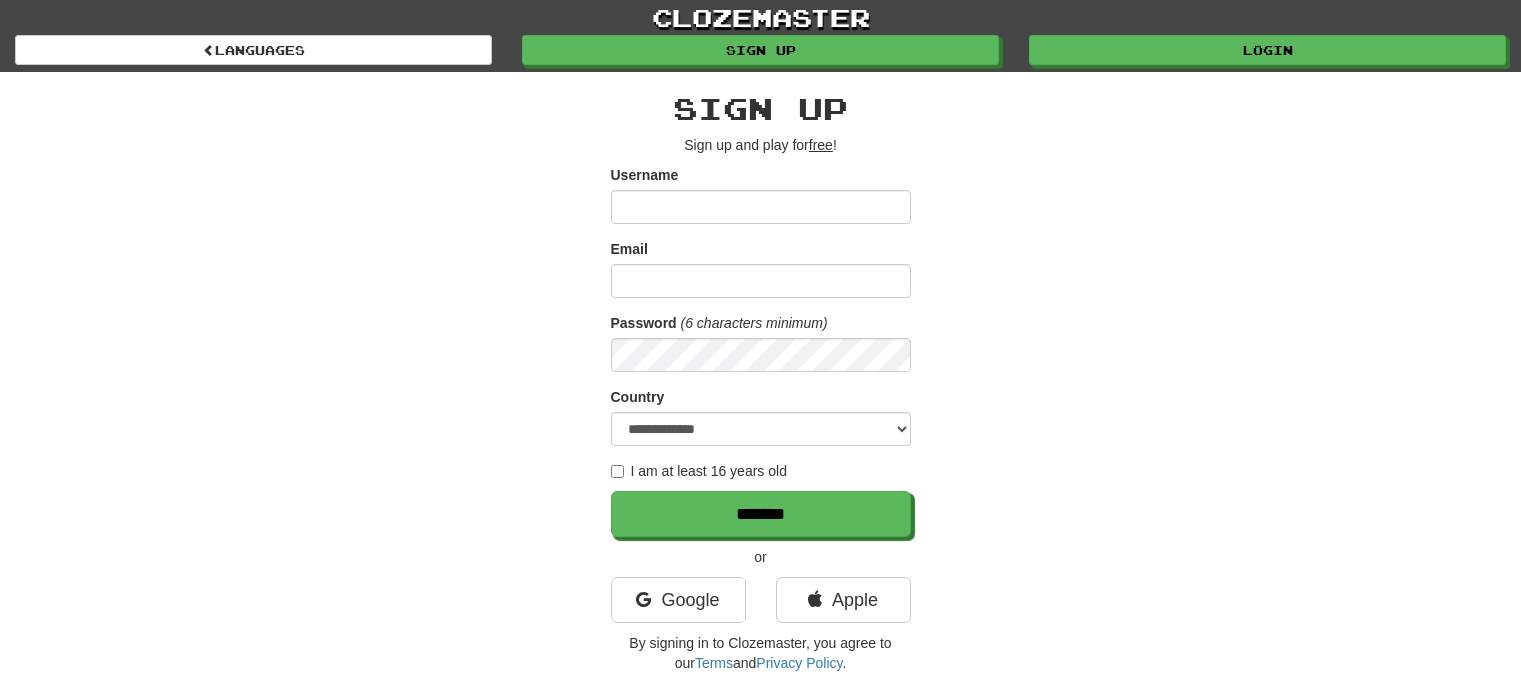 scroll, scrollTop: 0, scrollLeft: 0, axis: both 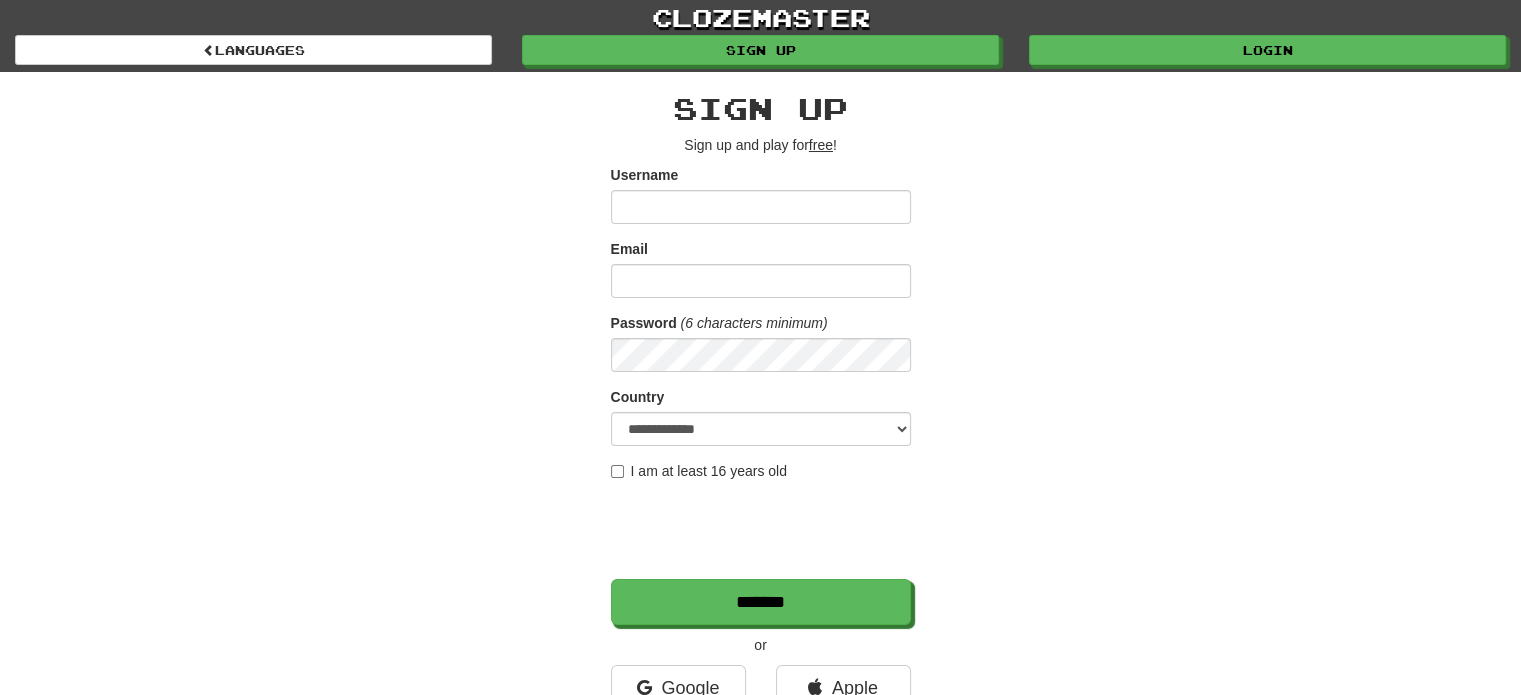 click on "I am at least 16 years old" at bounding box center [699, 471] 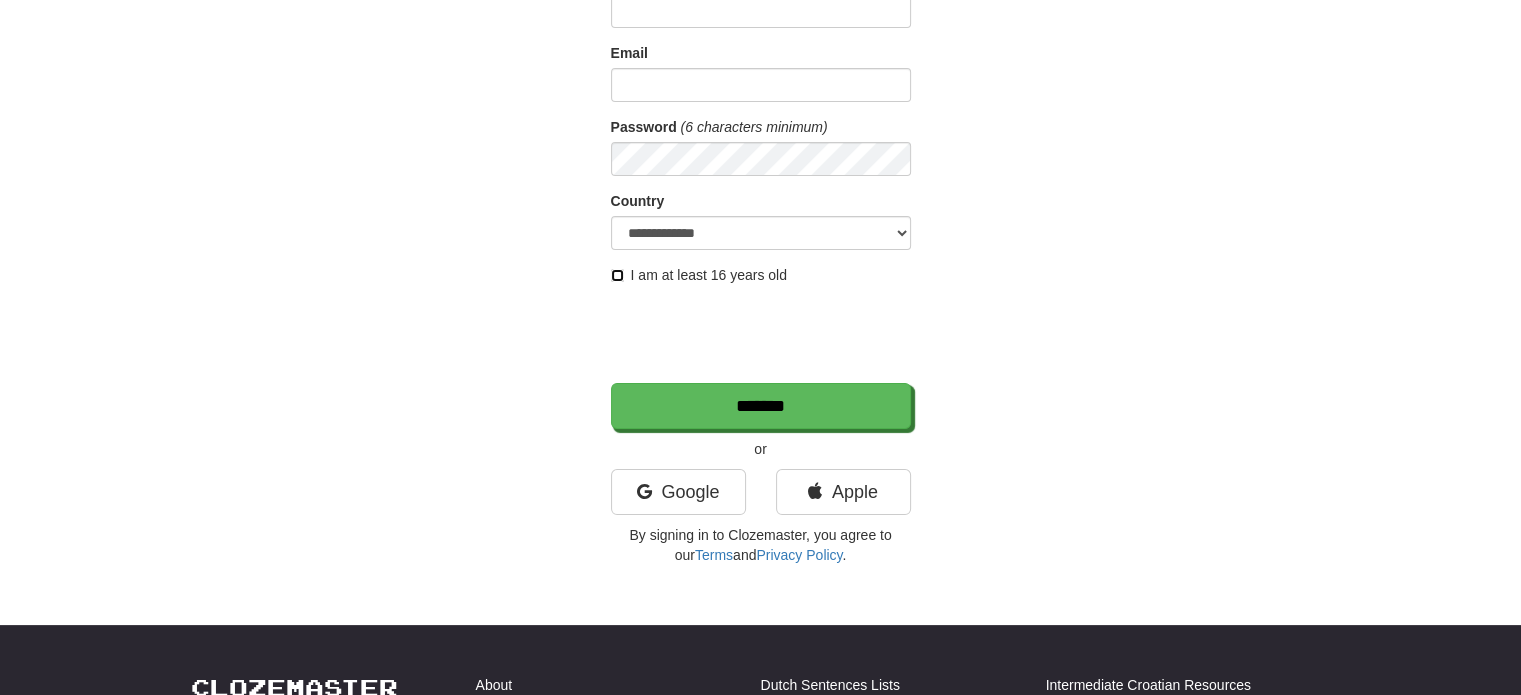 scroll, scrollTop: 200, scrollLeft: 0, axis: vertical 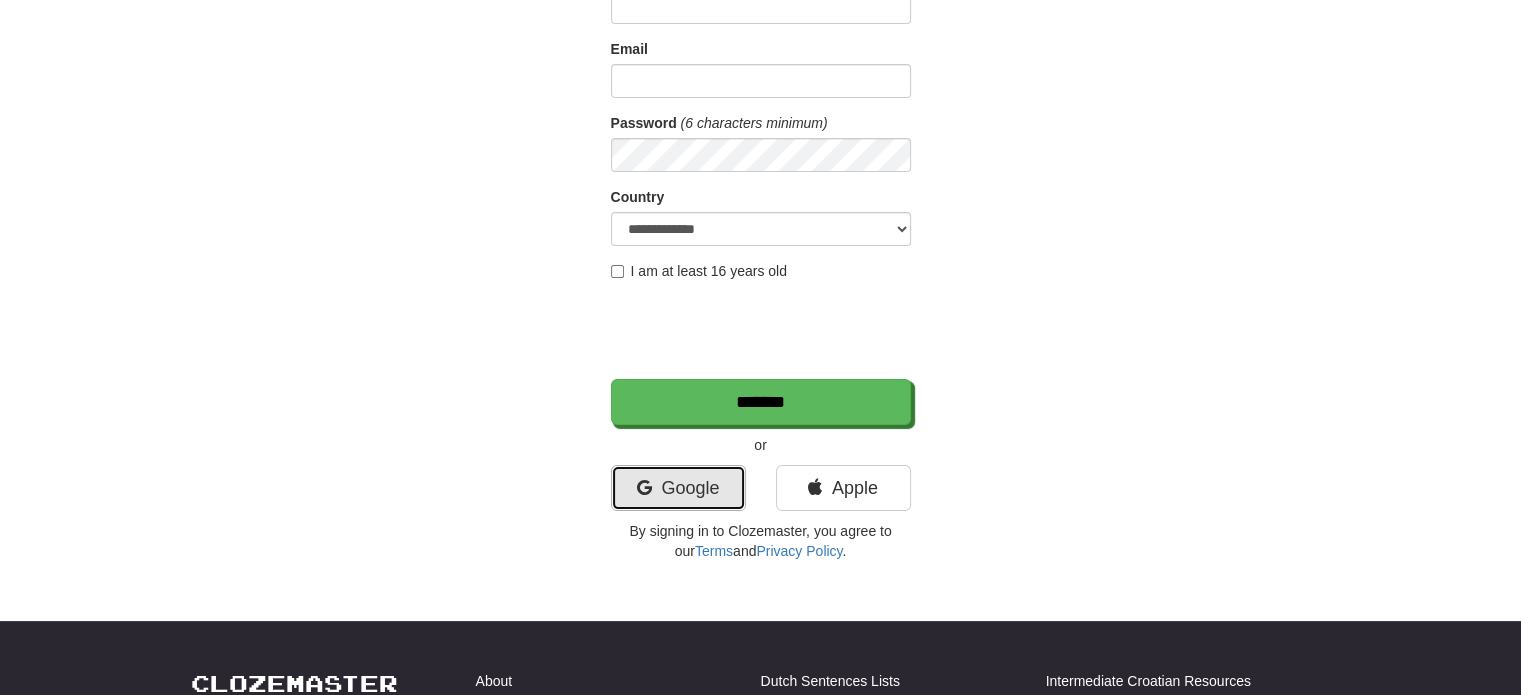 click on "Google" at bounding box center [678, 488] 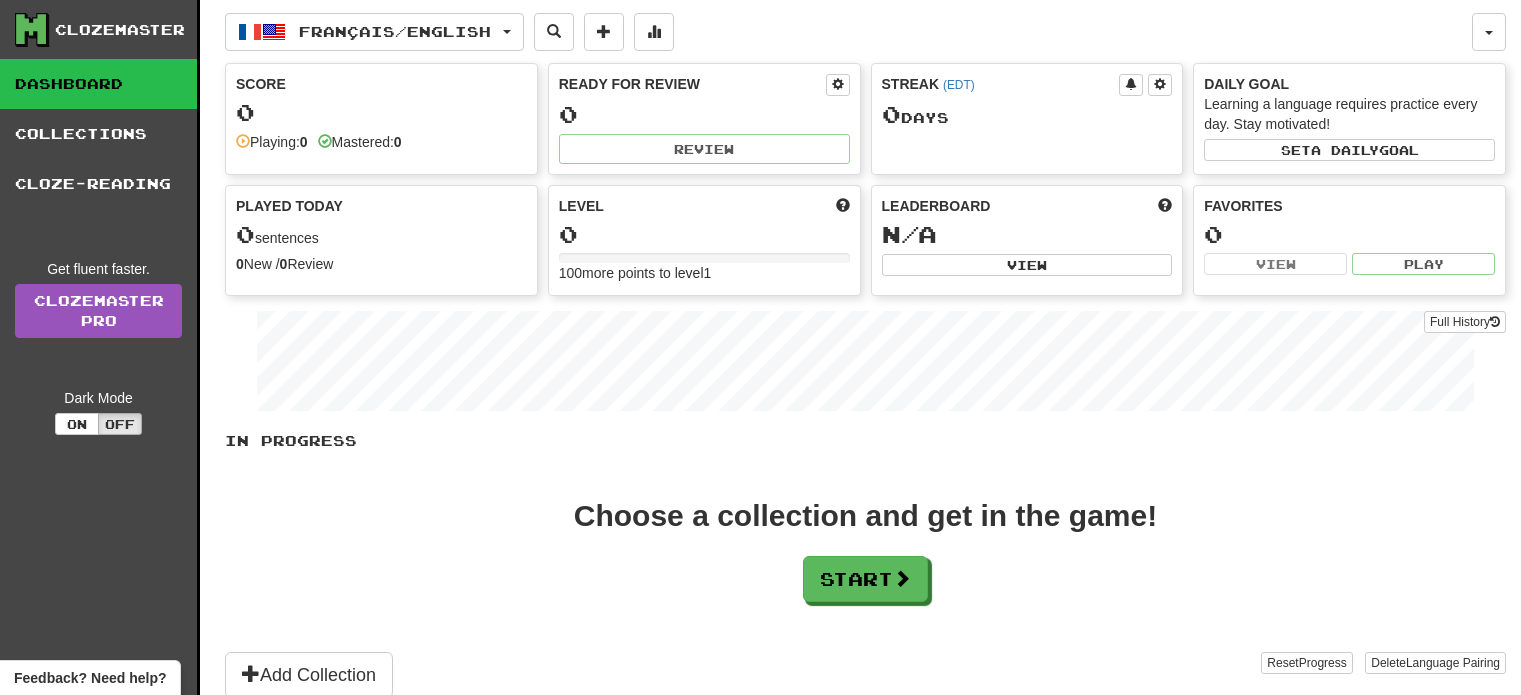 scroll, scrollTop: 0, scrollLeft: 0, axis: both 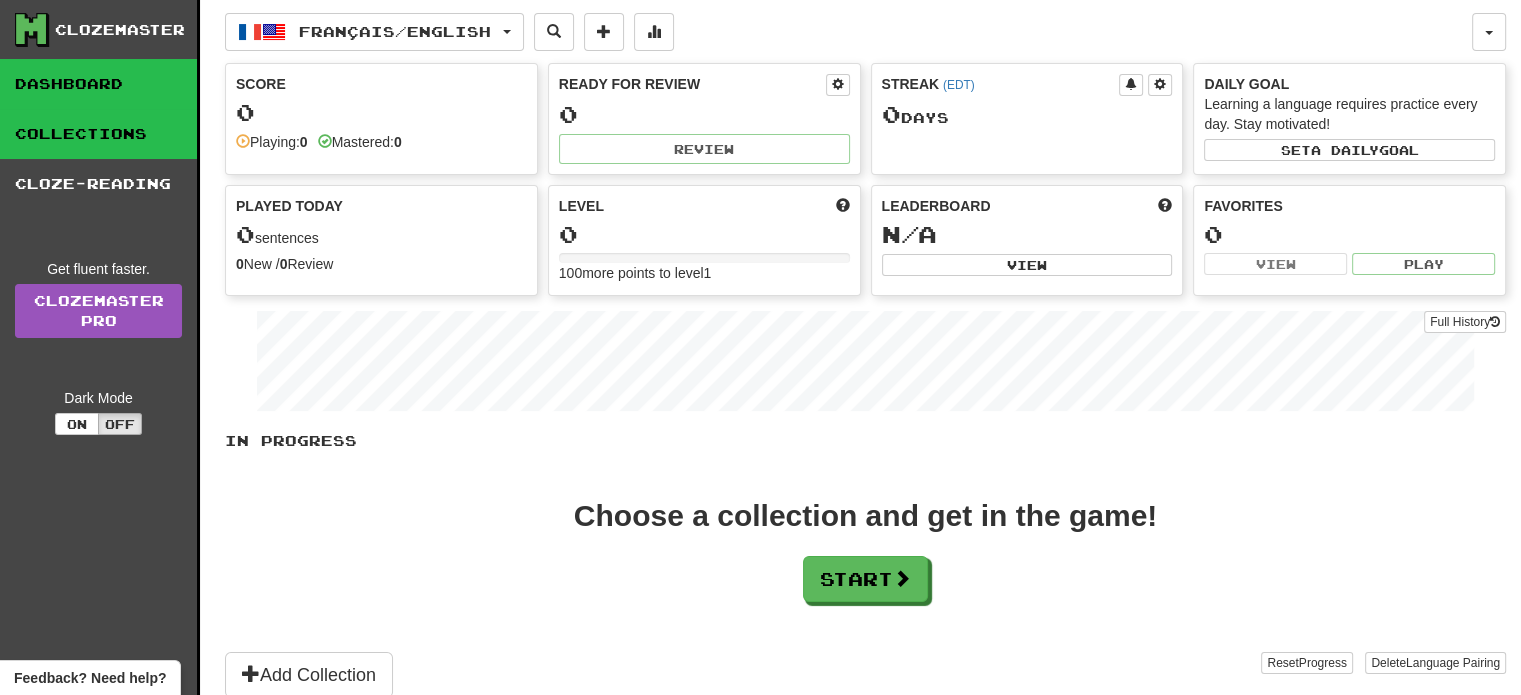 click on "Collections" at bounding box center (98, 134) 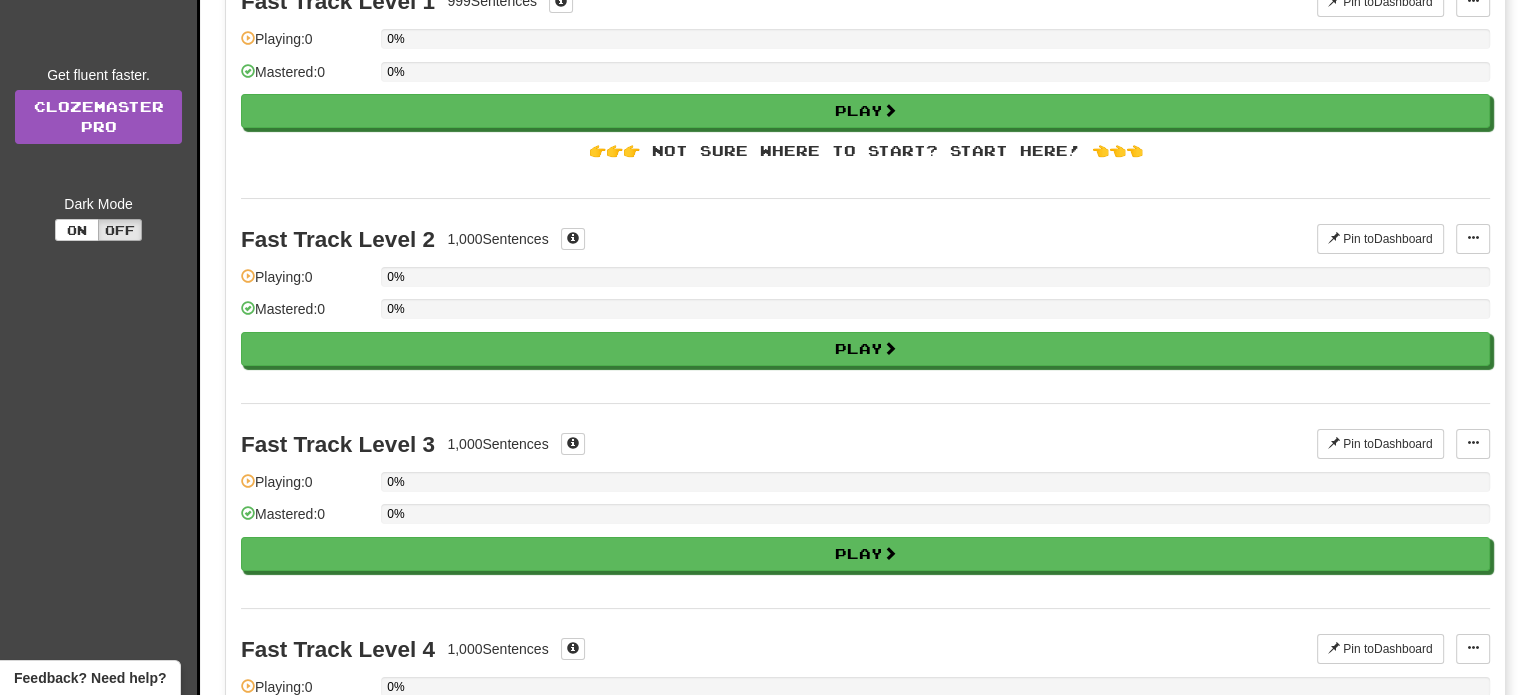 scroll, scrollTop: 200, scrollLeft: 0, axis: vertical 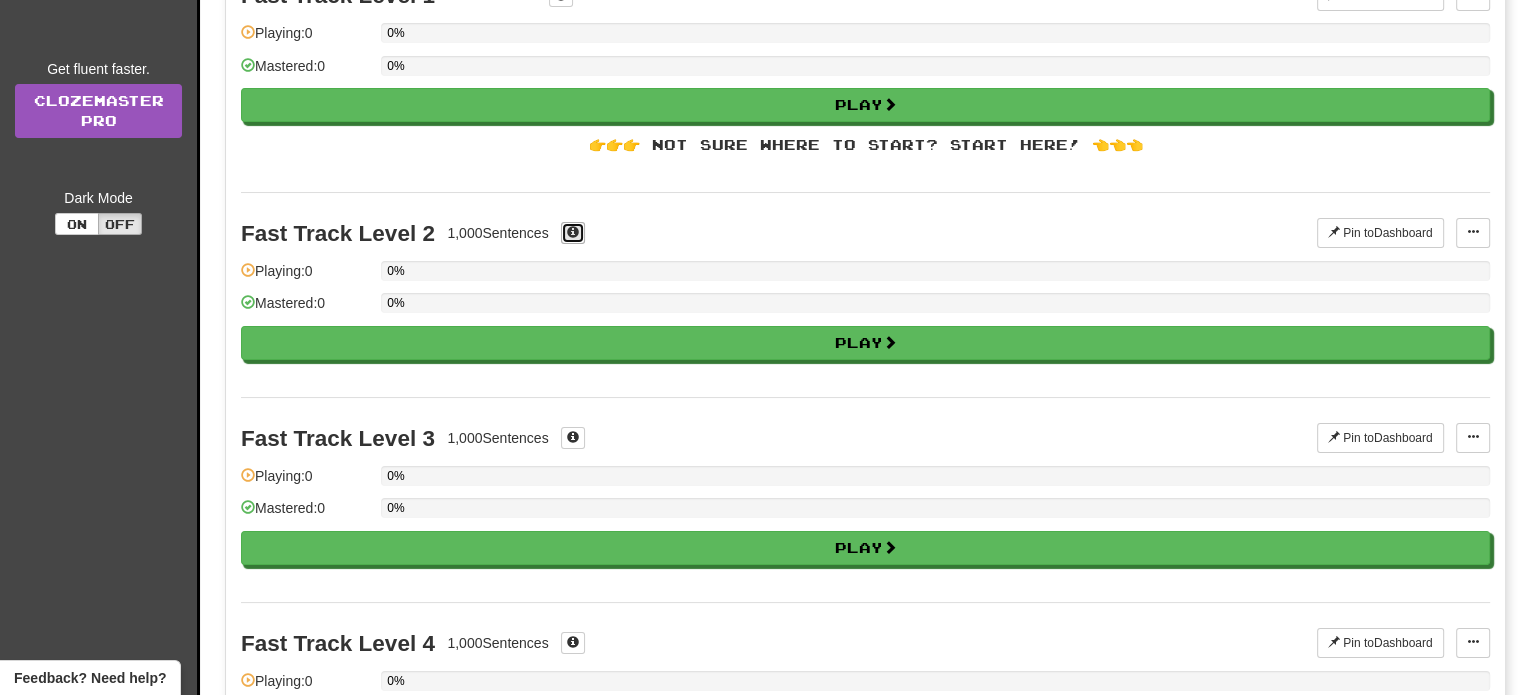 click at bounding box center [573, 232] 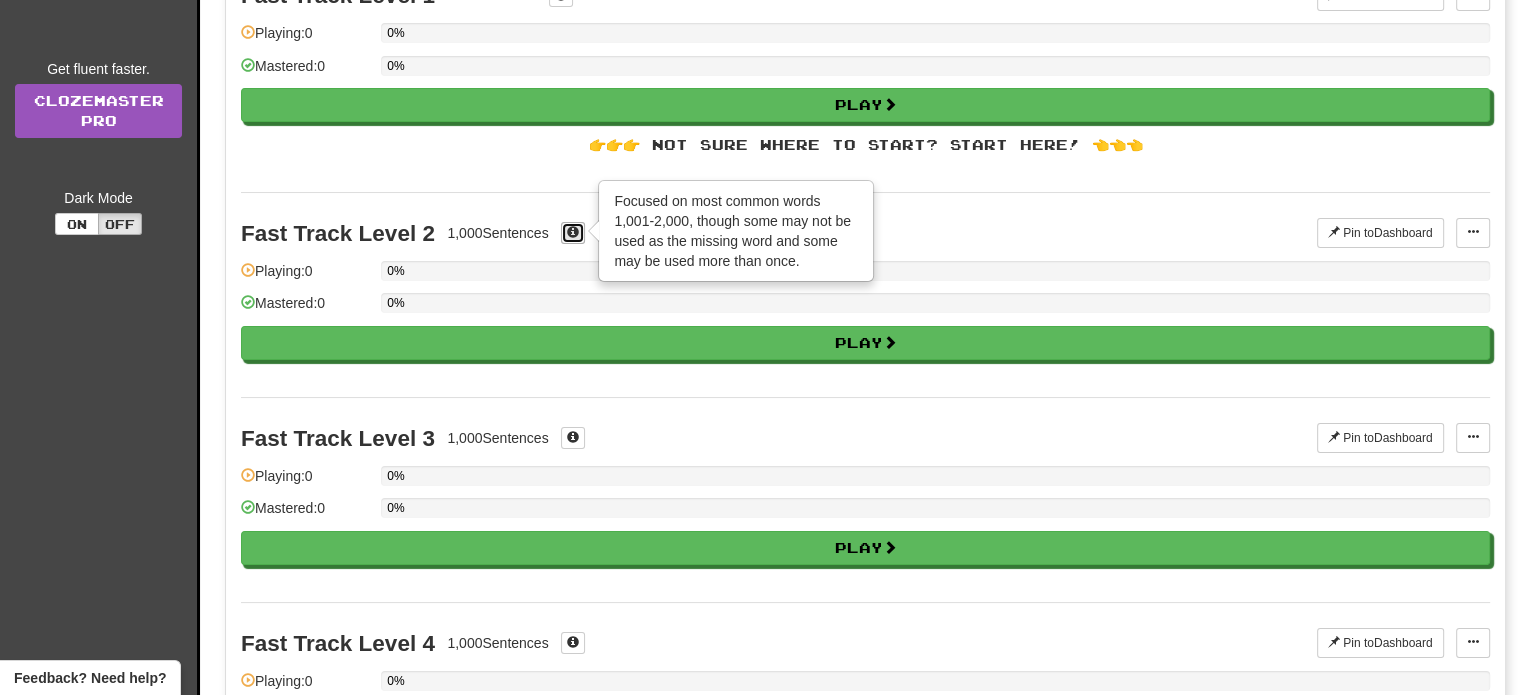 click at bounding box center (573, 232) 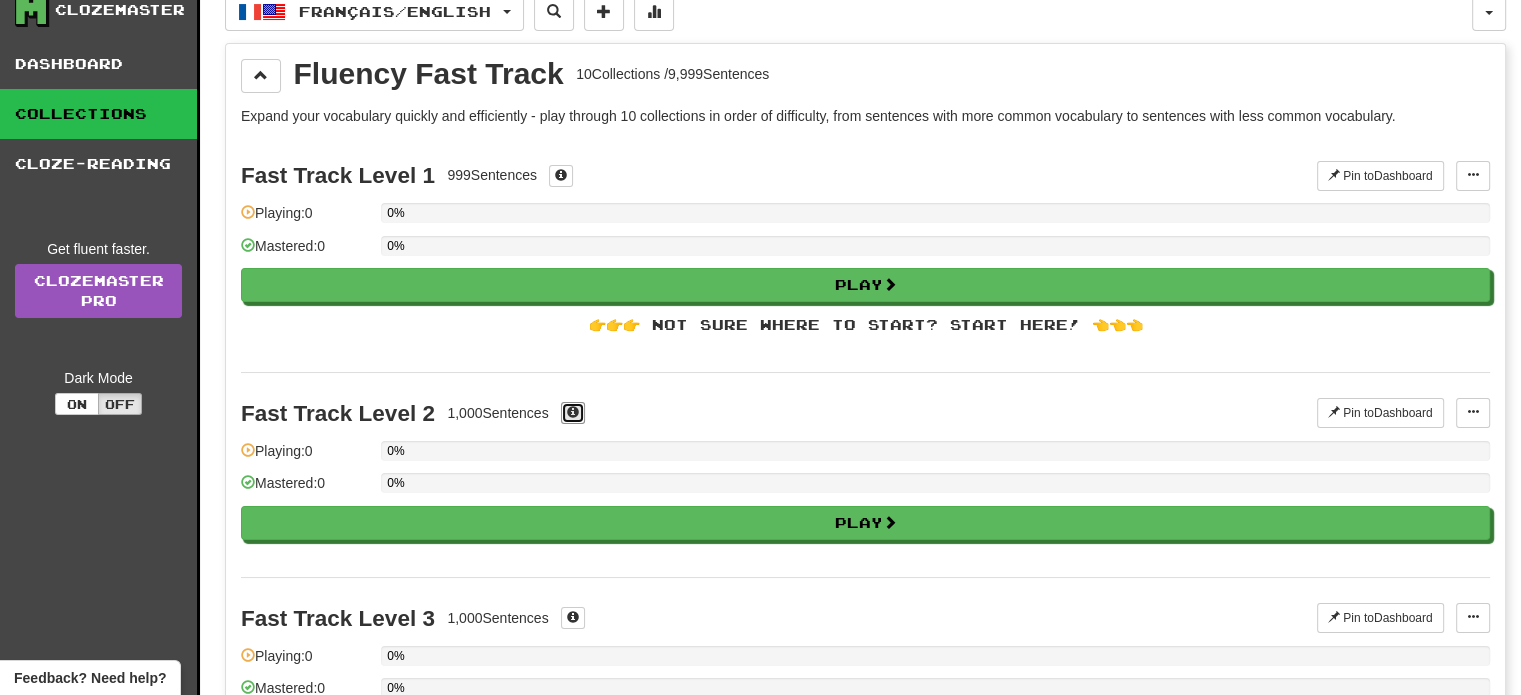 scroll, scrollTop: 0, scrollLeft: 0, axis: both 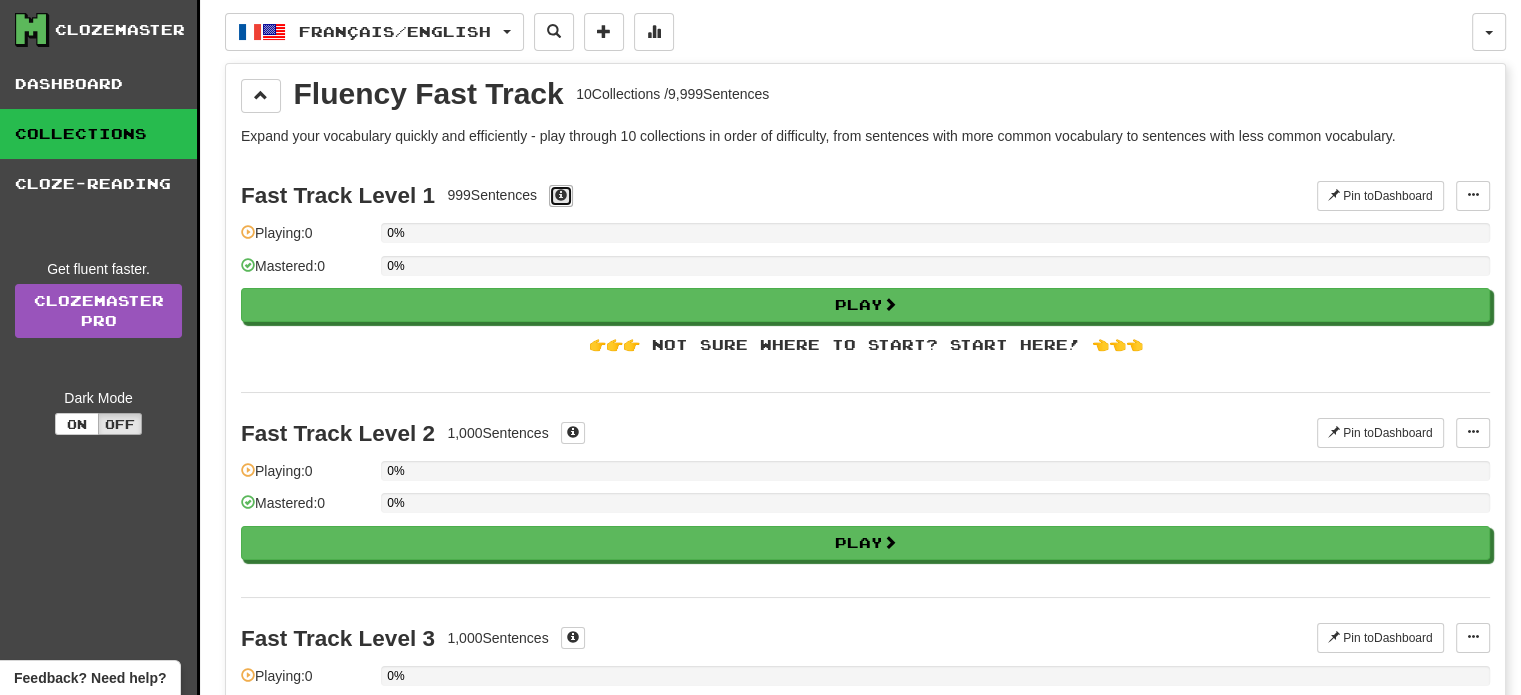 click at bounding box center [561, 196] 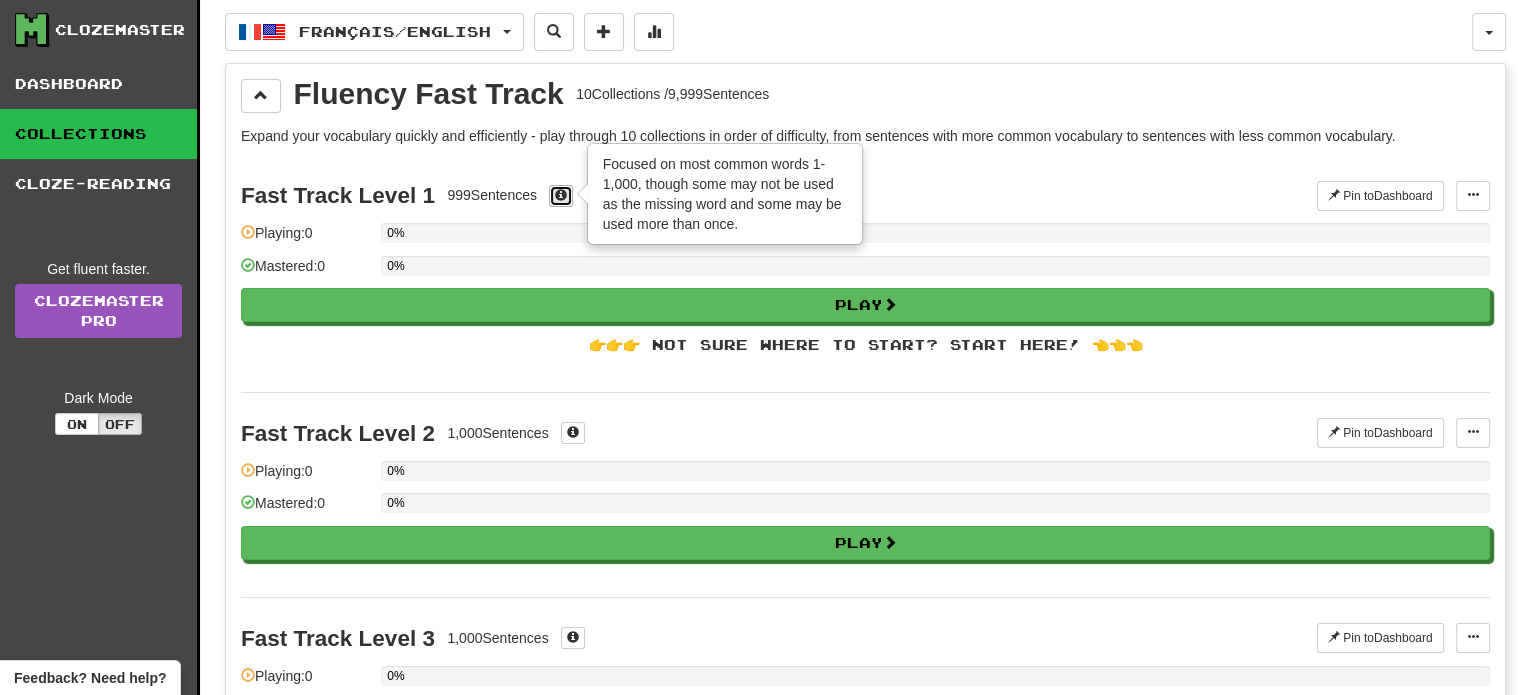 click at bounding box center [561, 195] 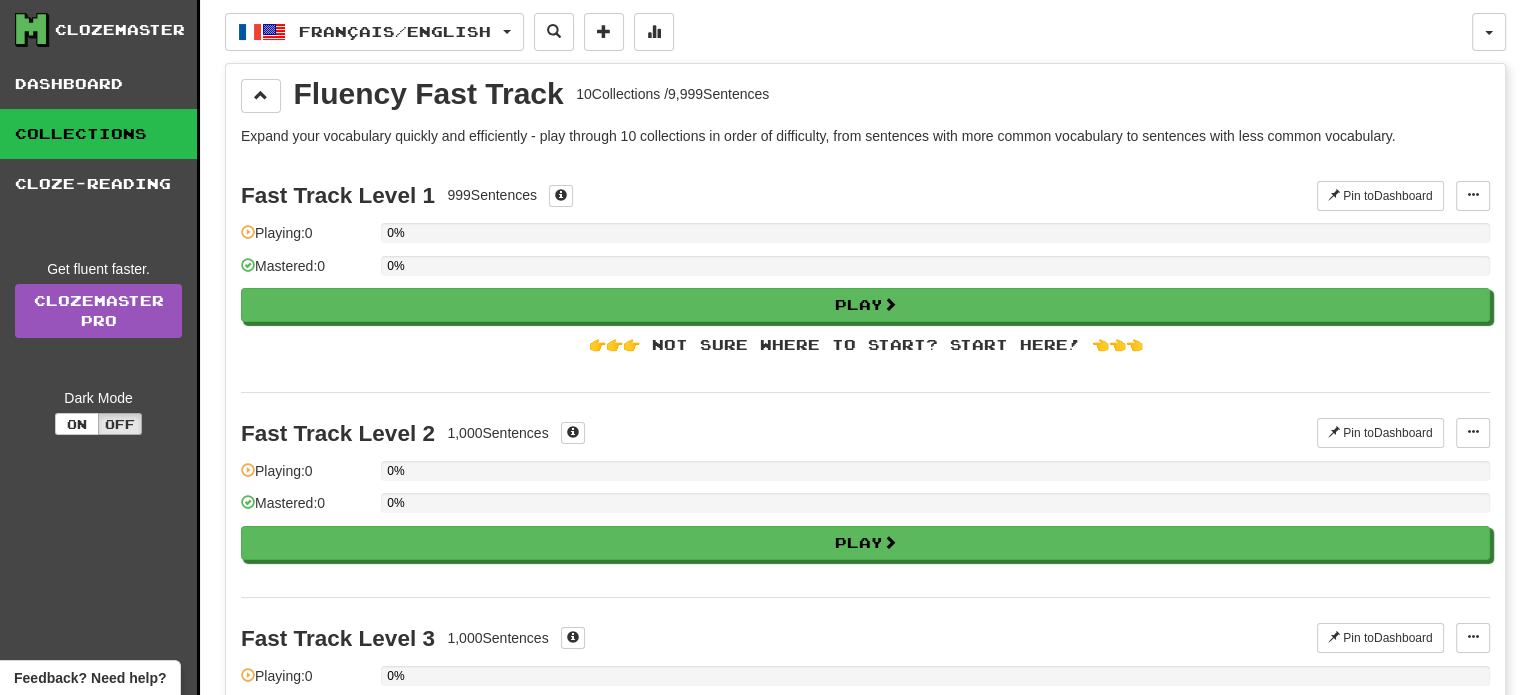 click on "Fast Track Level 1 999  Sentences" at bounding box center [779, 196] 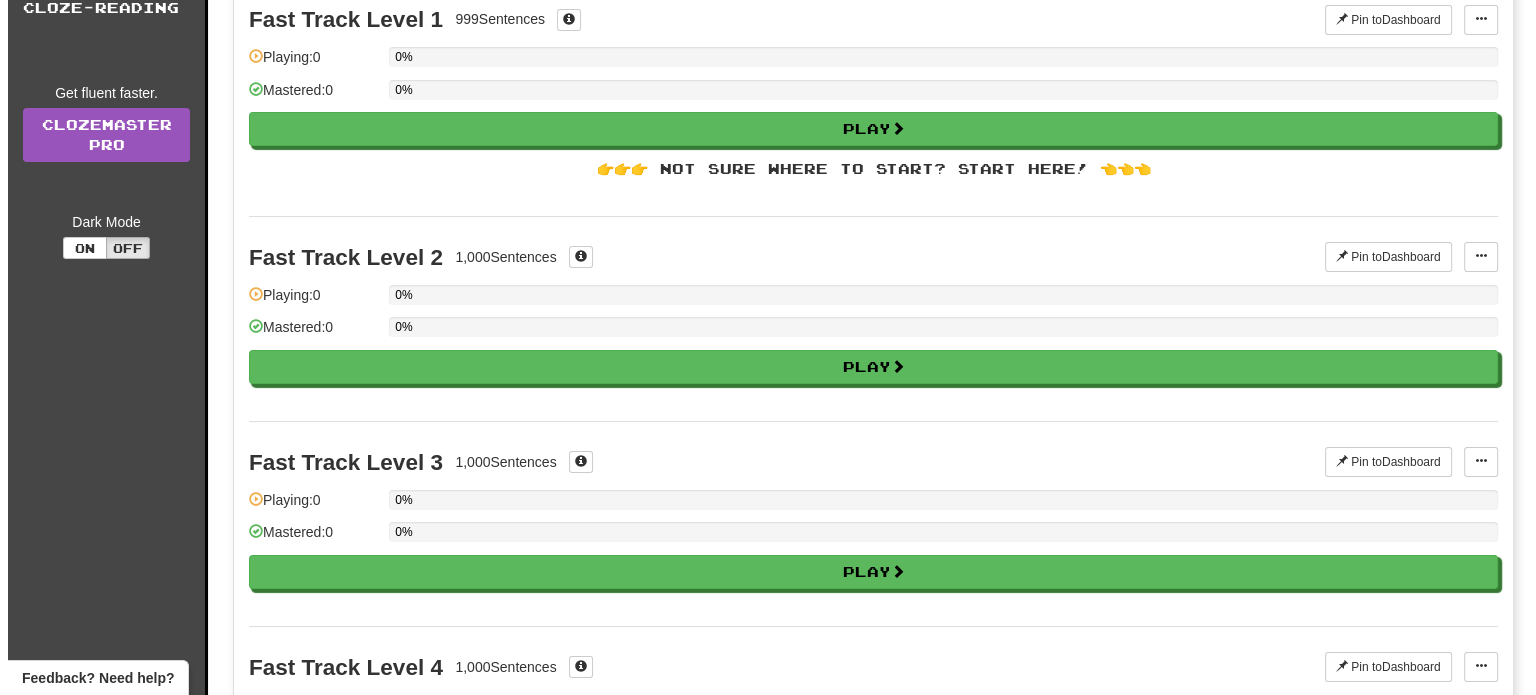 scroll, scrollTop: 300, scrollLeft: 0, axis: vertical 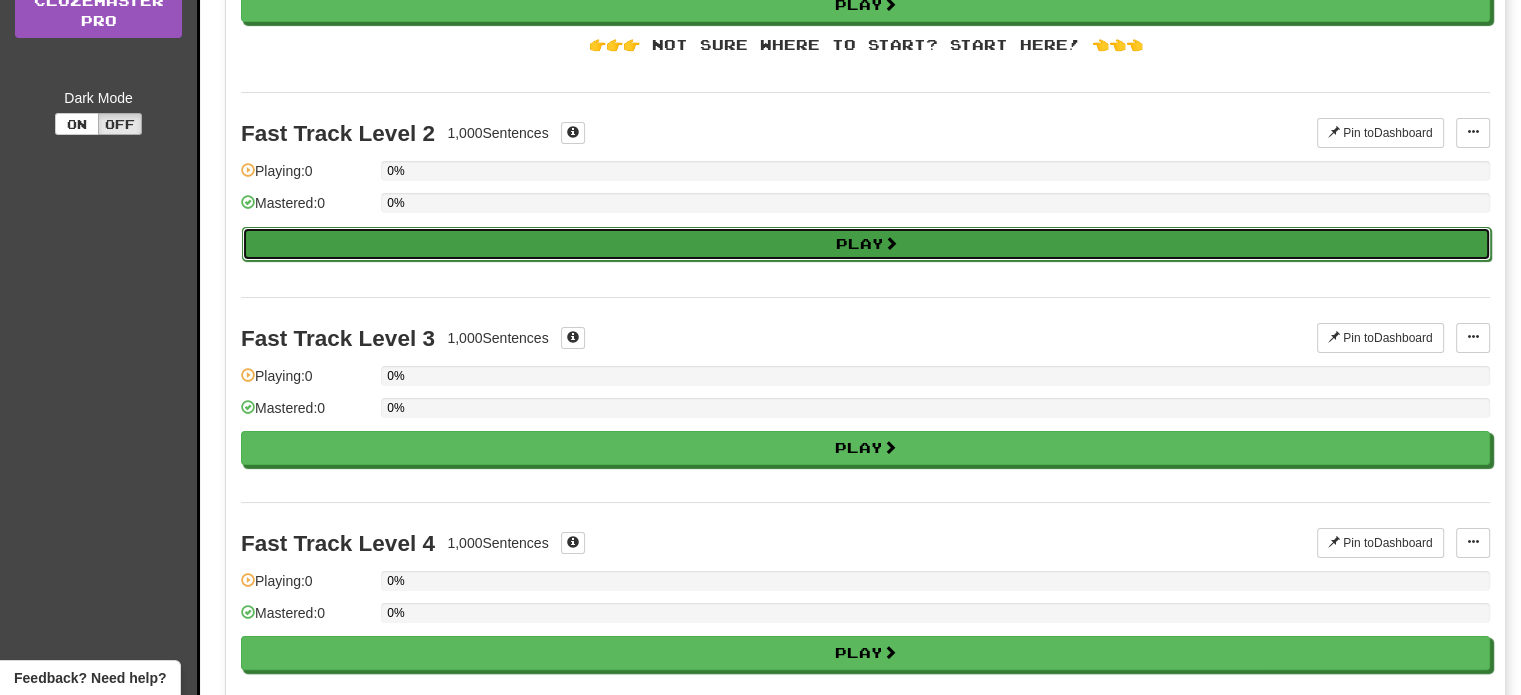 click on "Play" at bounding box center (866, 244) 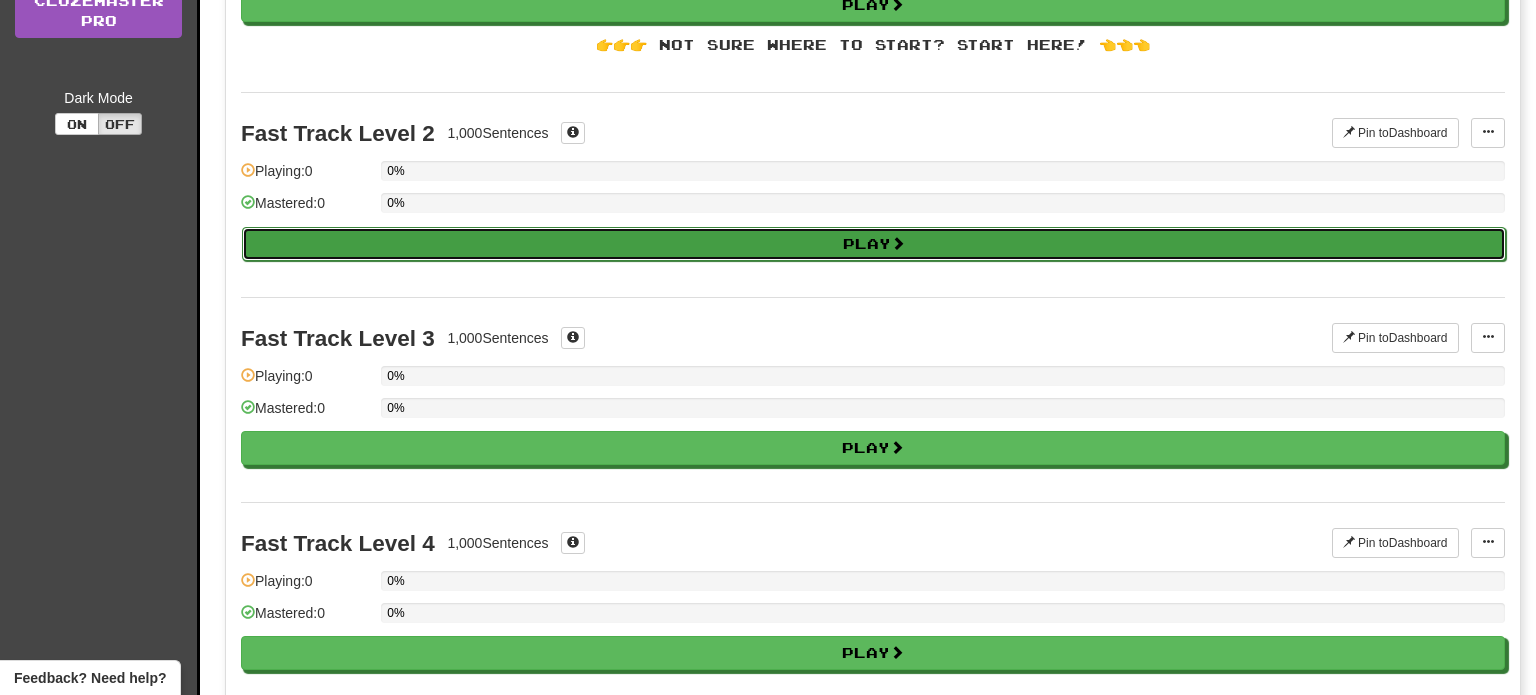 select on "**" 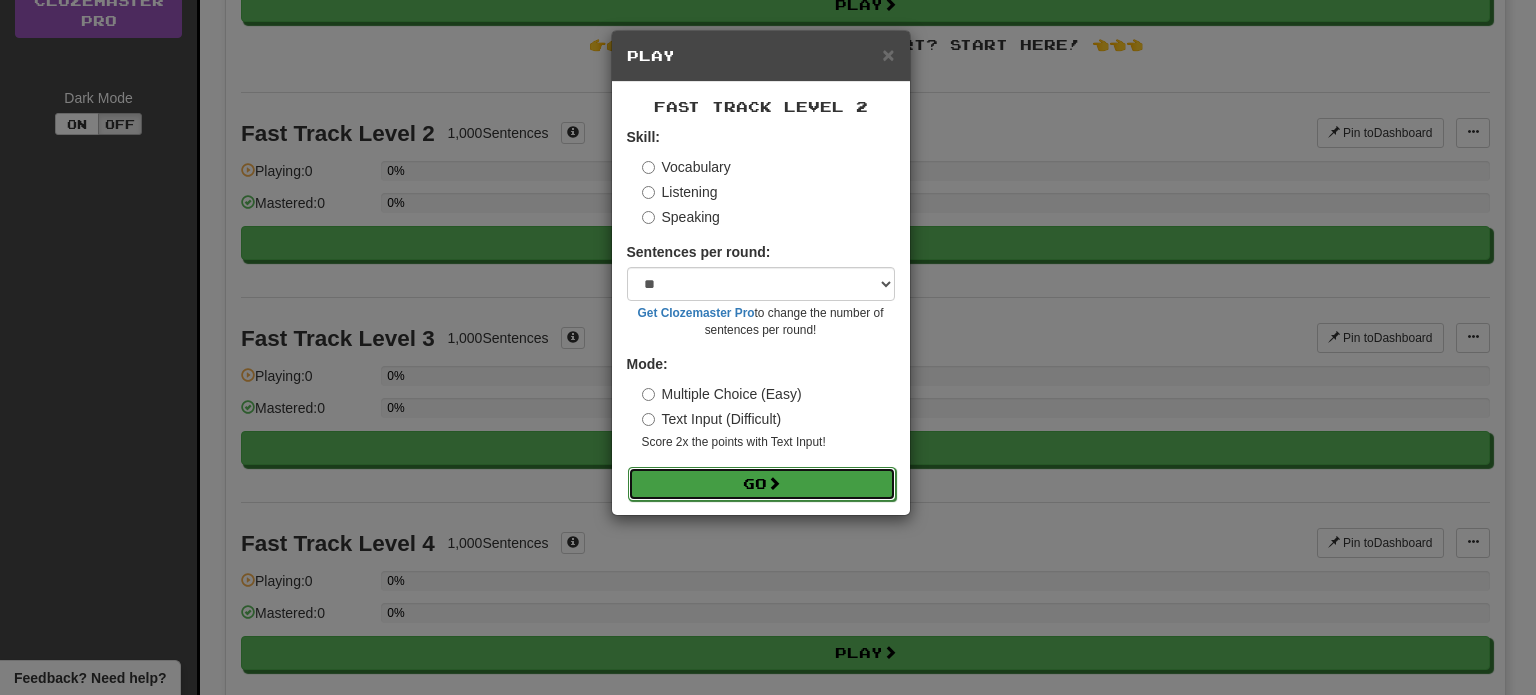 click at bounding box center [774, 483] 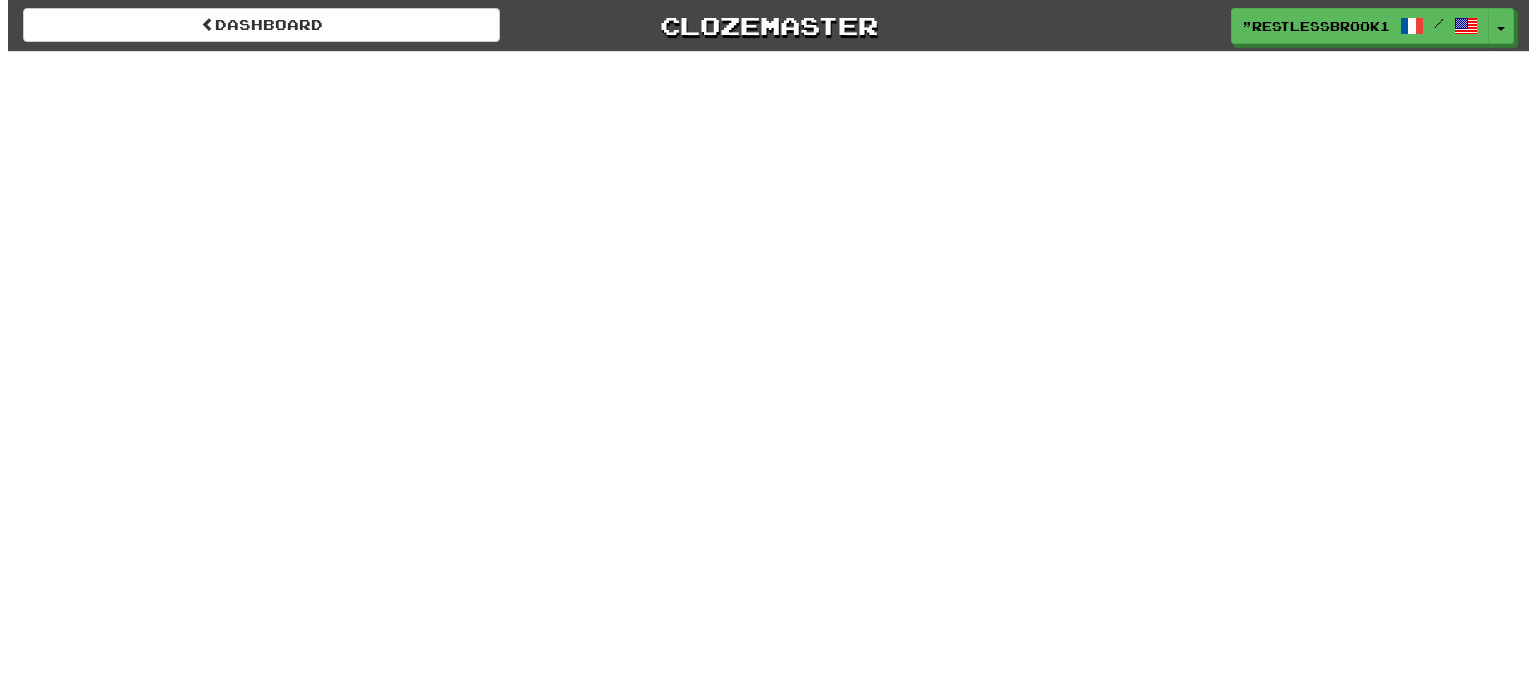 scroll, scrollTop: 0, scrollLeft: 0, axis: both 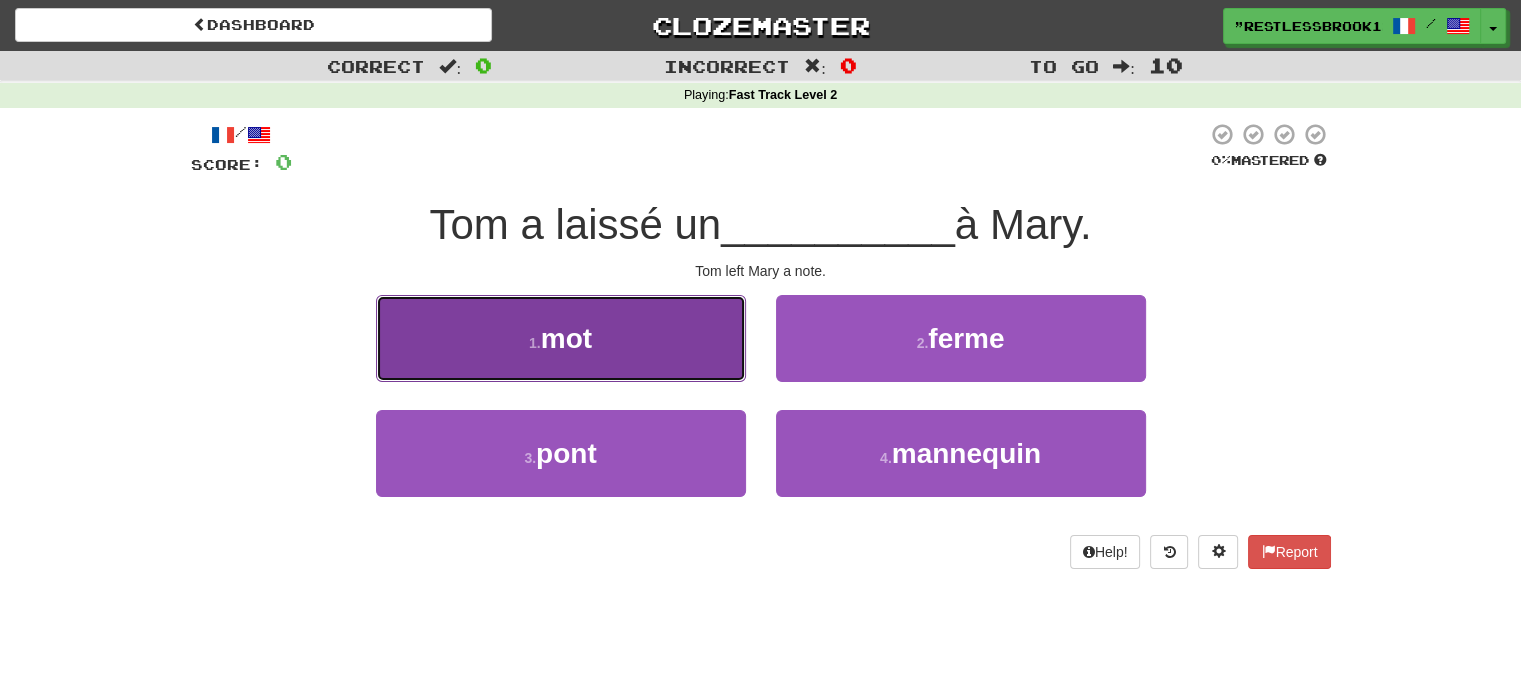 click on "1 .  mot" at bounding box center [561, 338] 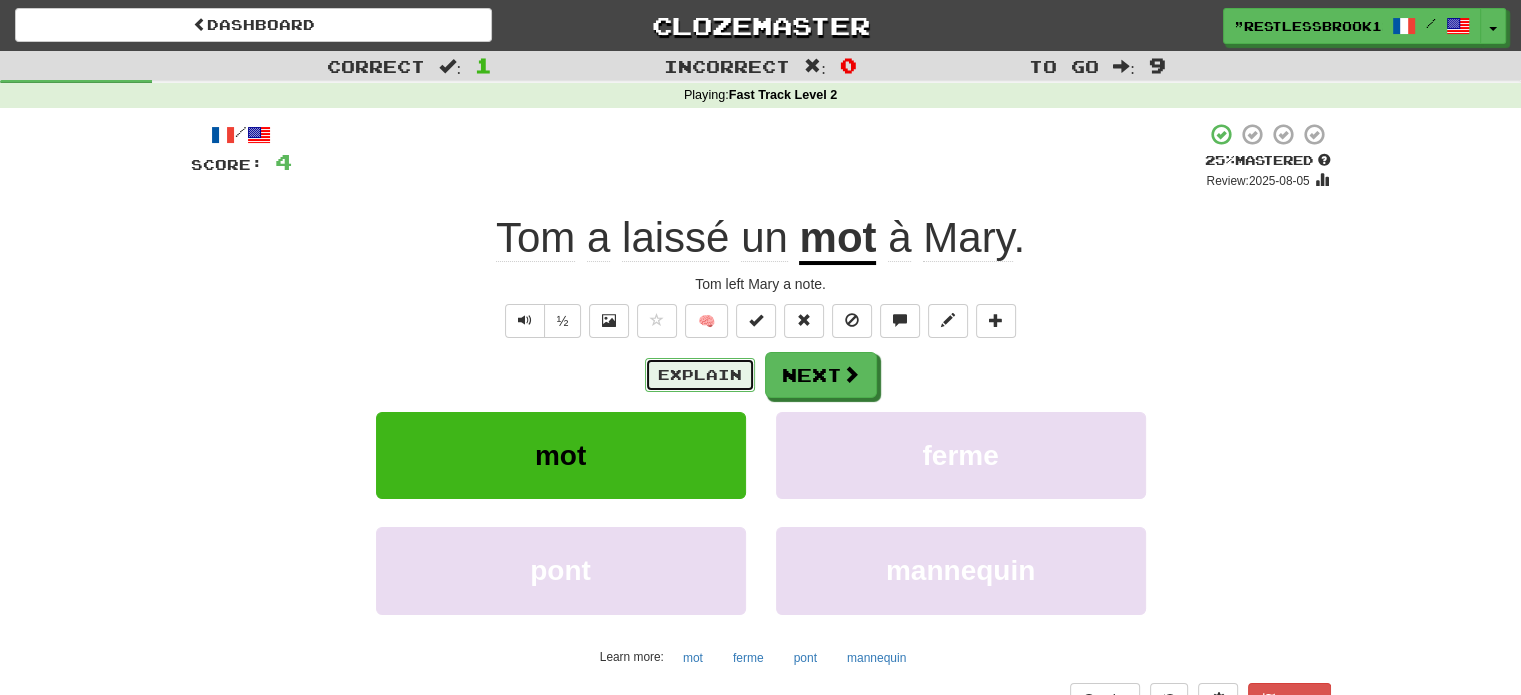 click on "Explain" at bounding box center [700, 375] 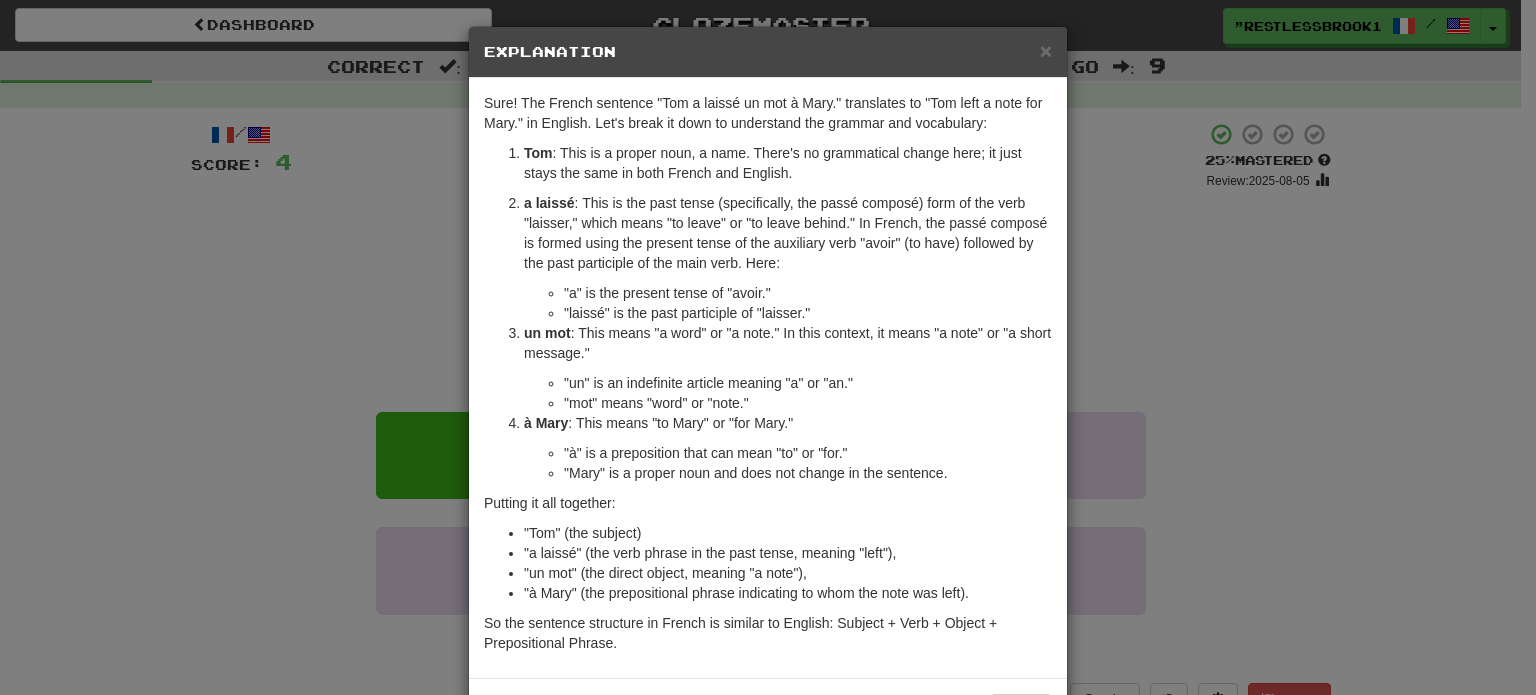 scroll, scrollTop: 0, scrollLeft: 0, axis: both 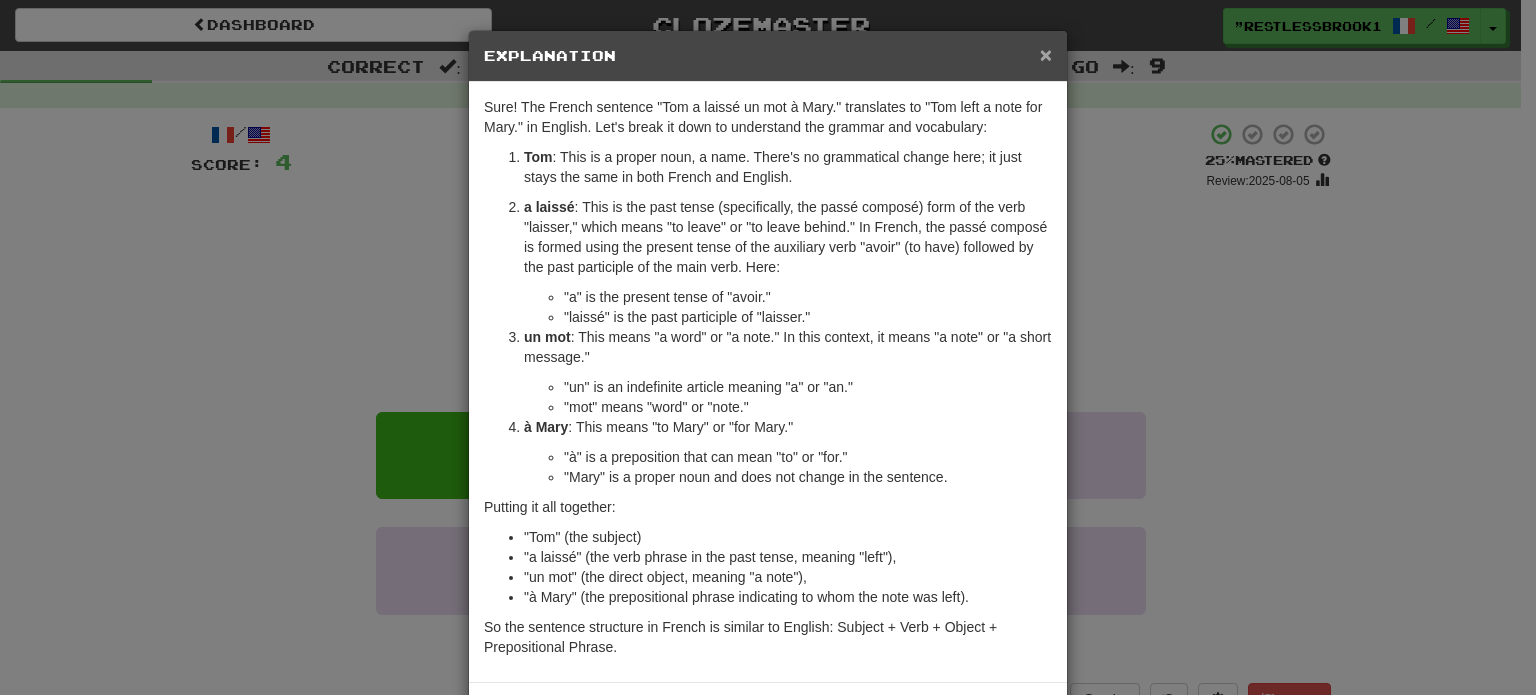 click on "×" at bounding box center (1046, 54) 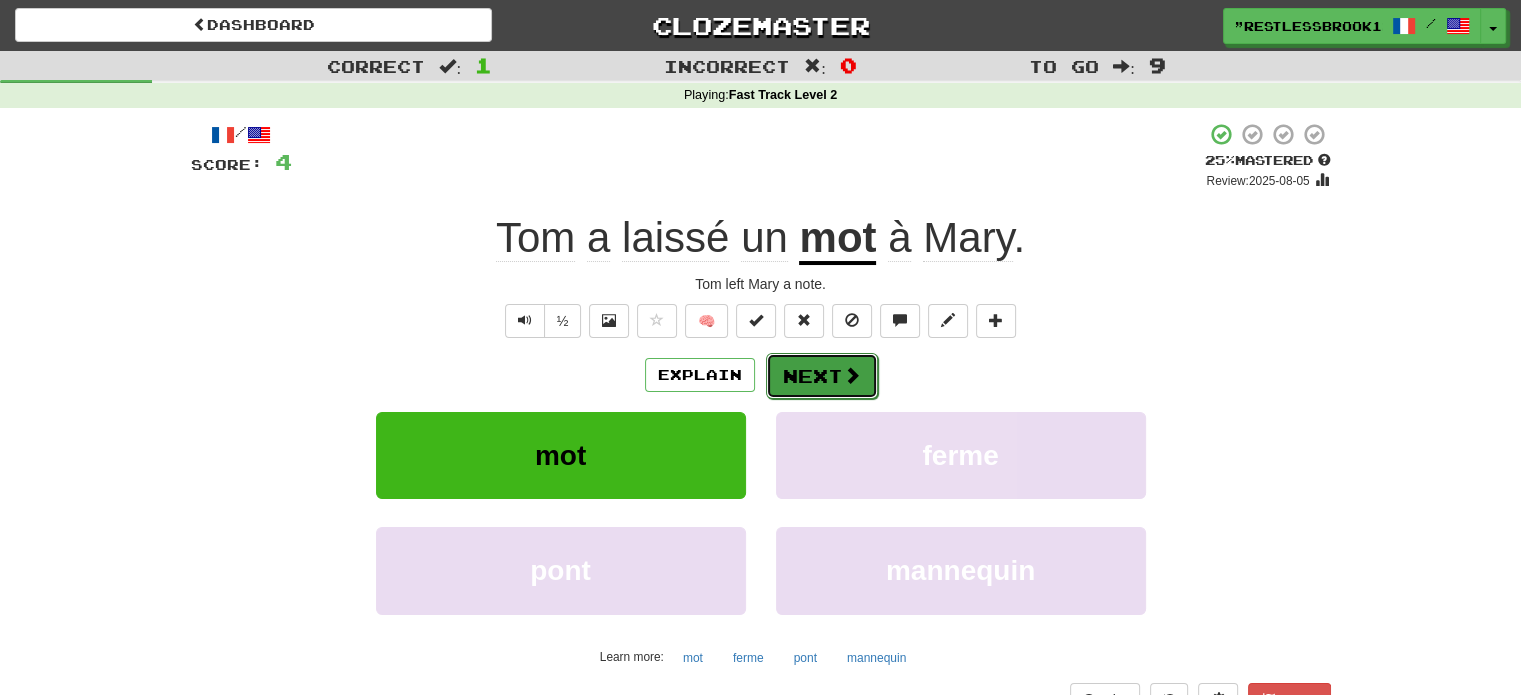 click on "Next" at bounding box center [822, 376] 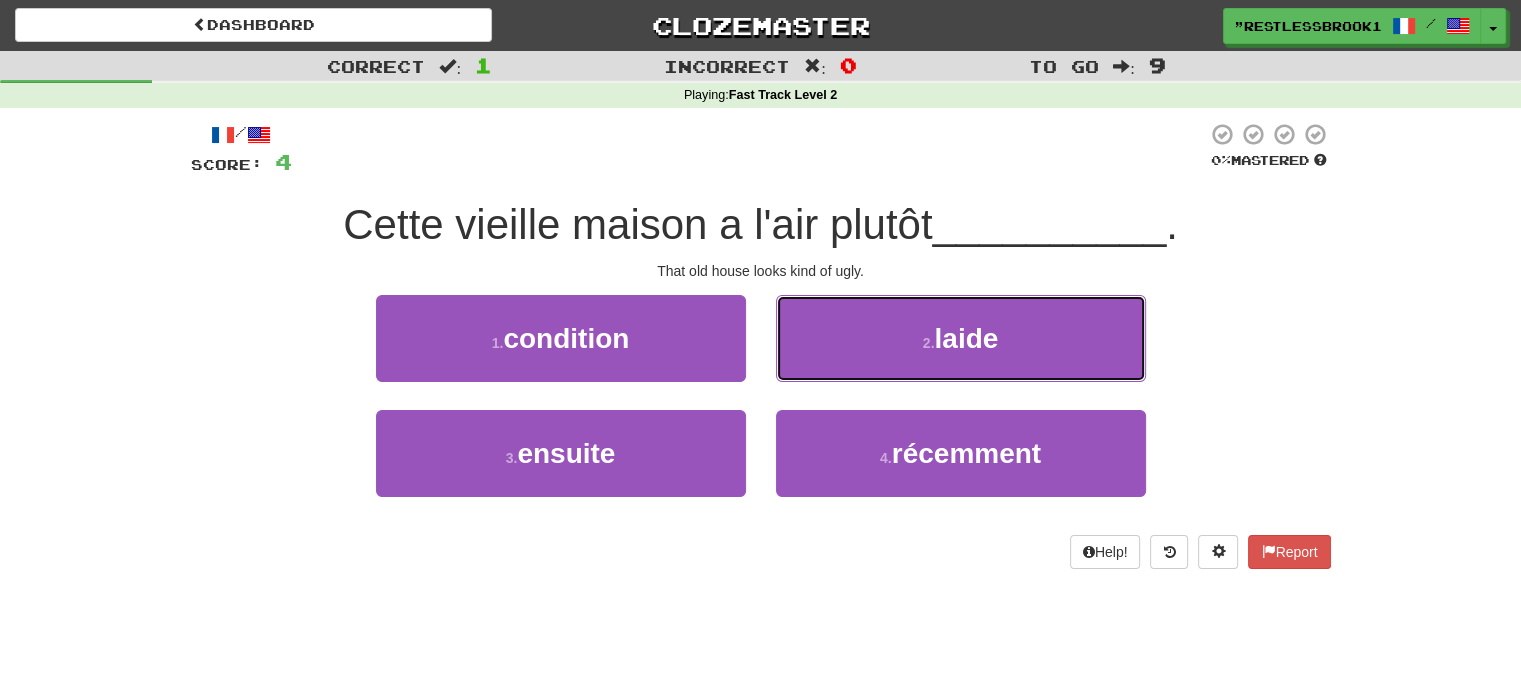 click on "2 .  laide" at bounding box center [961, 338] 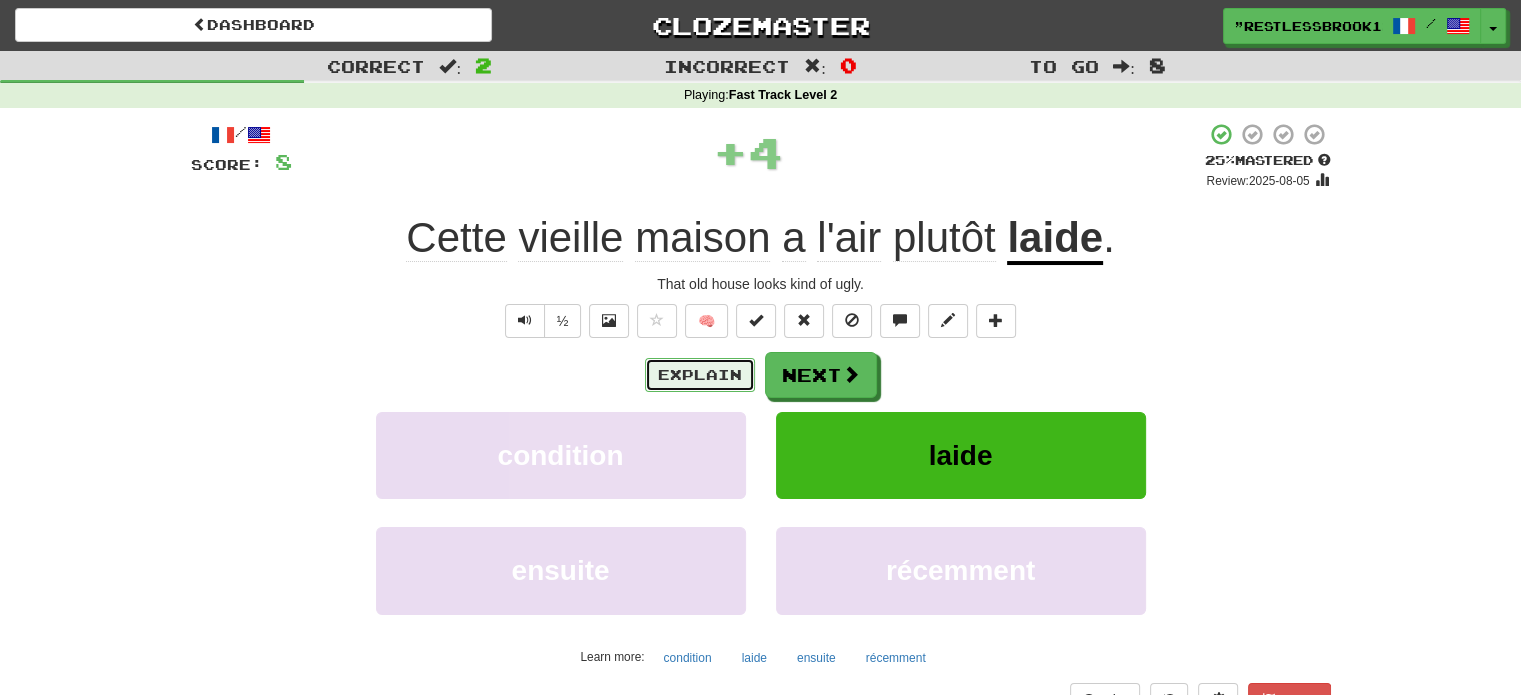 click on "Explain" at bounding box center (700, 375) 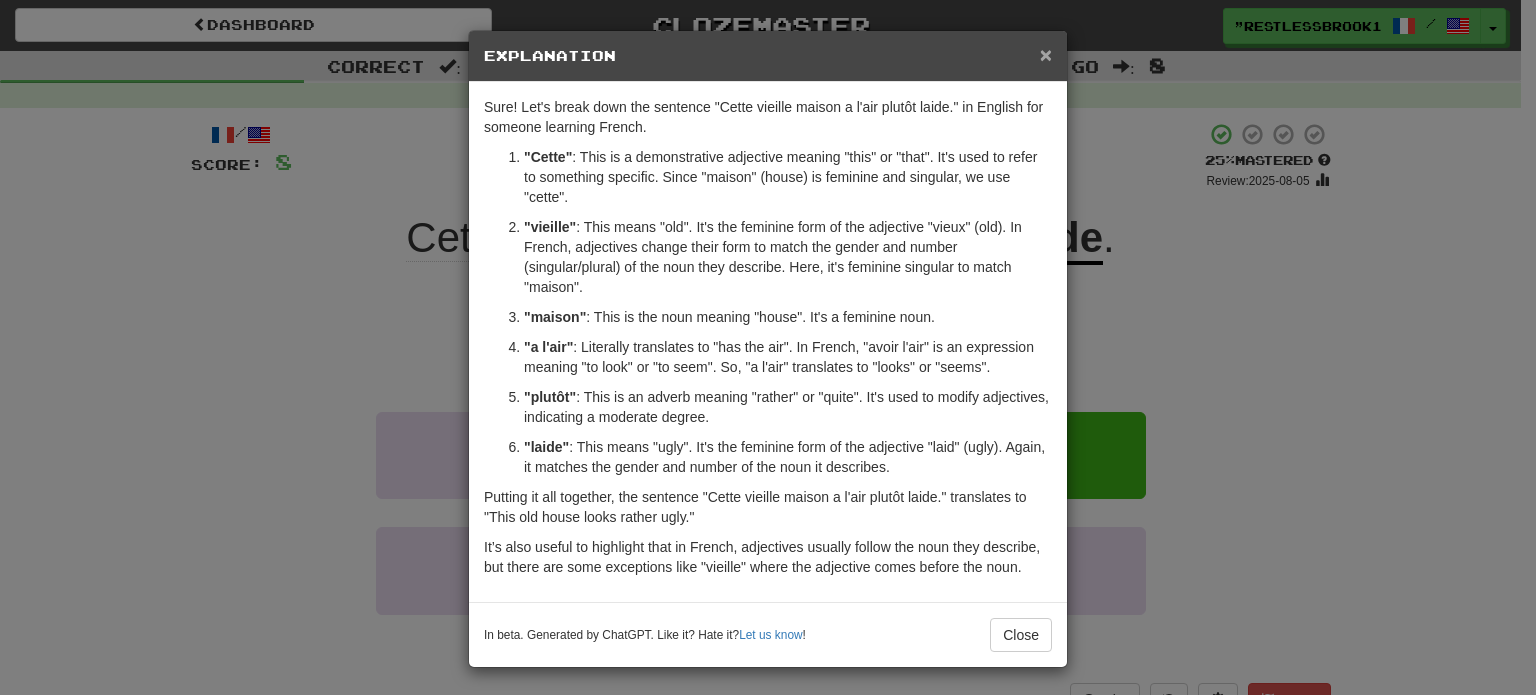 click on "×" at bounding box center [1046, 54] 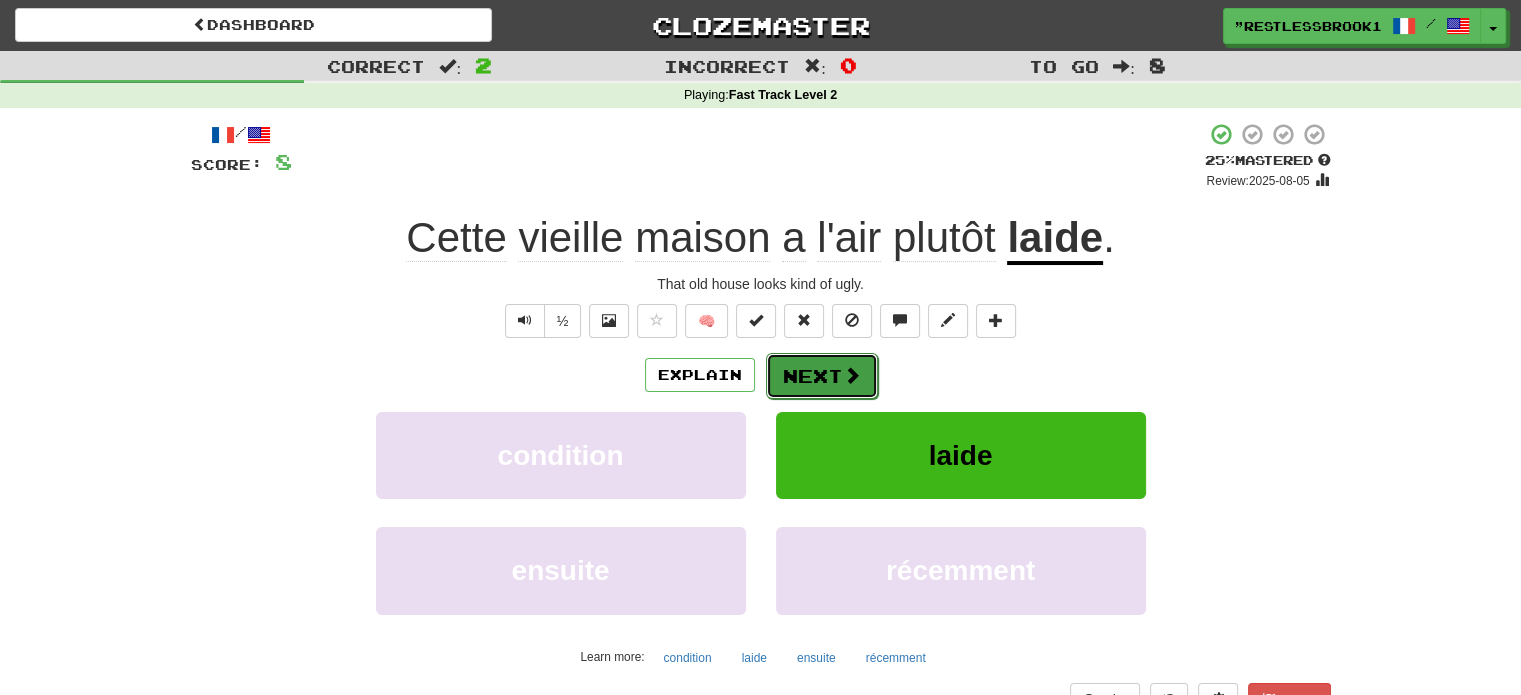 click on "Next" at bounding box center [822, 376] 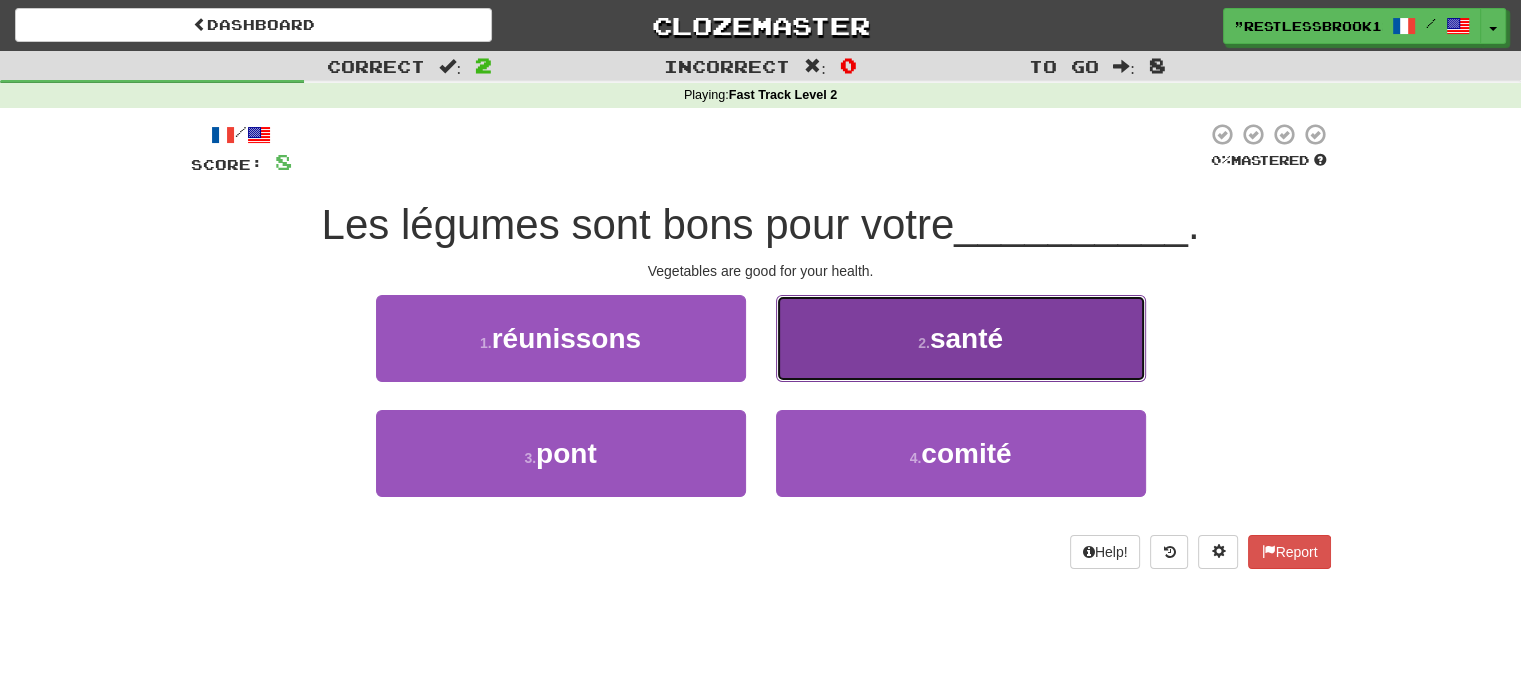 click on "2 .  santé" at bounding box center (961, 338) 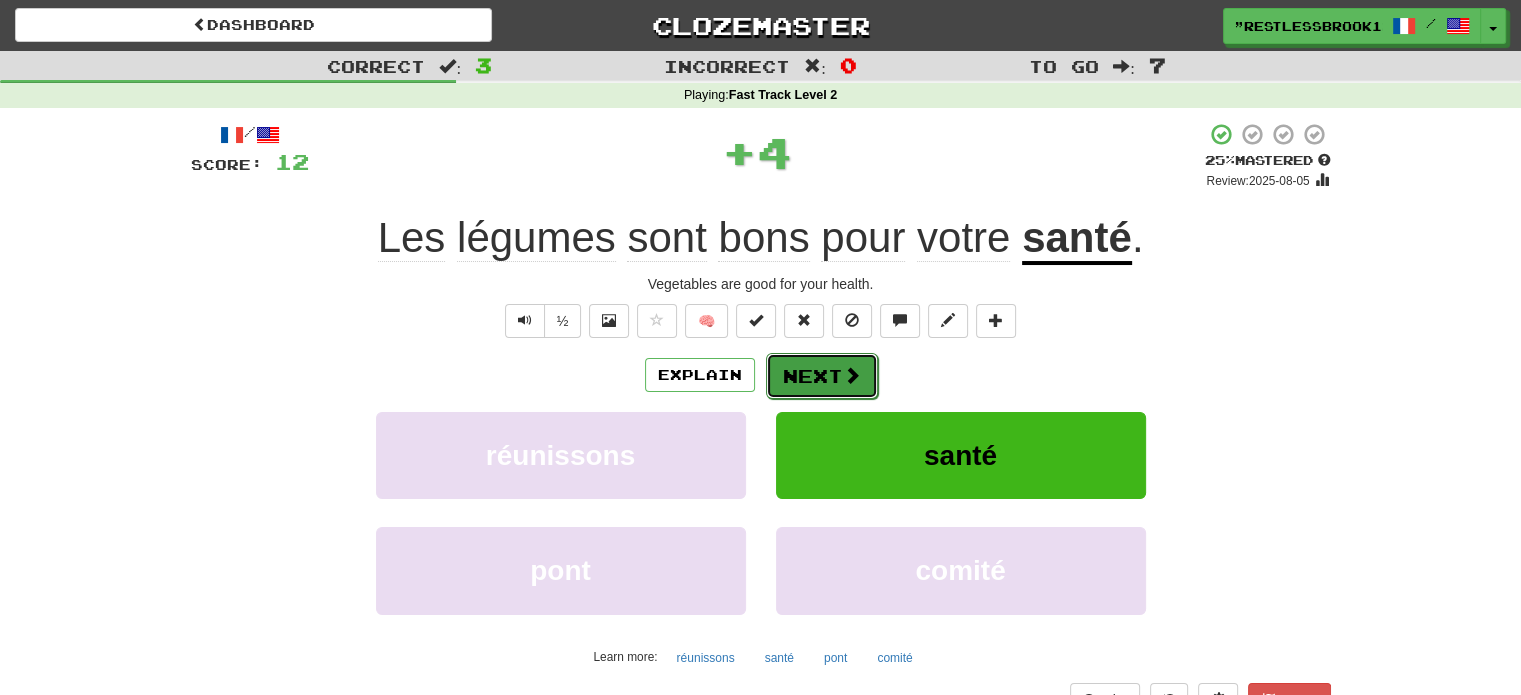 click at bounding box center [852, 375] 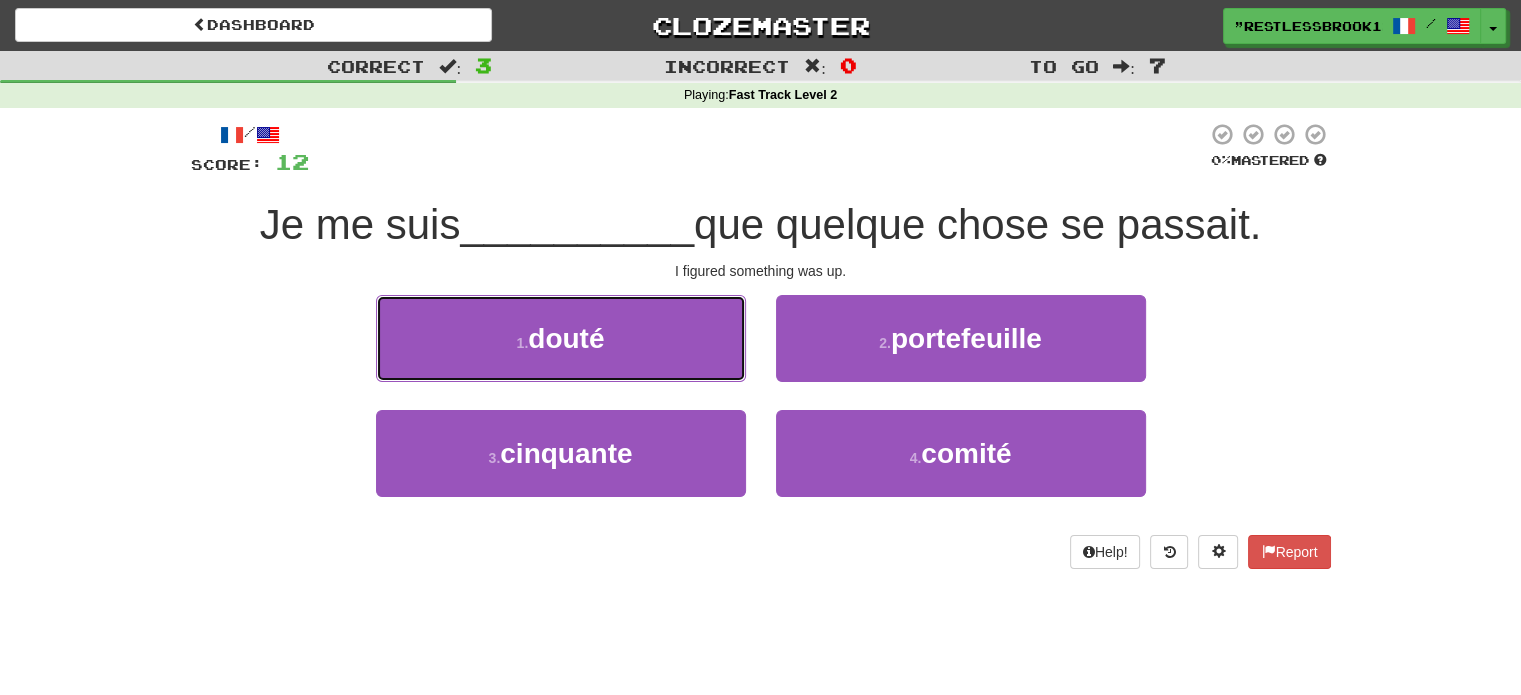 click on "1 .  douté" at bounding box center [561, 338] 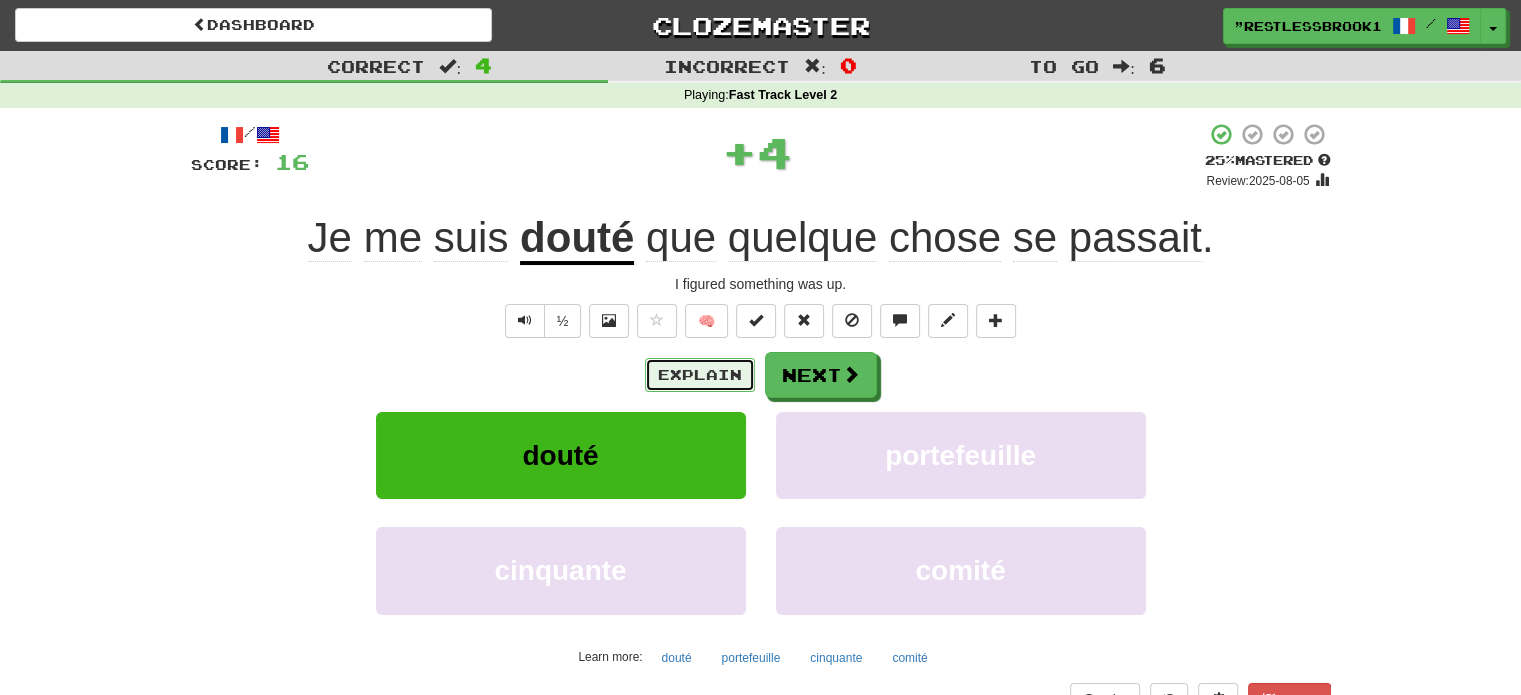click on "Explain" at bounding box center (700, 375) 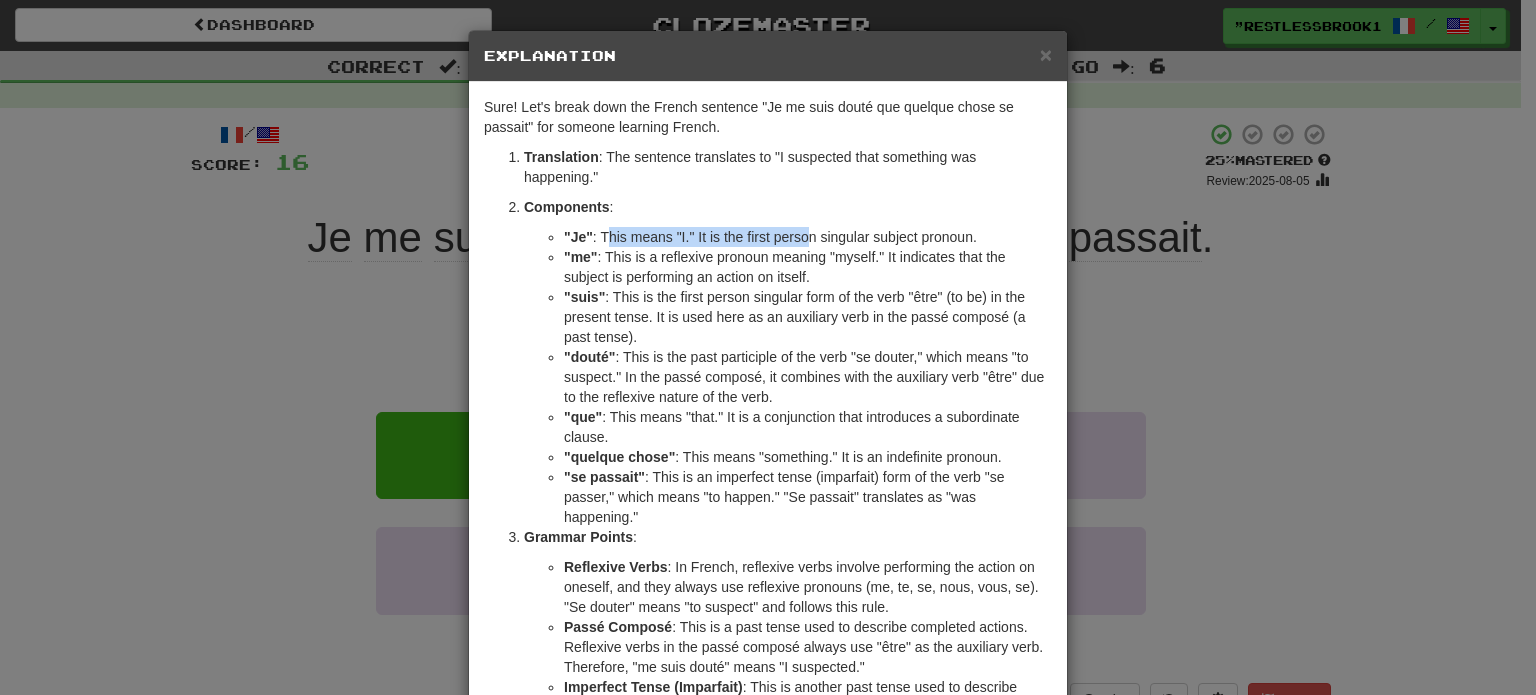 drag, startPoint x: 632, startPoint y: 229, endPoint x: 798, endPoint y: 219, distance: 166.30093 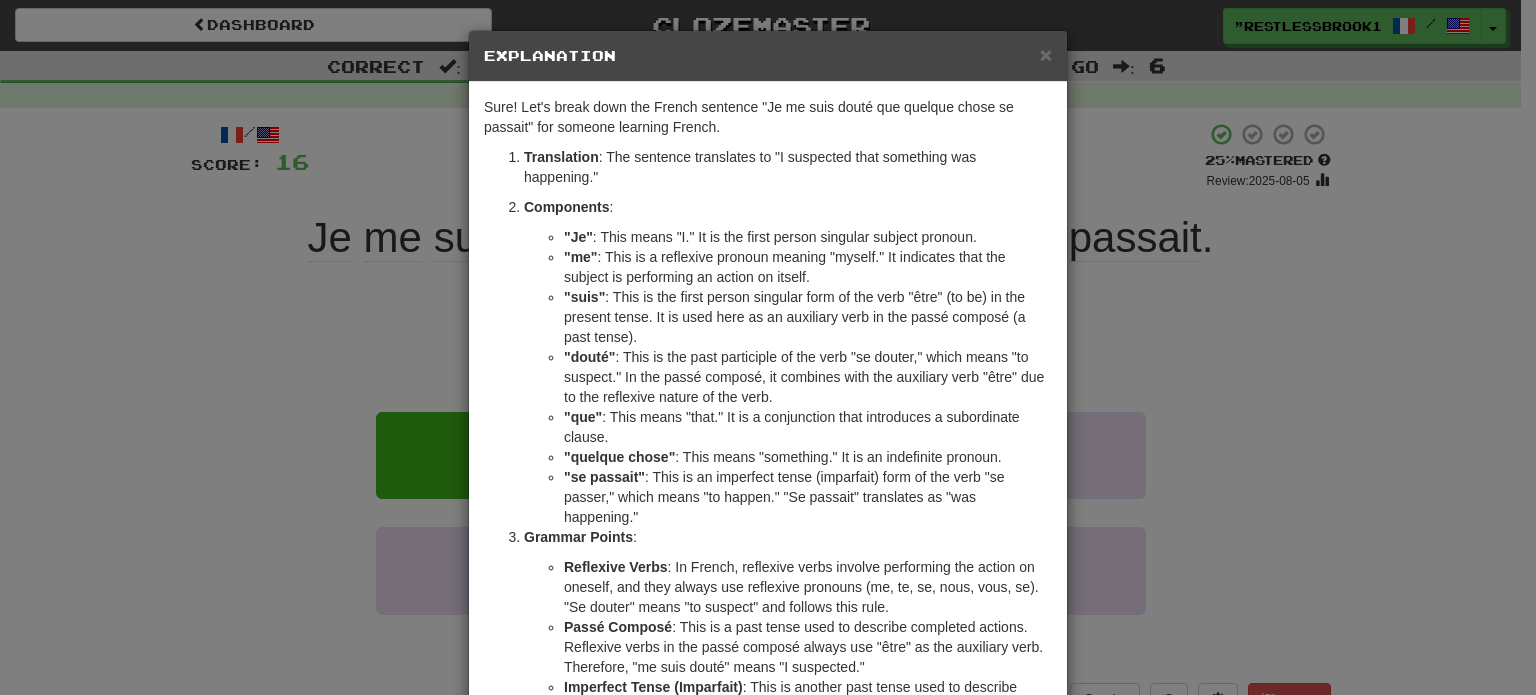 click on ""me" : This is a reflexive pronoun meaning "myself." It indicates that the subject is performing an action on itself." at bounding box center (808, 267) 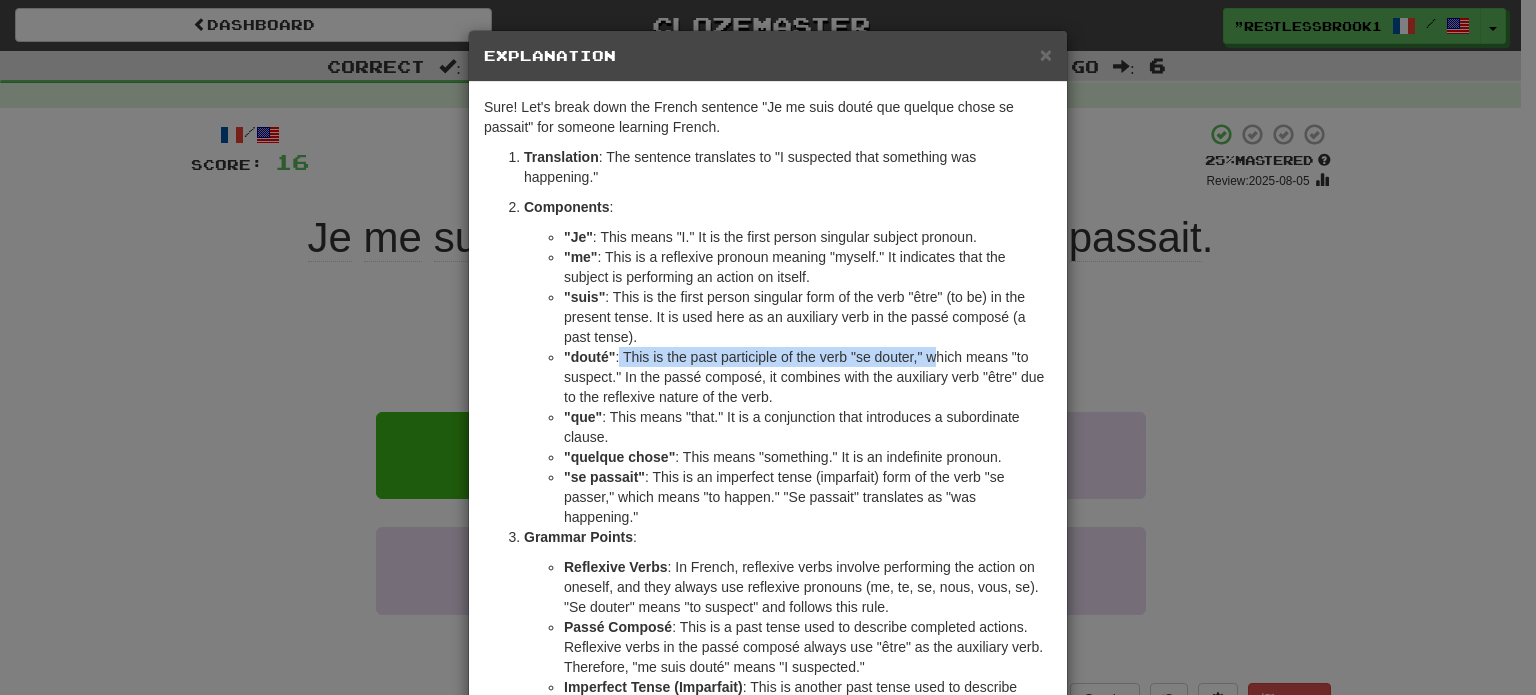 drag, startPoint x: 611, startPoint y: 348, endPoint x: 928, endPoint y: 355, distance: 317.07727 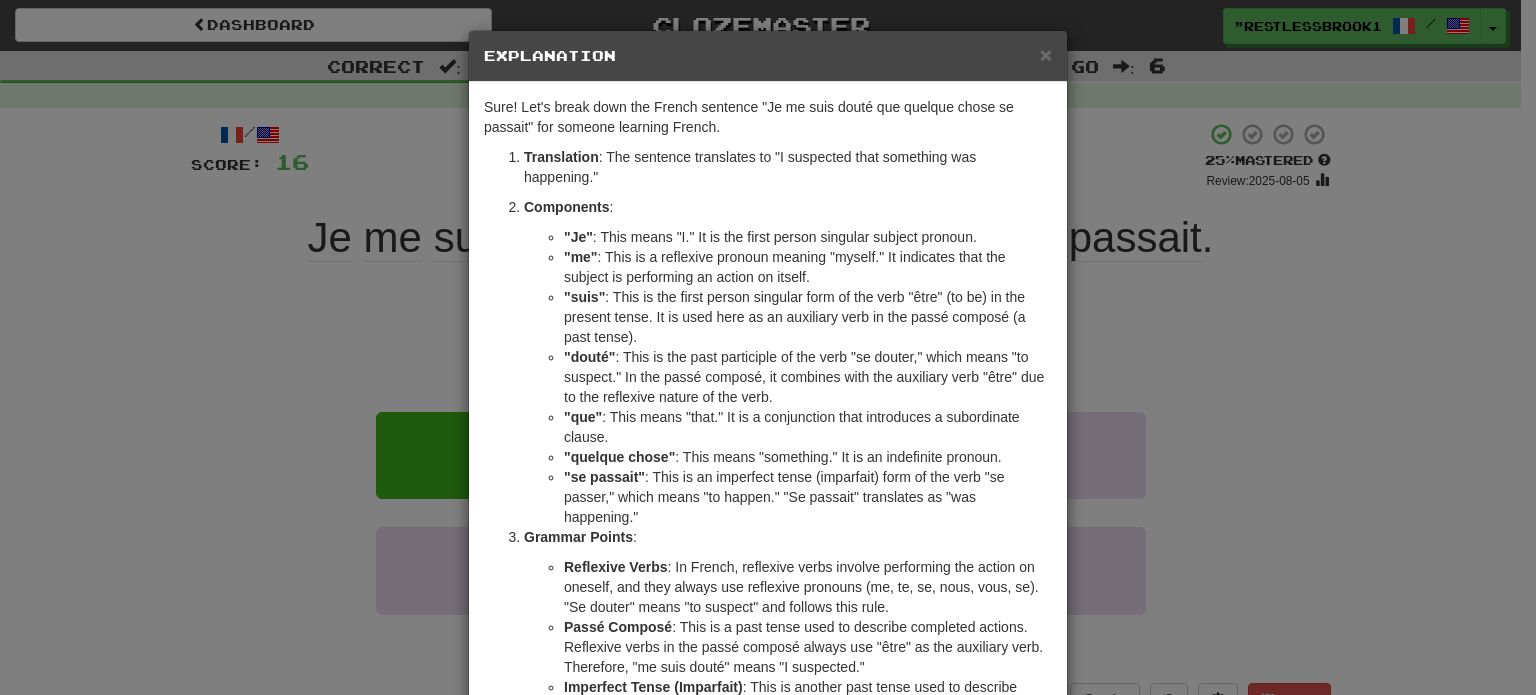 click on ""douté" : This is the past participle of the verb "se douter," which means "to suspect." In the passé composé, it combines with the auxiliary verb "être" due to the reflexive nature of the verb." at bounding box center [808, 377] 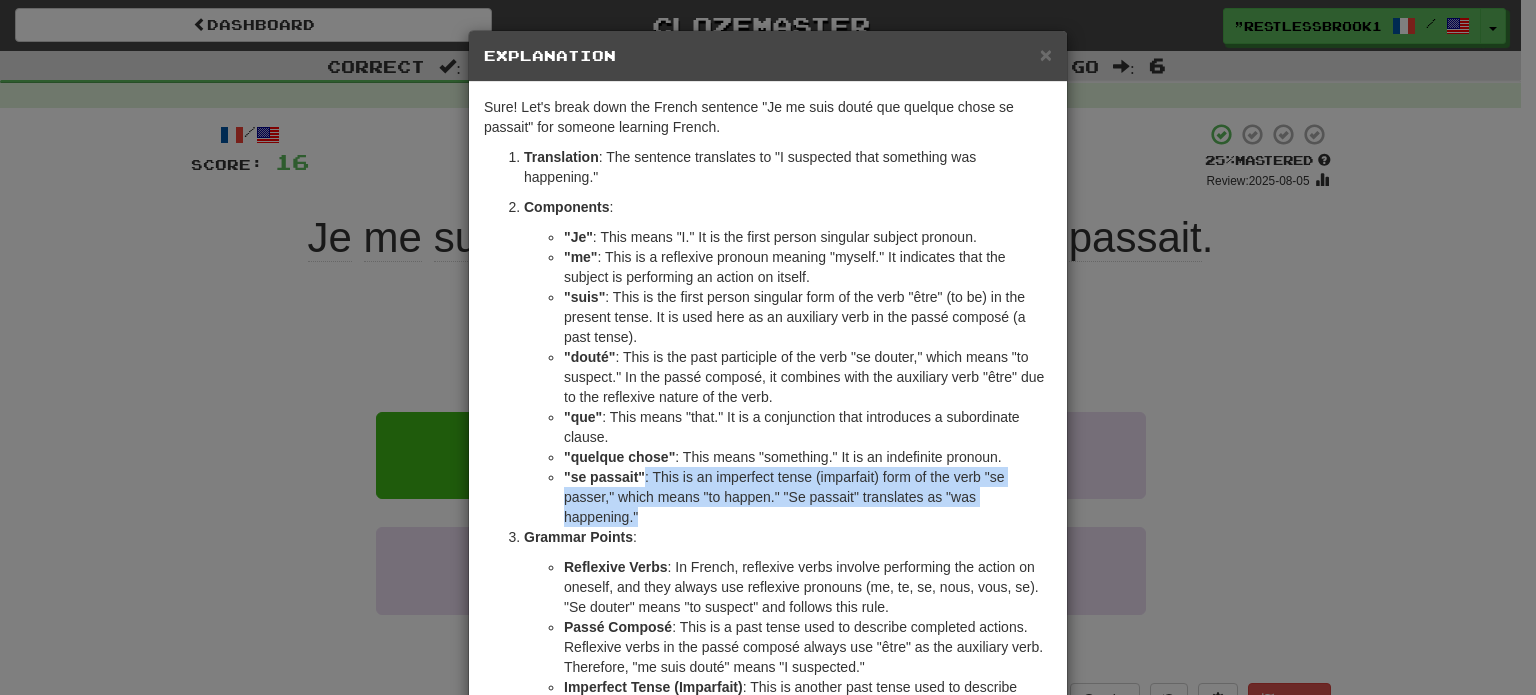 drag, startPoint x: 634, startPoint y: 469, endPoint x: 1011, endPoint y: 510, distance: 379.2229 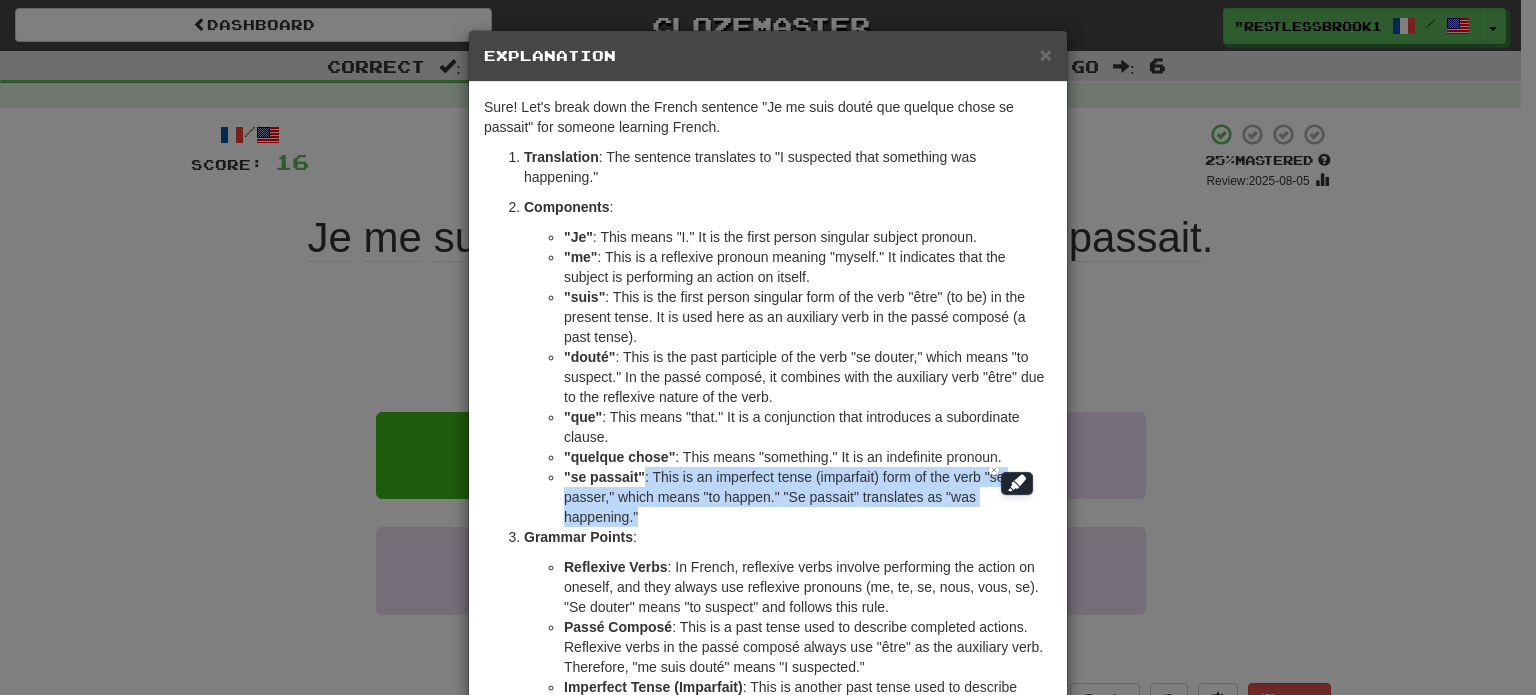 click on ""se passait" : This is an imperfect tense (imparfait) form of the verb "se passer," which means "to happen." "Se passait" translates as "was happening."" at bounding box center [808, 497] 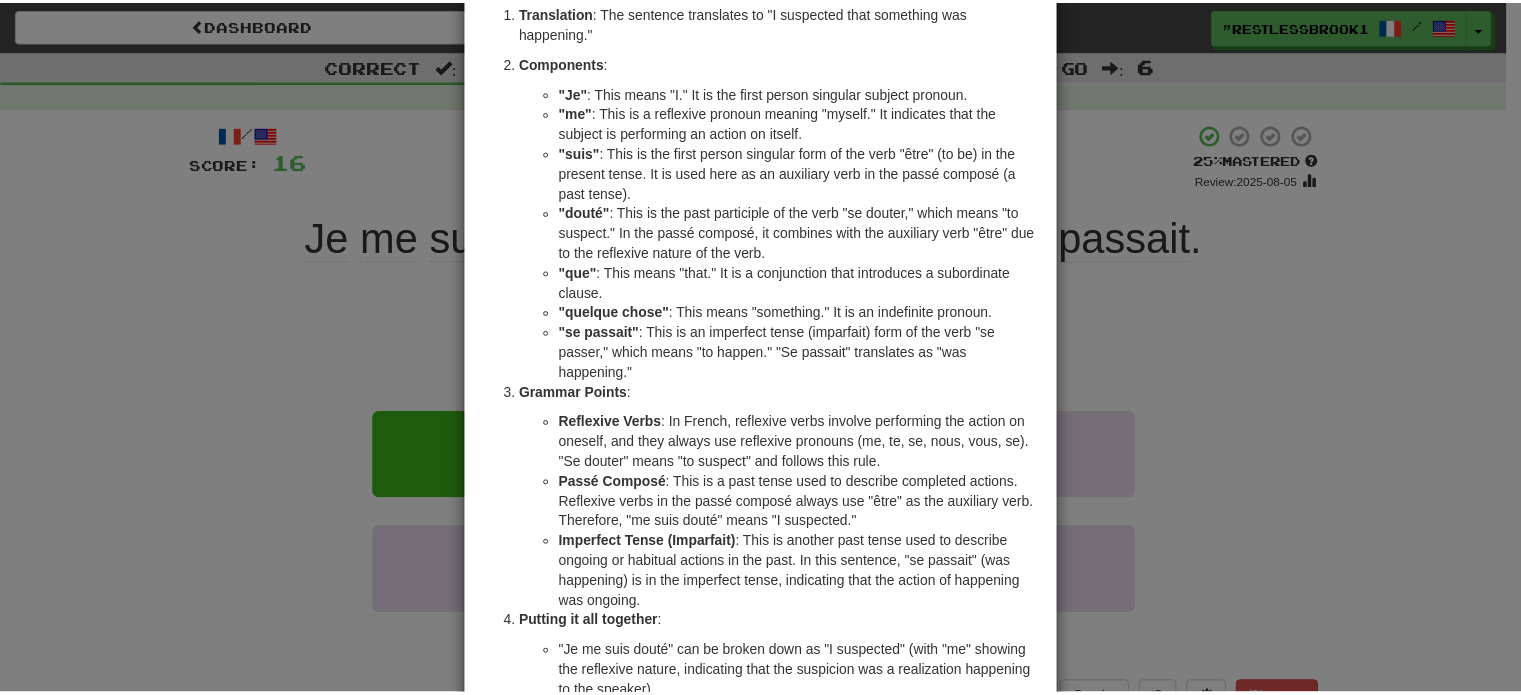 scroll, scrollTop: 0, scrollLeft: 0, axis: both 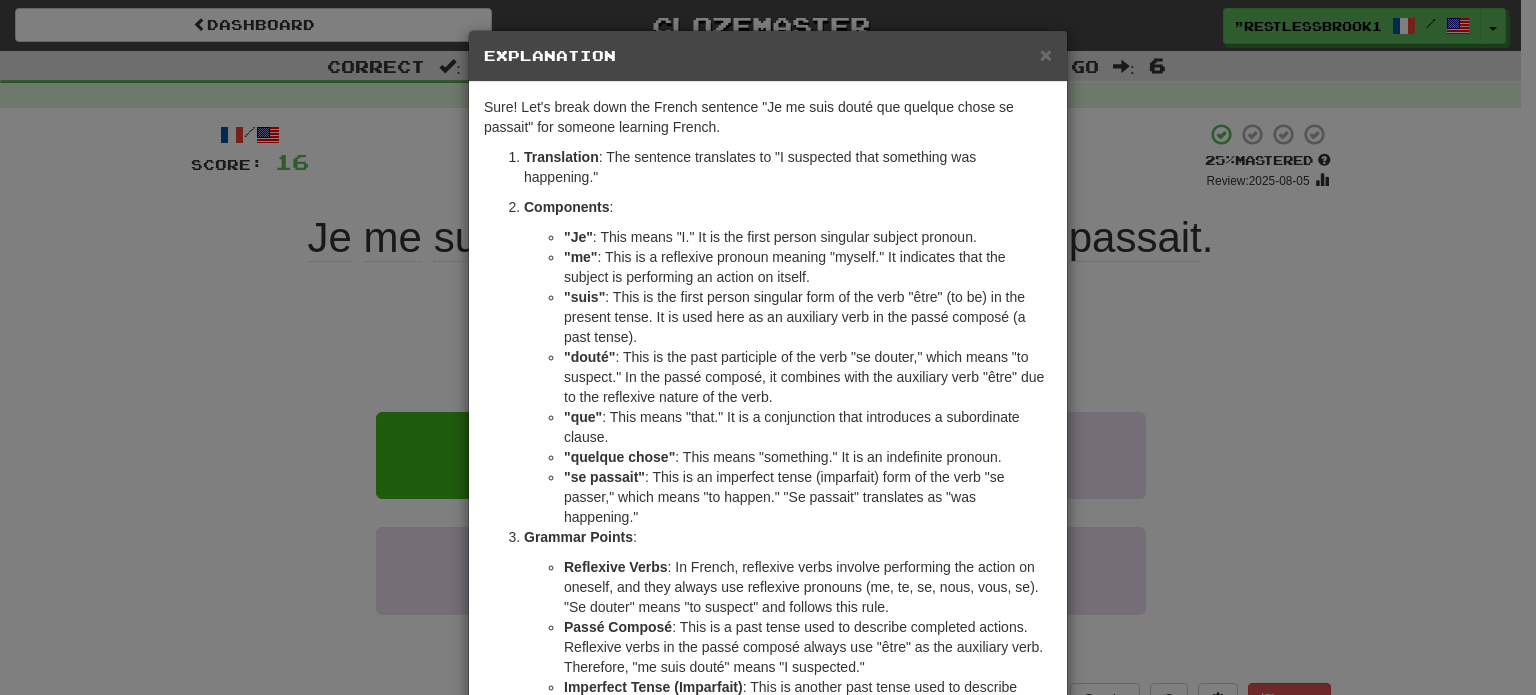 click on "× Explanation" at bounding box center [768, 56] 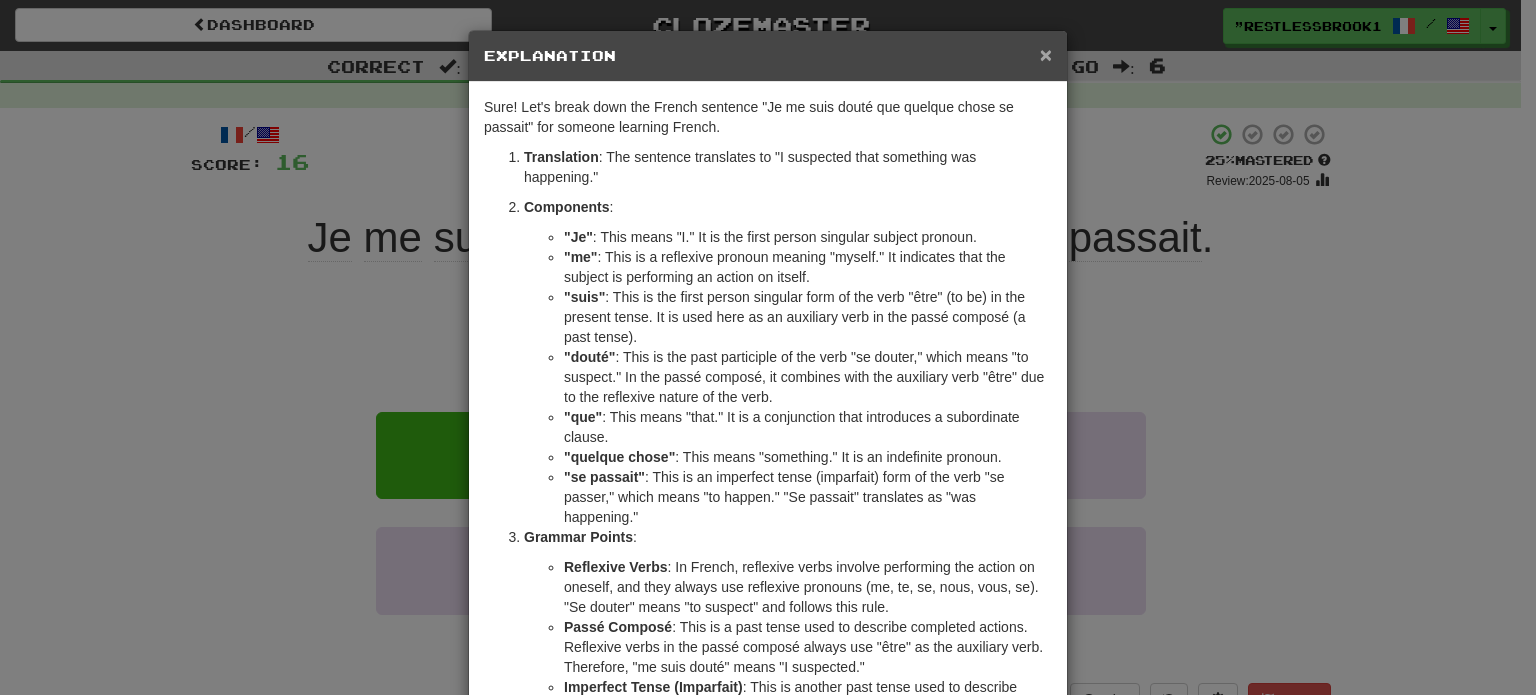 click on "×" at bounding box center [1046, 54] 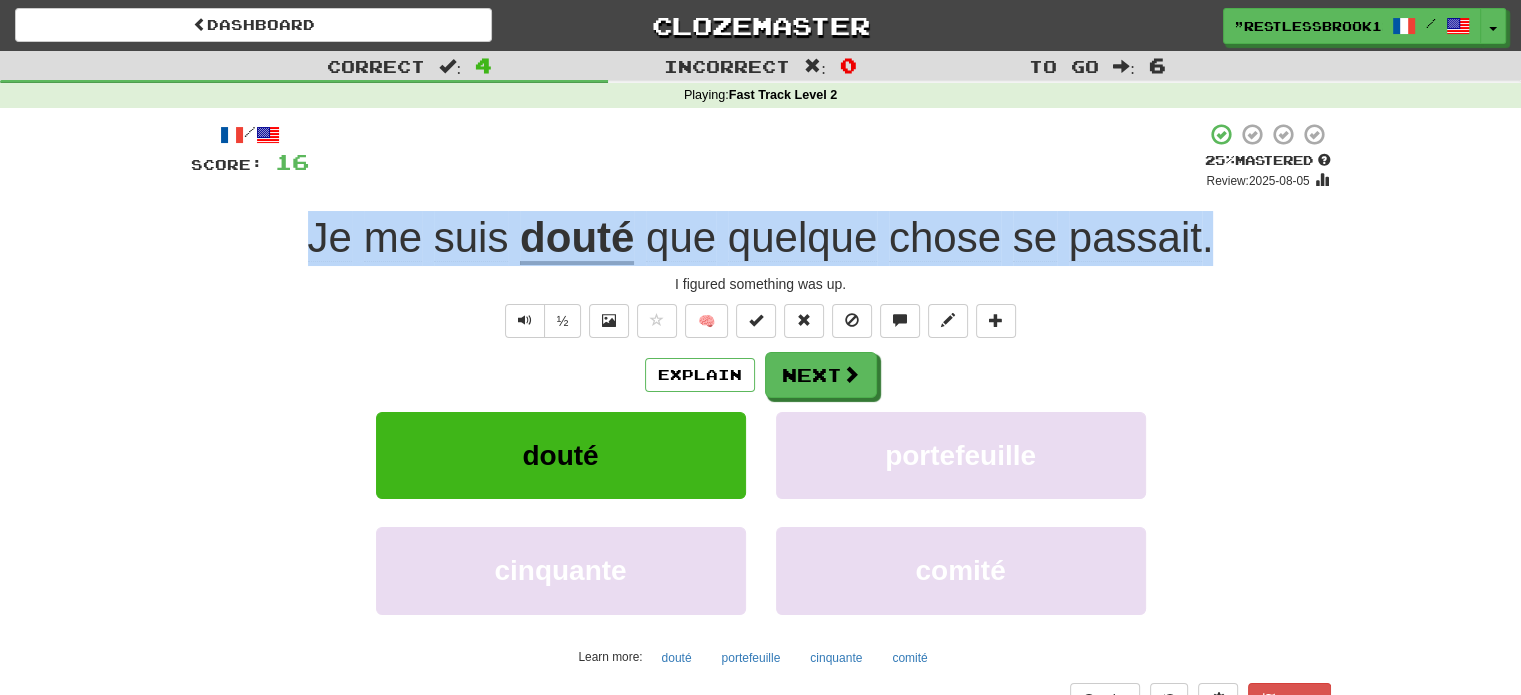 drag, startPoint x: 1256, startPoint y: 253, endPoint x: 308, endPoint y: 255, distance: 948.00214 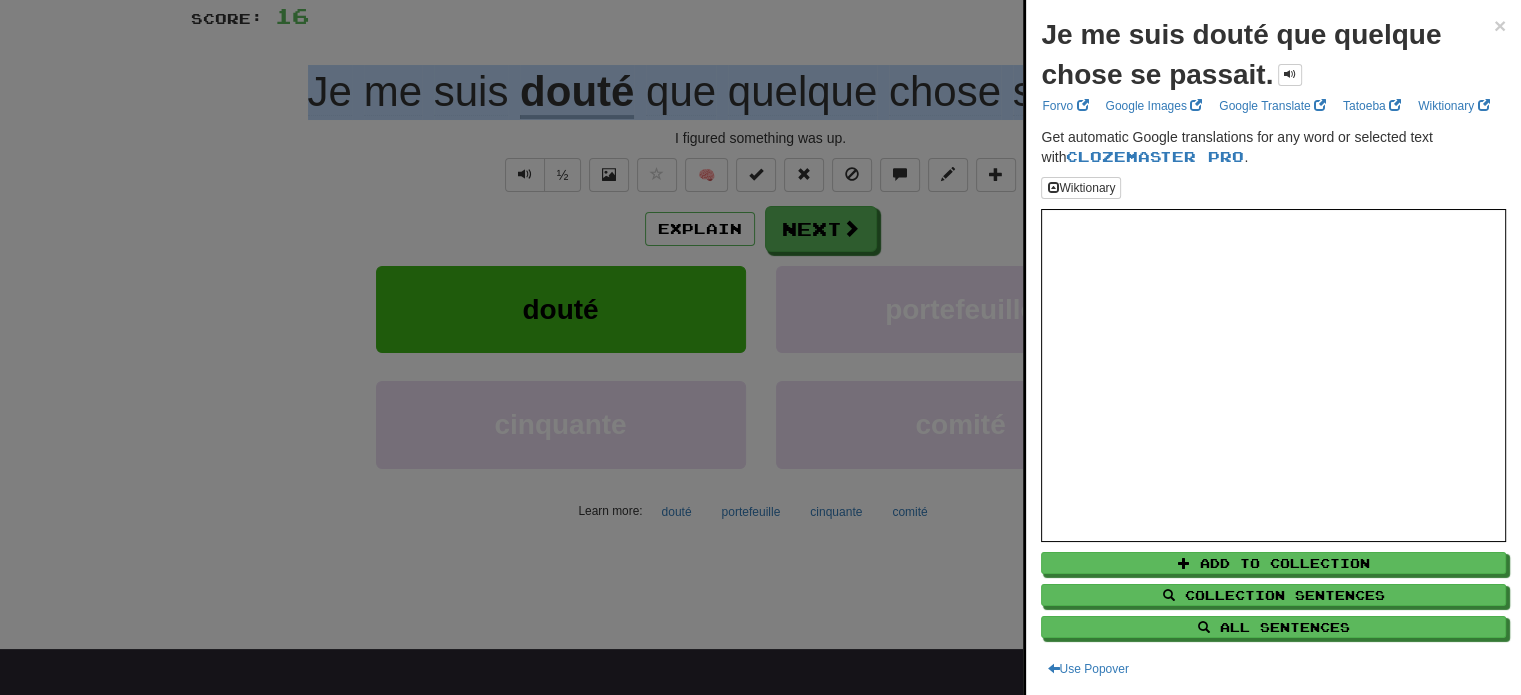 scroll, scrollTop: 0, scrollLeft: 0, axis: both 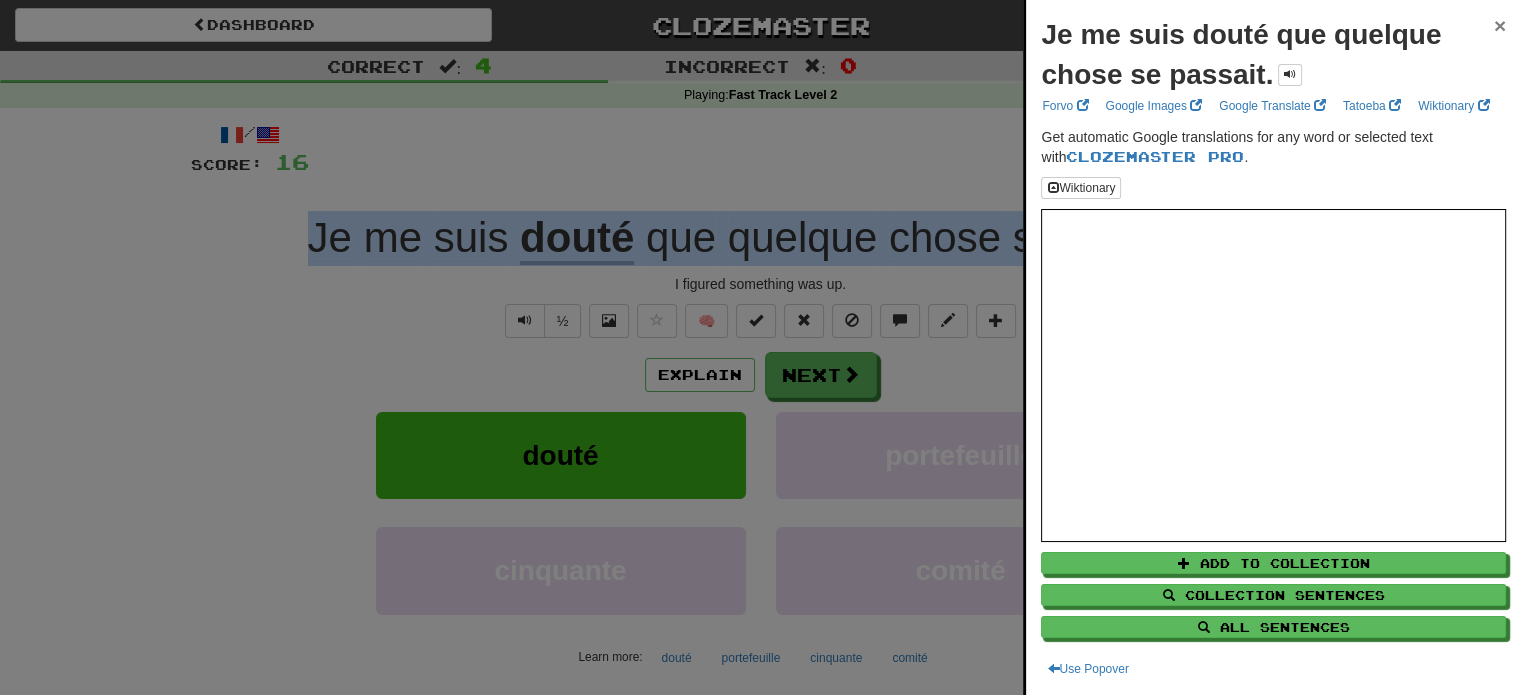 click on "×" at bounding box center (1500, 25) 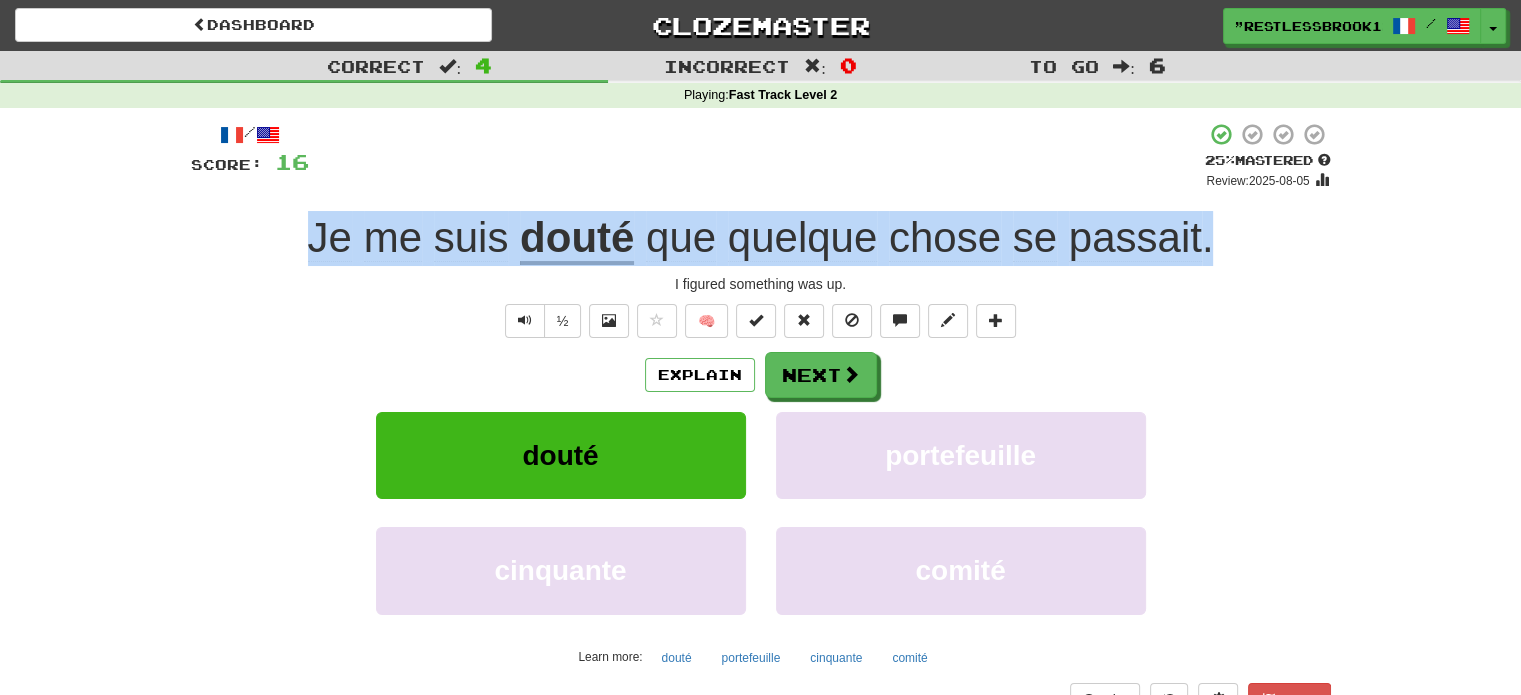 drag, startPoint x: 1229, startPoint y: 238, endPoint x: 302, endPoint y: 207, distance: 927.5182 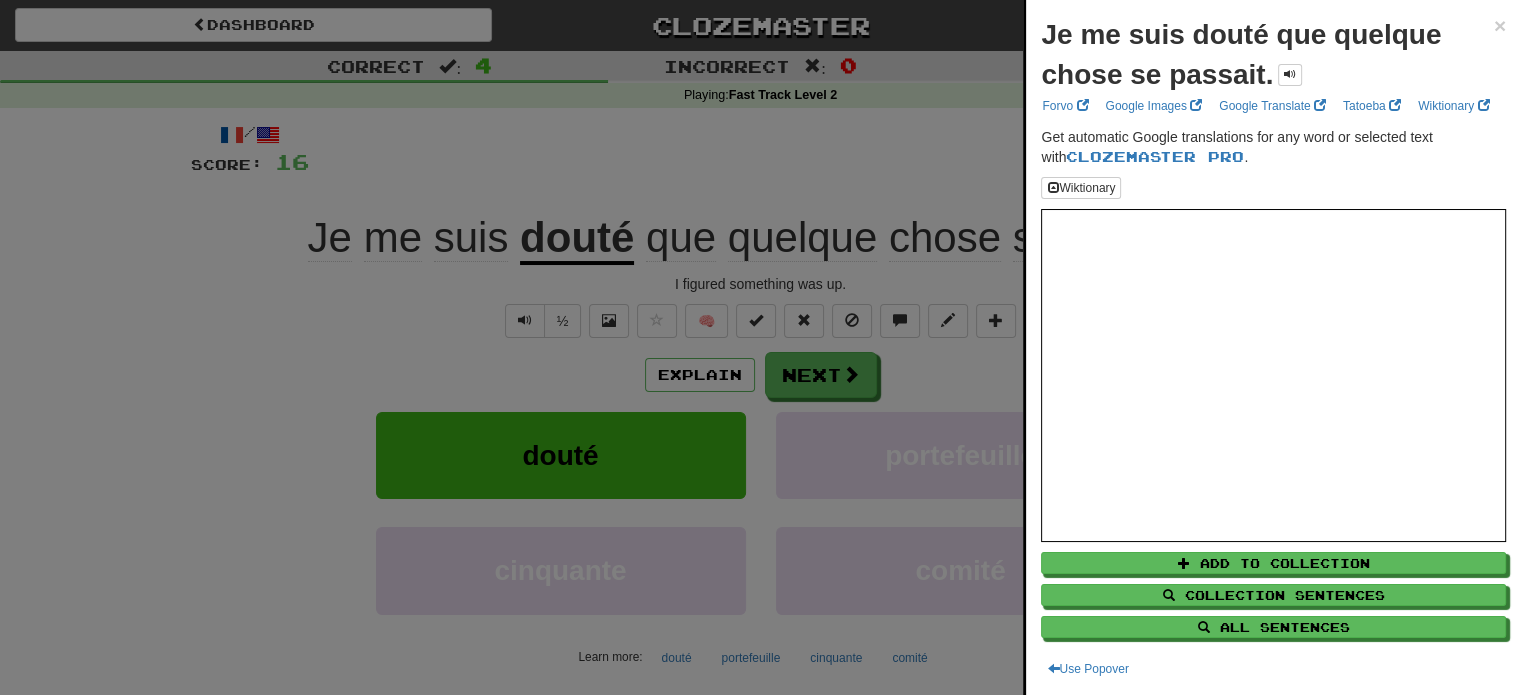 click at bounding box center (760, 347) 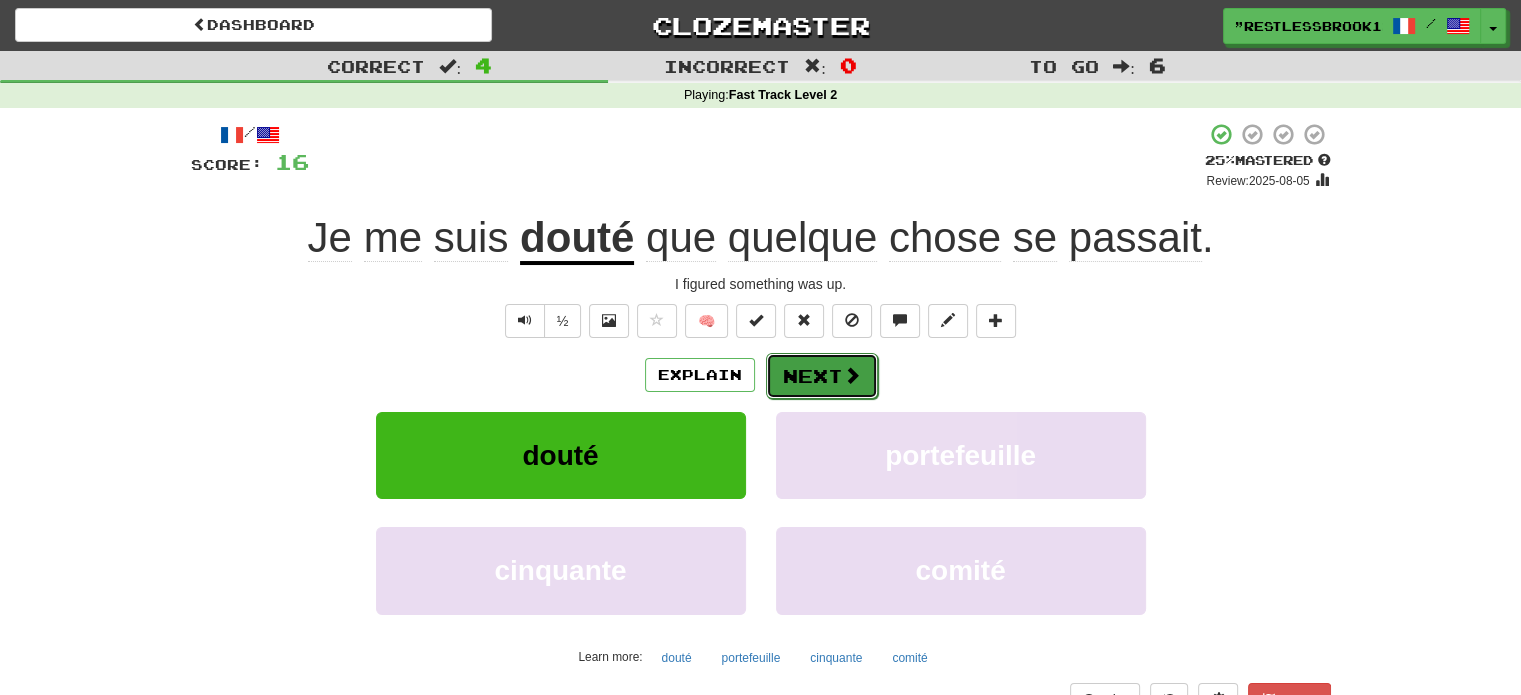 click at bounding box center (852, 375) 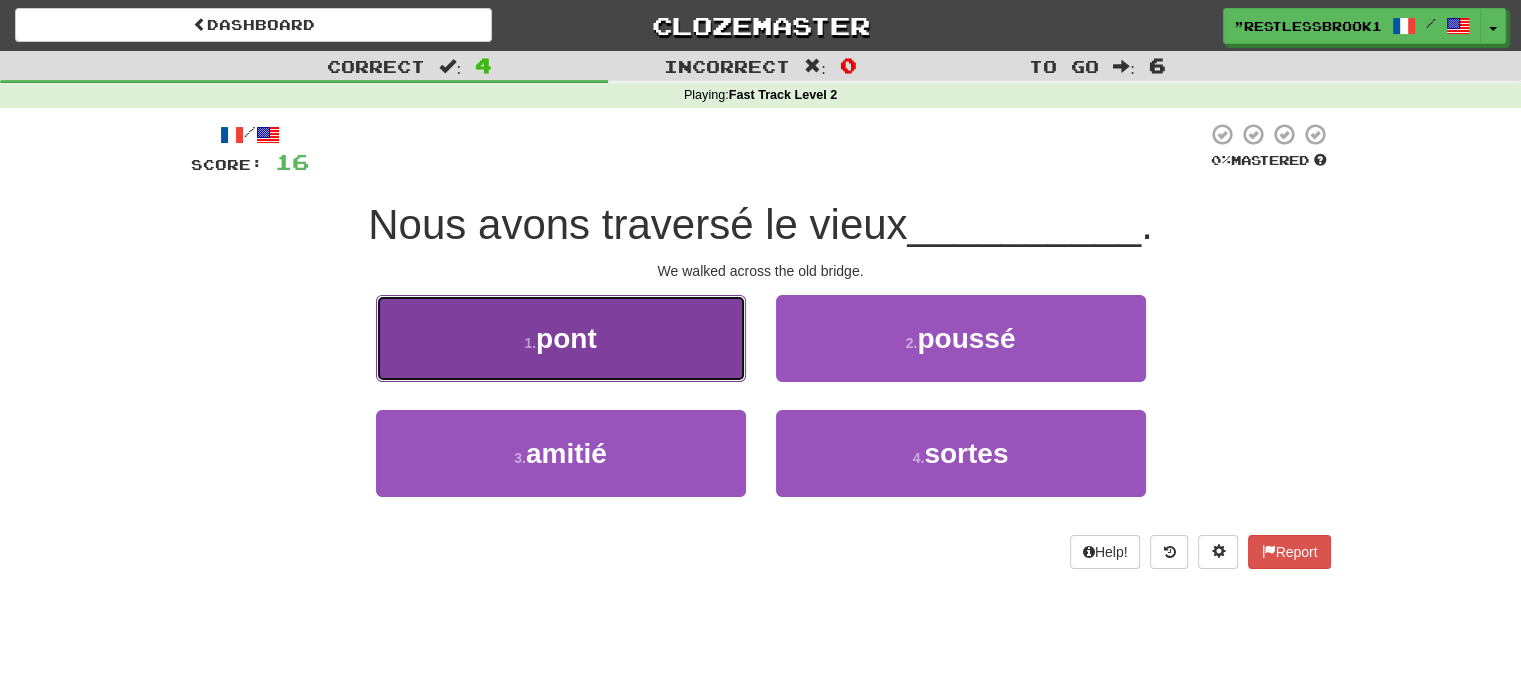 click on "1 .  pont" at bounding box center [561, 338] 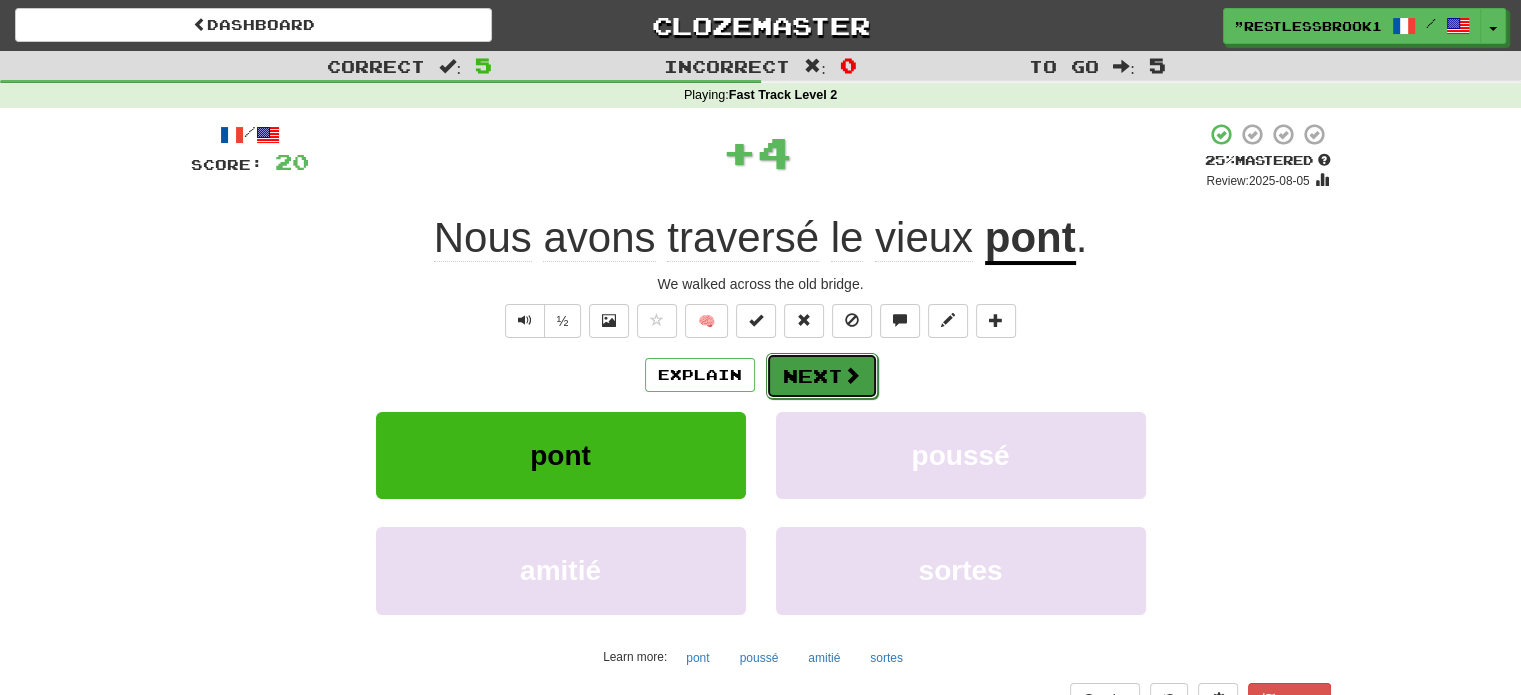 click on "Next" at bounding box center (822, 376) 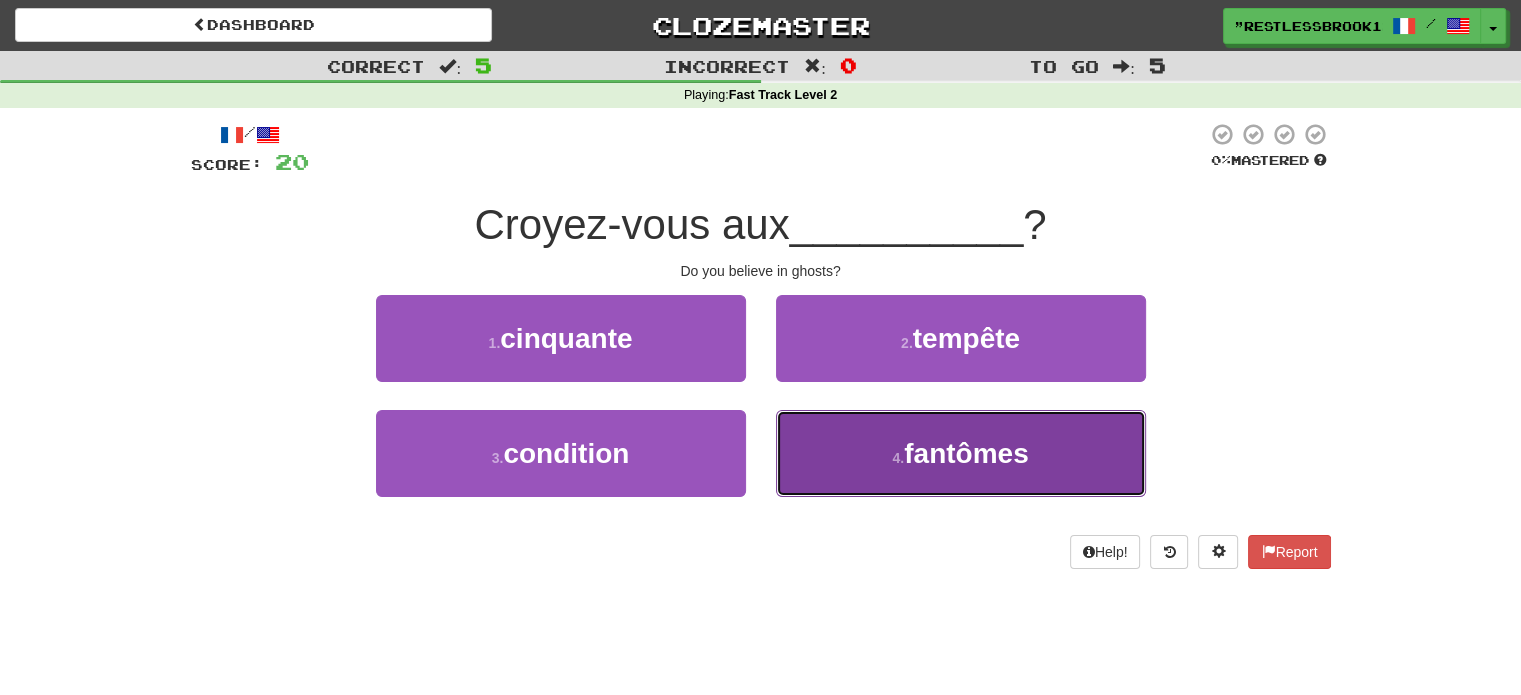 click on "fantômes" at bounding box center (966, 453) 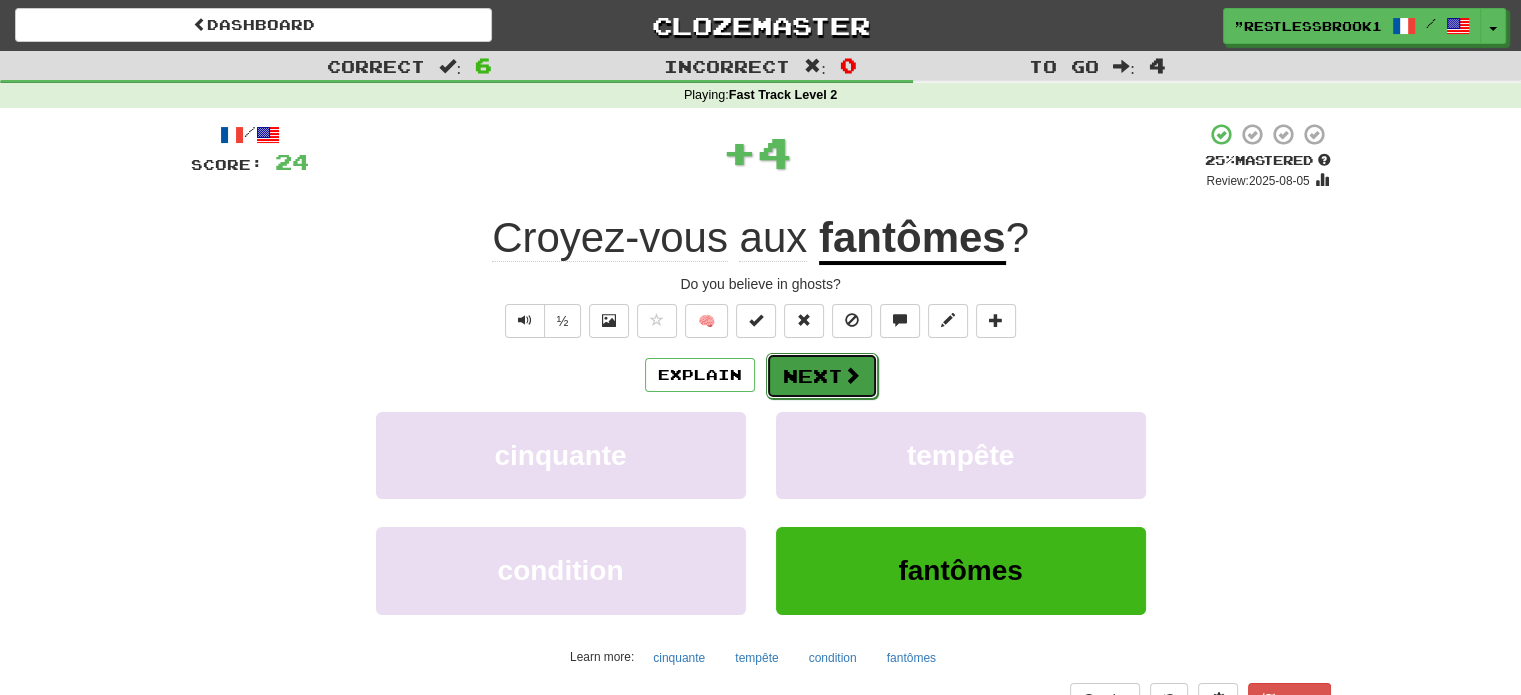 click on "Next" at bounding box center (822, 376) 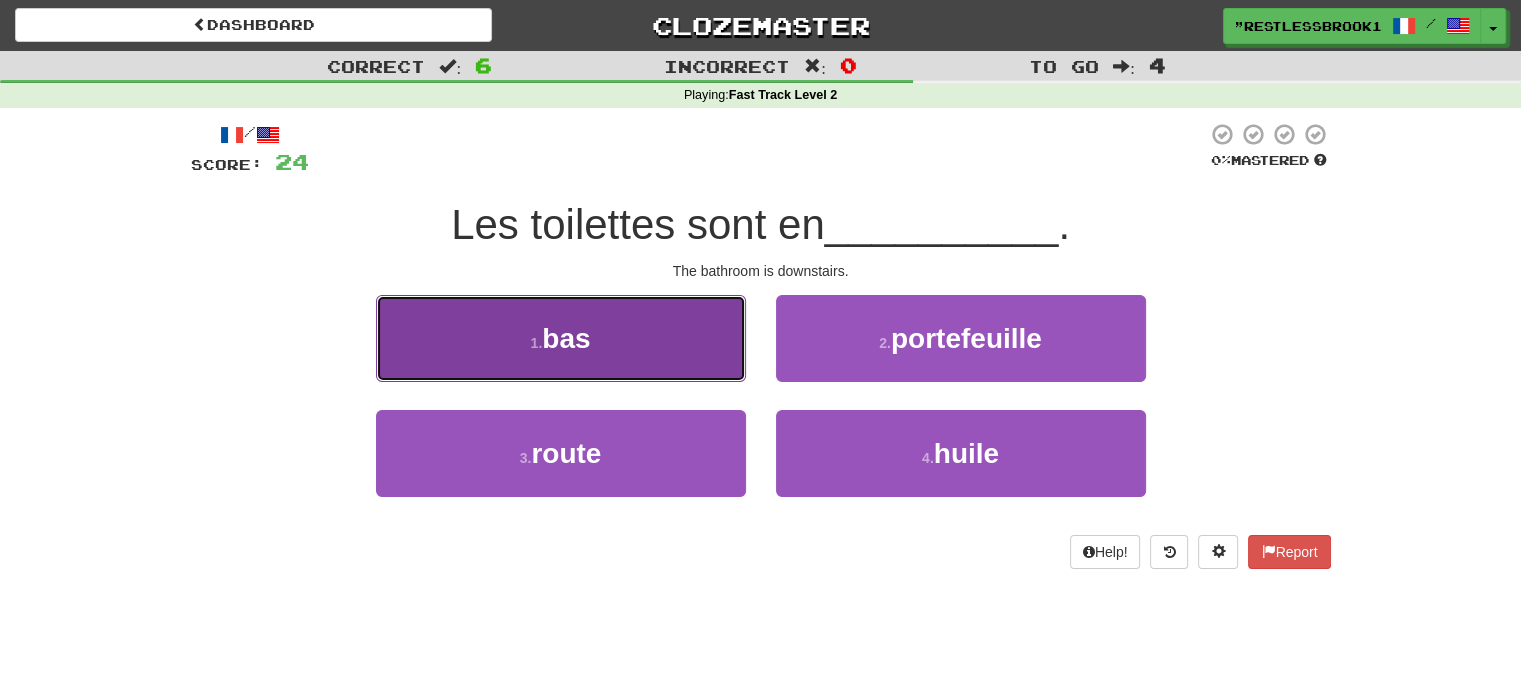 click on "1 .  bas" at bounding box center [561, 338] 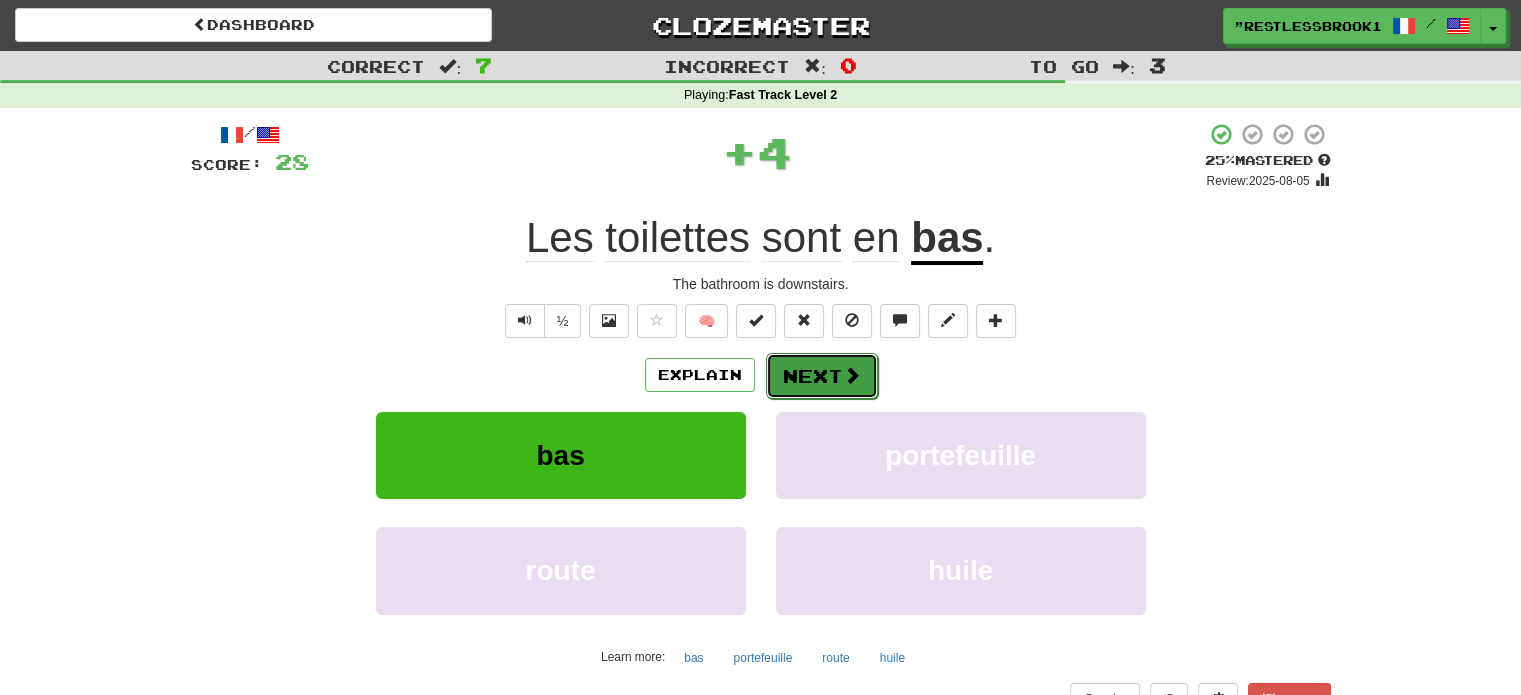 click on "Next" at bounding box center (822, 376) 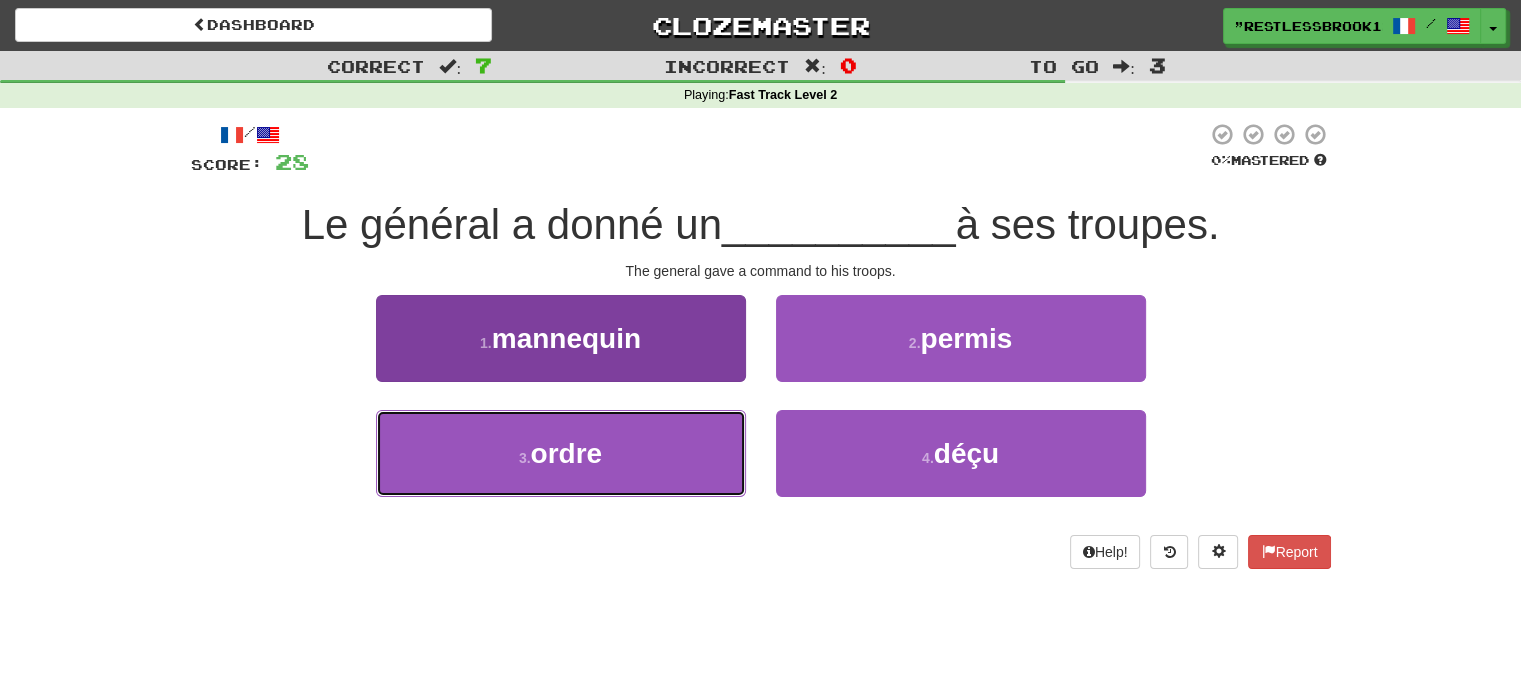 click on "3 .  ordre" at bounding box center [561, 453] 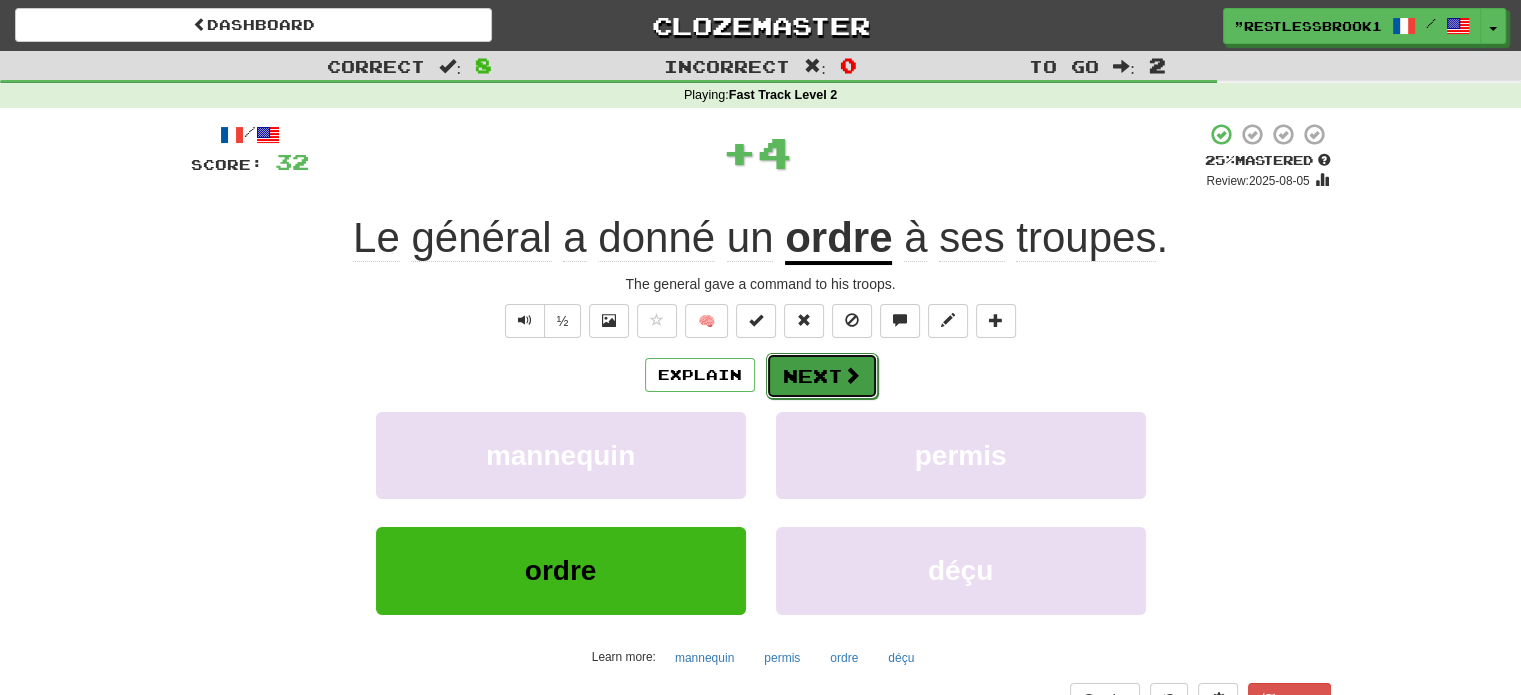 click at bounding box center (852, 375) 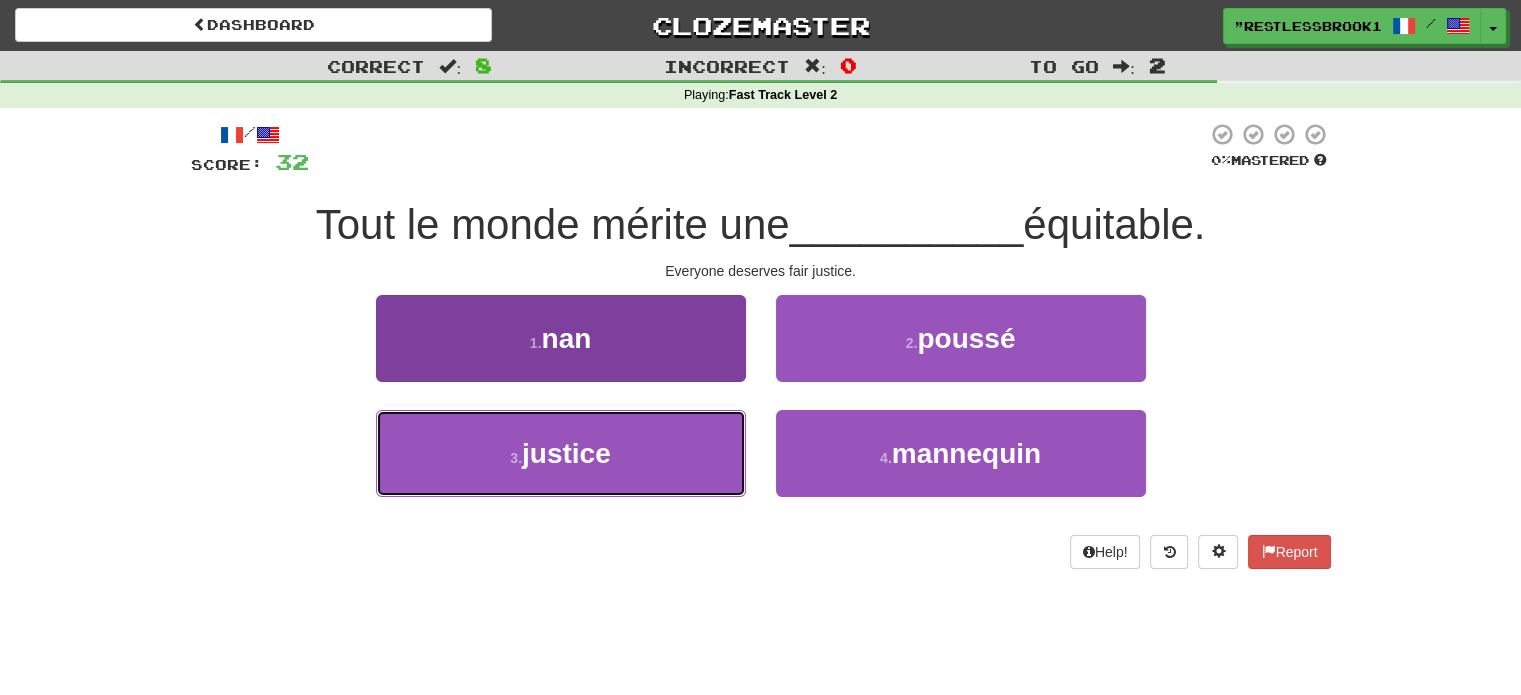 click on "3 .  justice" at bounding box center [561, 453] 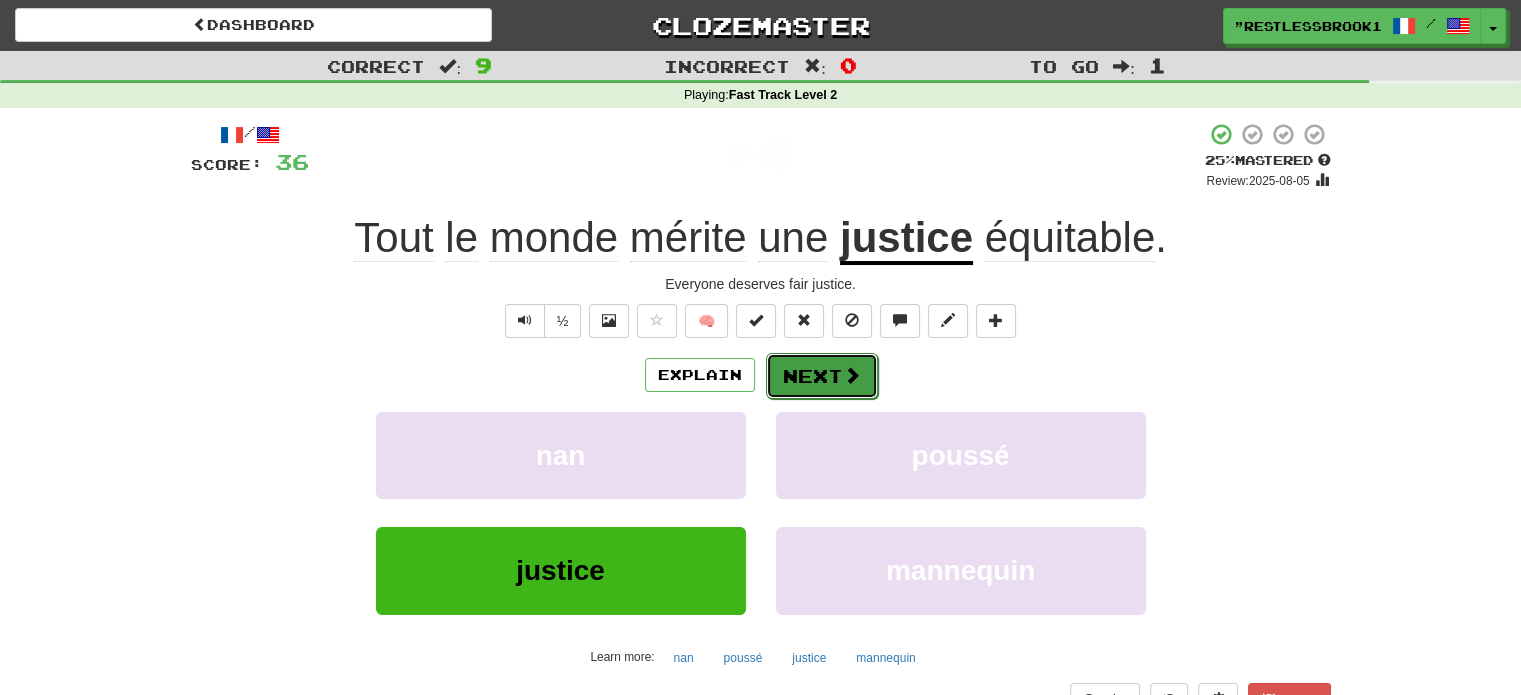 click on "Next" at bounding box center (822, 376) 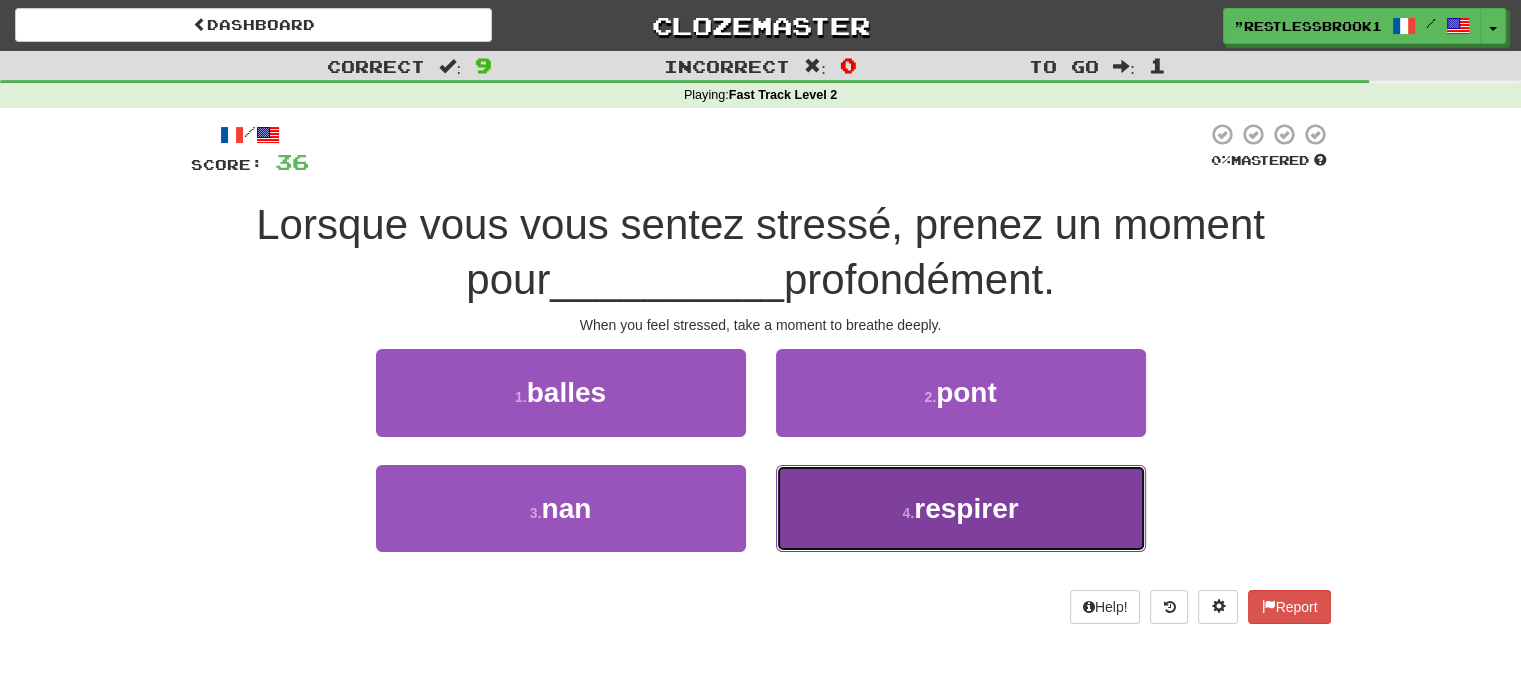 click on "respirer" at bounding box center (966, 508) 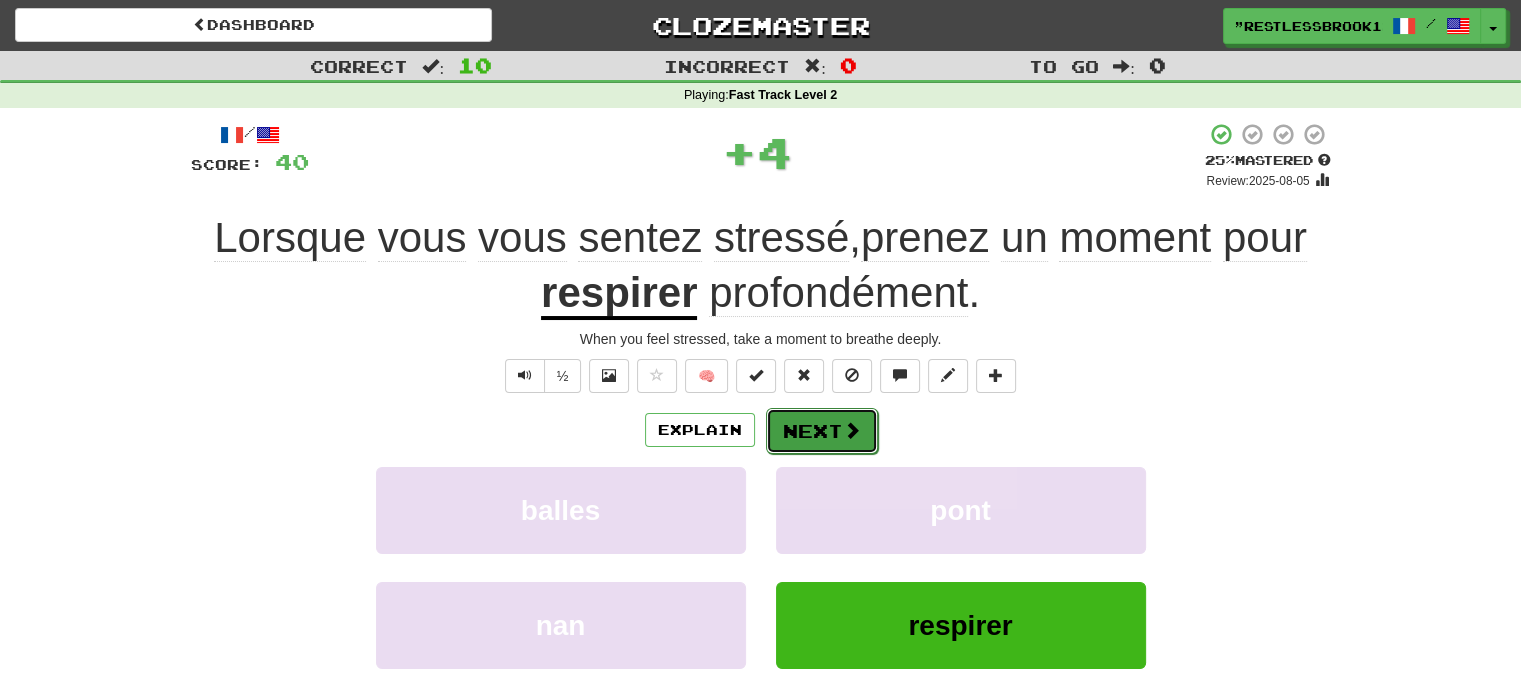 click on "Next" at bounding box center [822, 431] 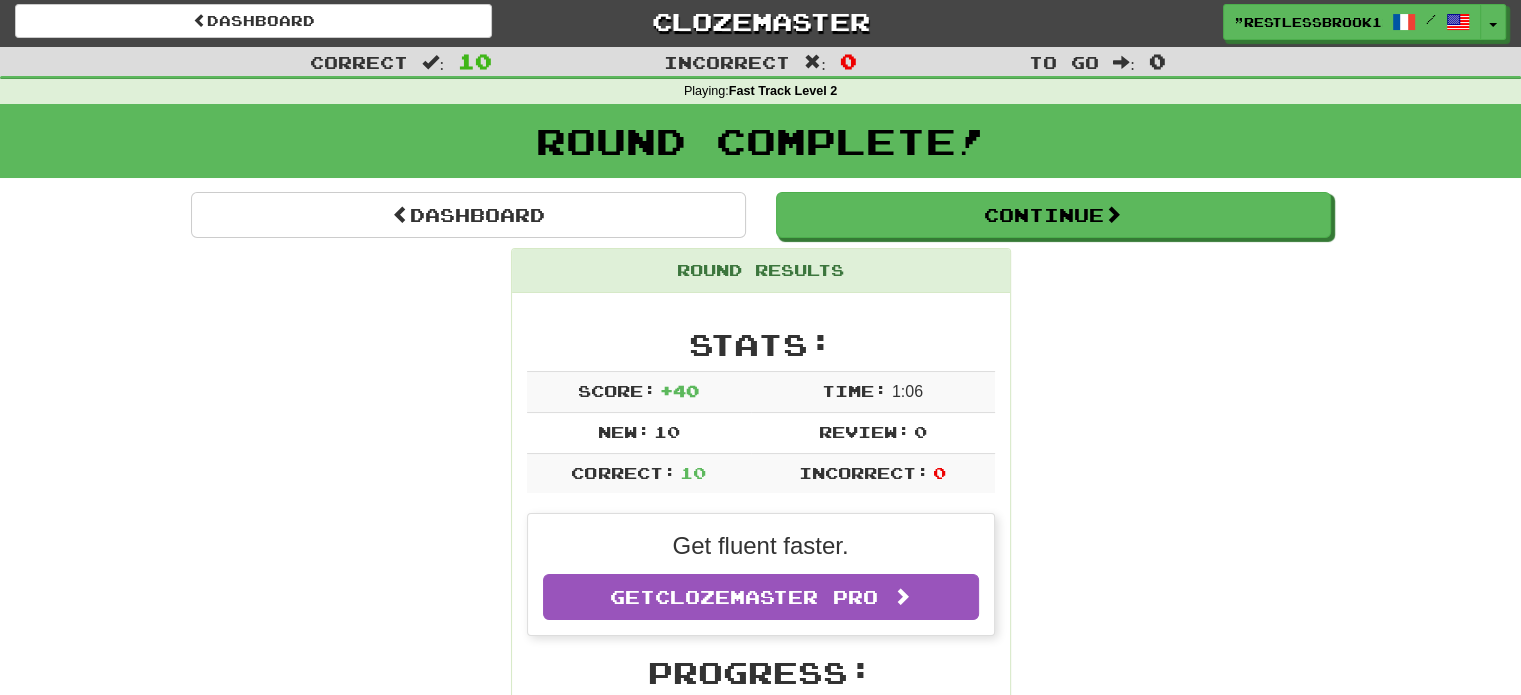 scroll, scrollTop: 0, scrollLeft: 0, axis: both 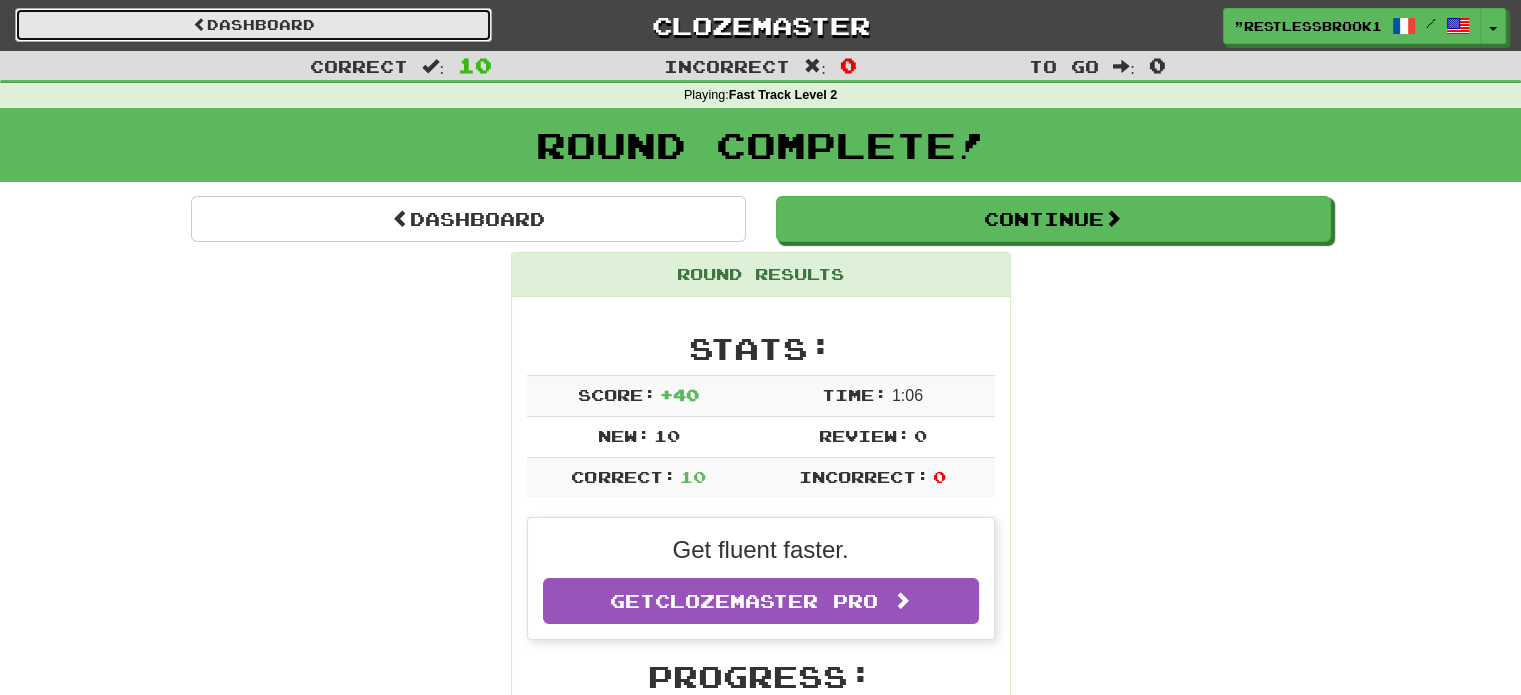 click on "Dashboard" at bounding box center (253, 25) 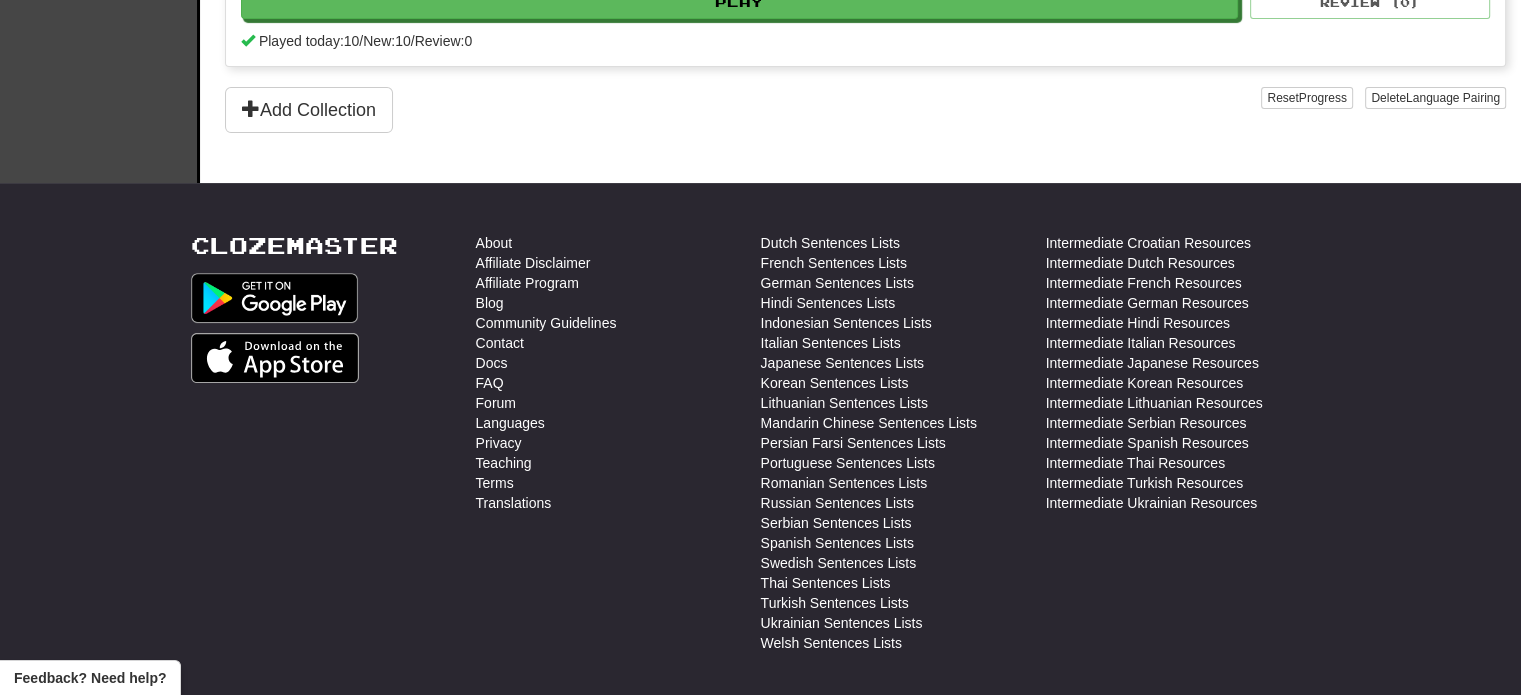 scroll, scrollTop: 0, scrollLeft: 0, axis: both 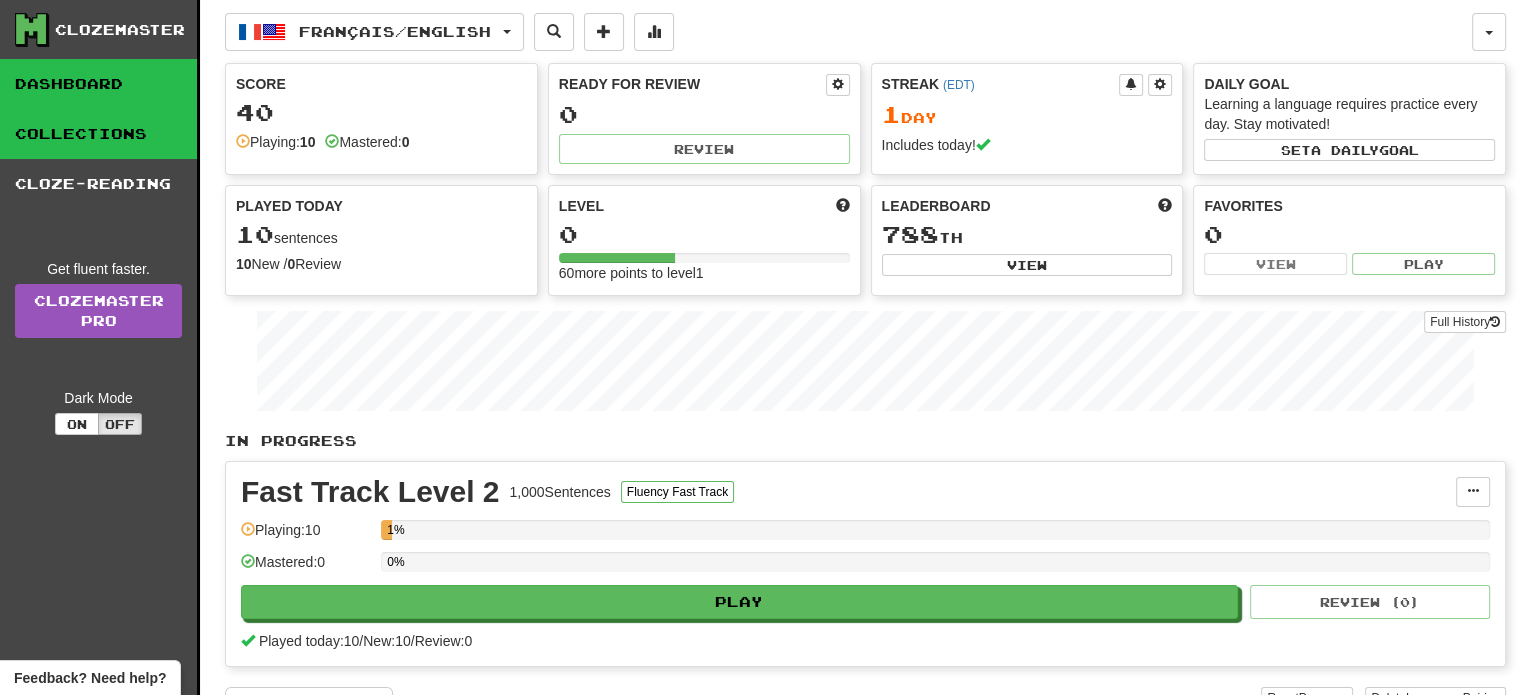 click on "Collections" at bounding box center (98, 134) 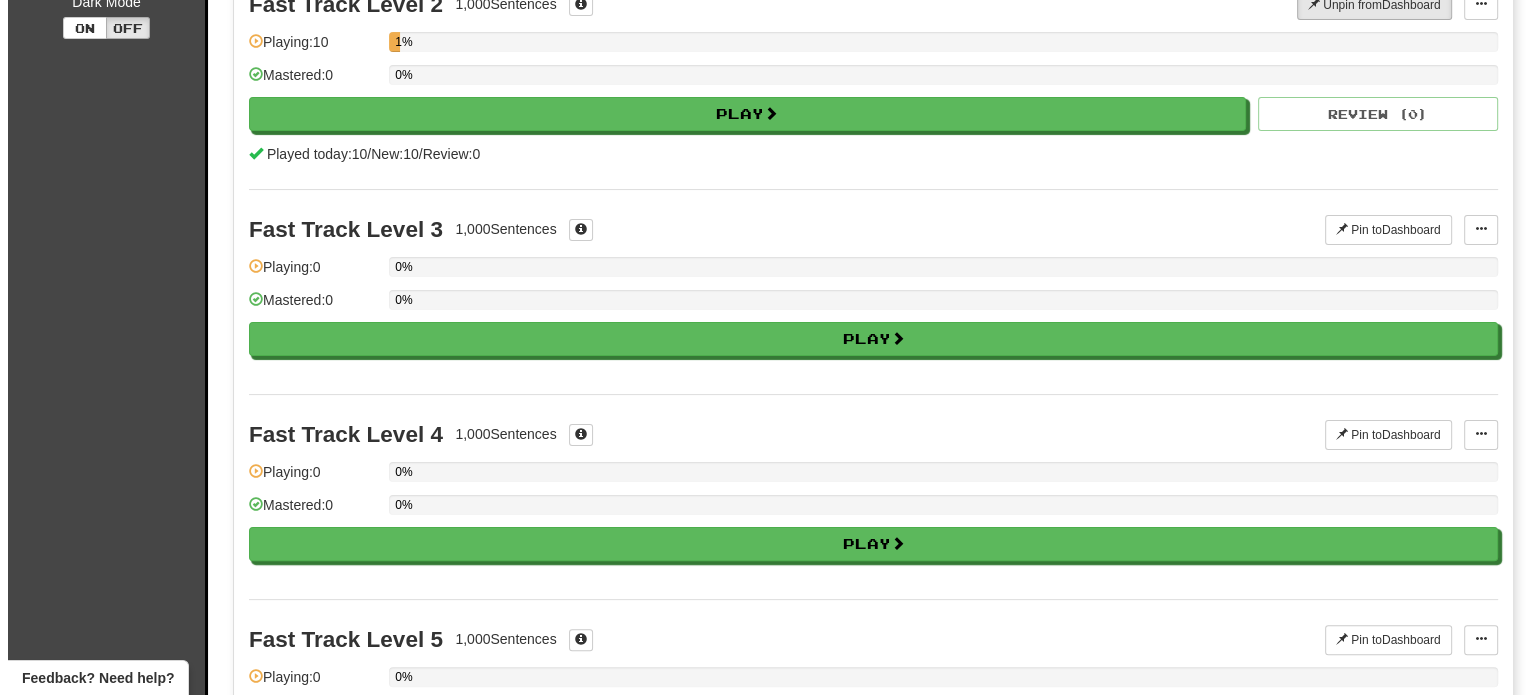 scroll, scrollTop: 400, scrollLeft: 0, axis: vertical 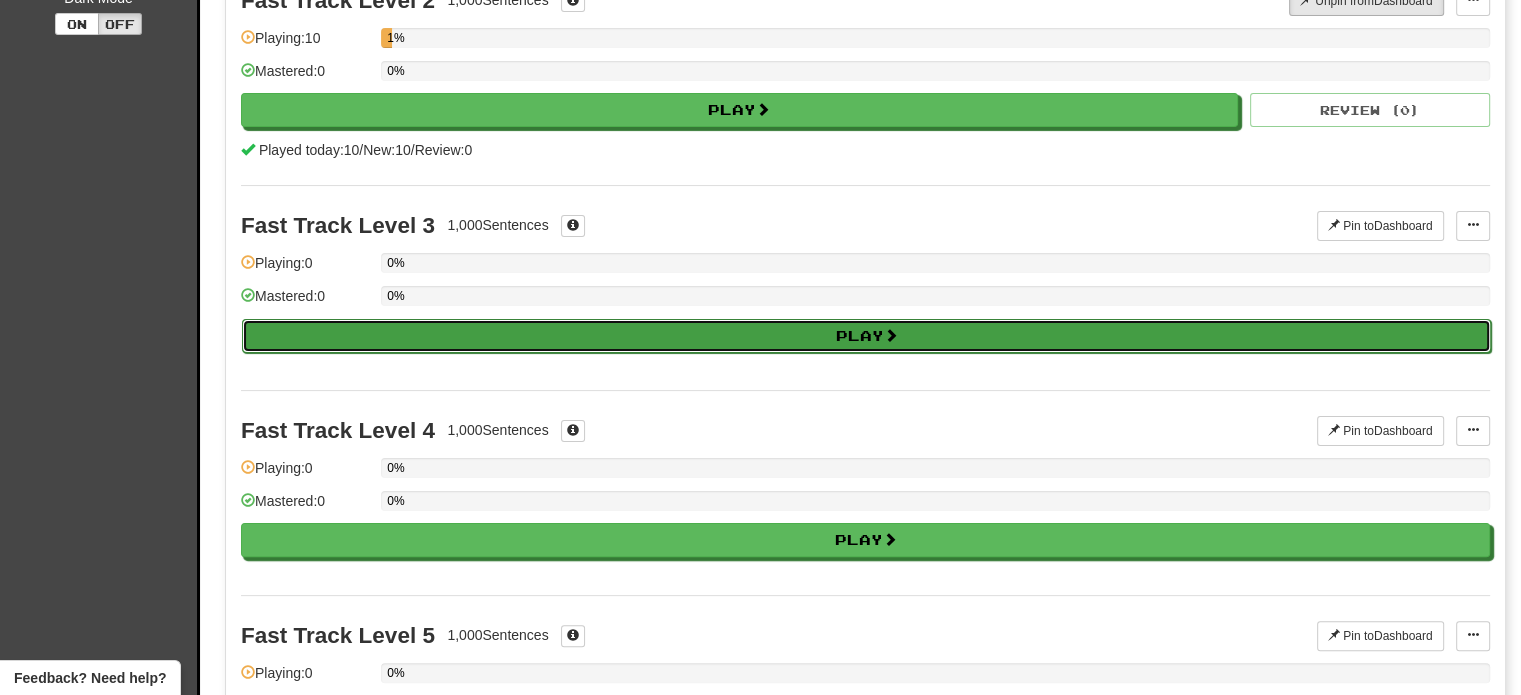 click on "Play" at bounding box center [866, 336] 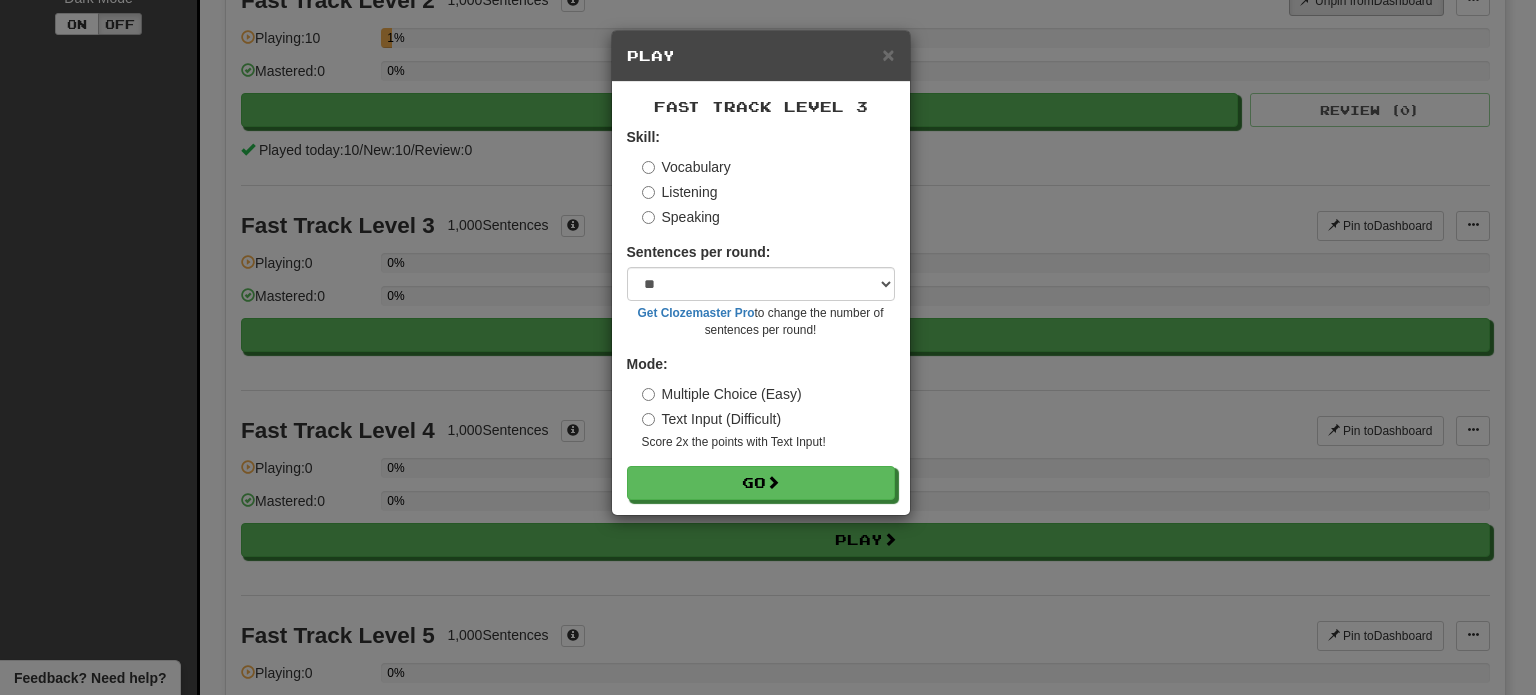 drag, startPoint x: 873, startPoint y: 335, endPoint x: 542, endPoint y: 343, distance: 331.09665 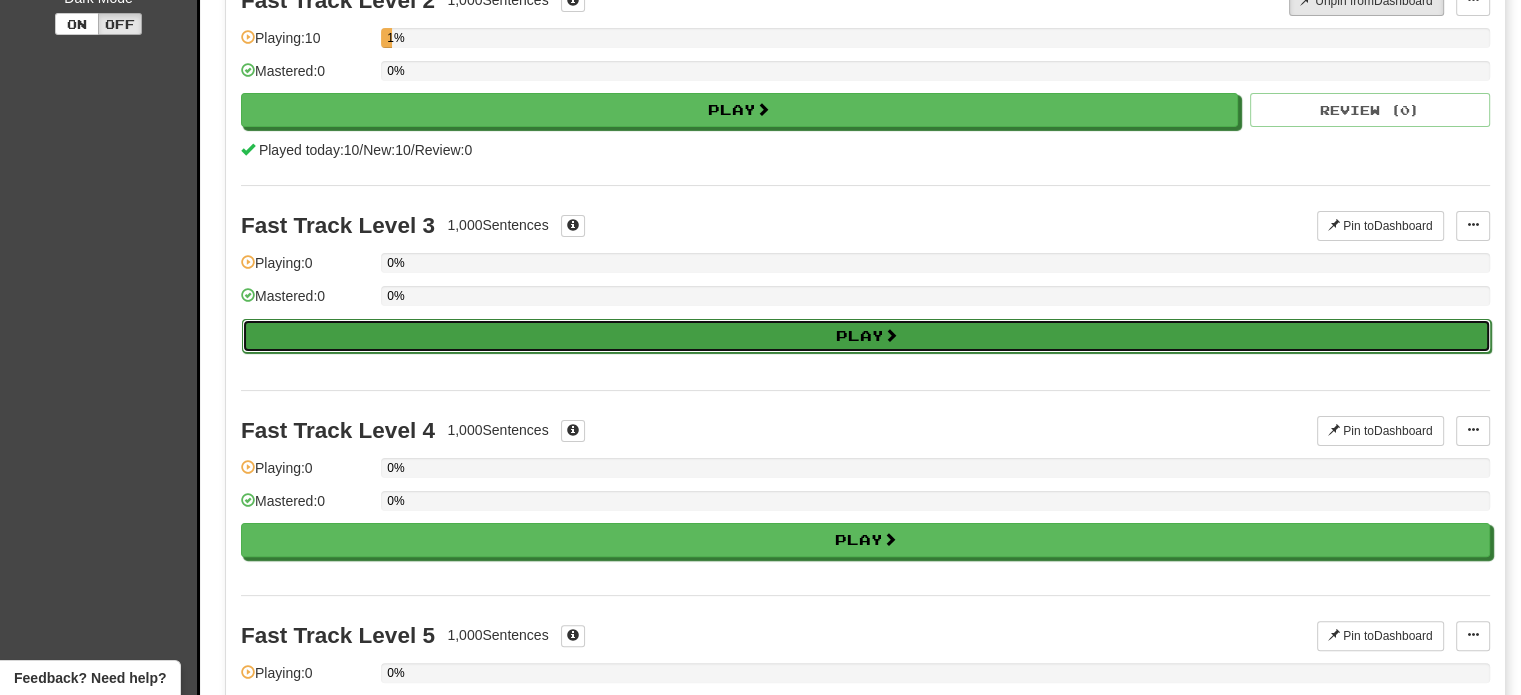 click on "Play" at bounding box center (866, 336) 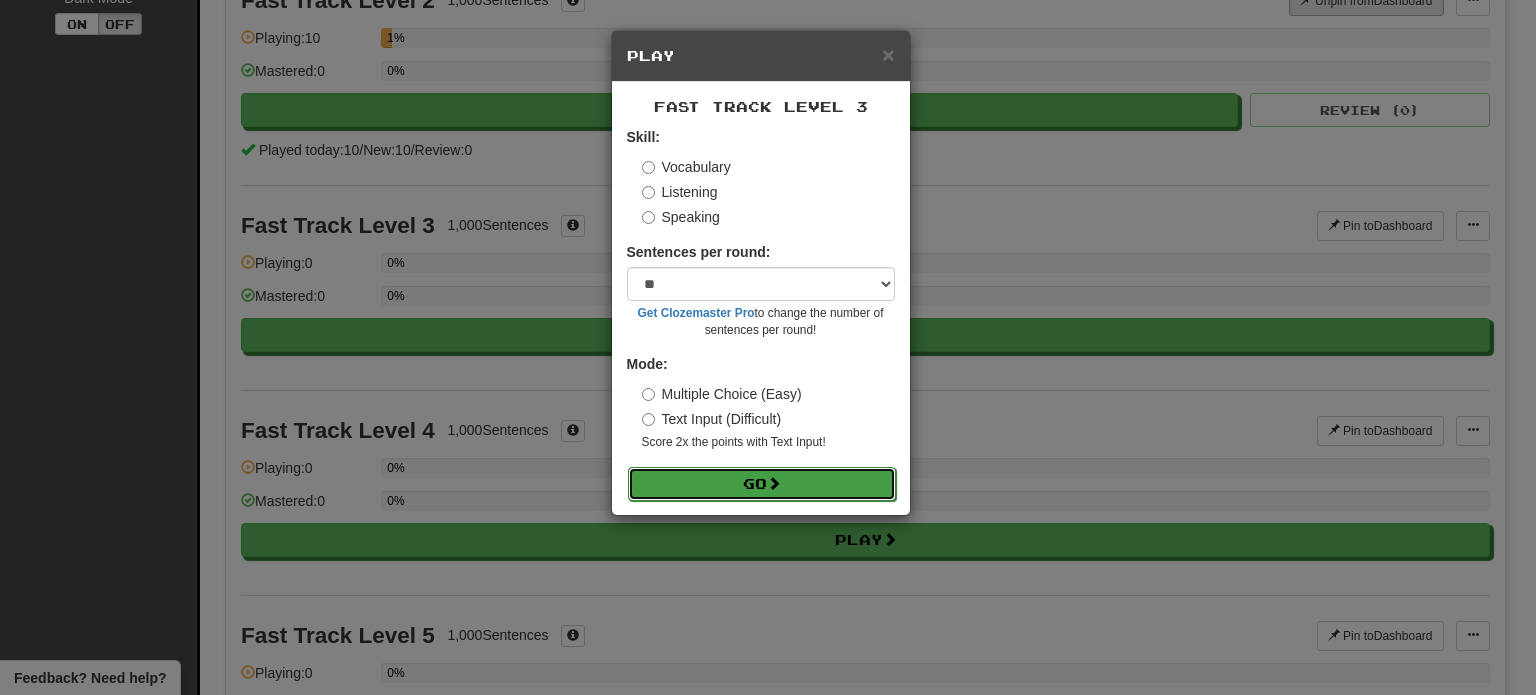 click on "Go" at bounding box center (762, 484) 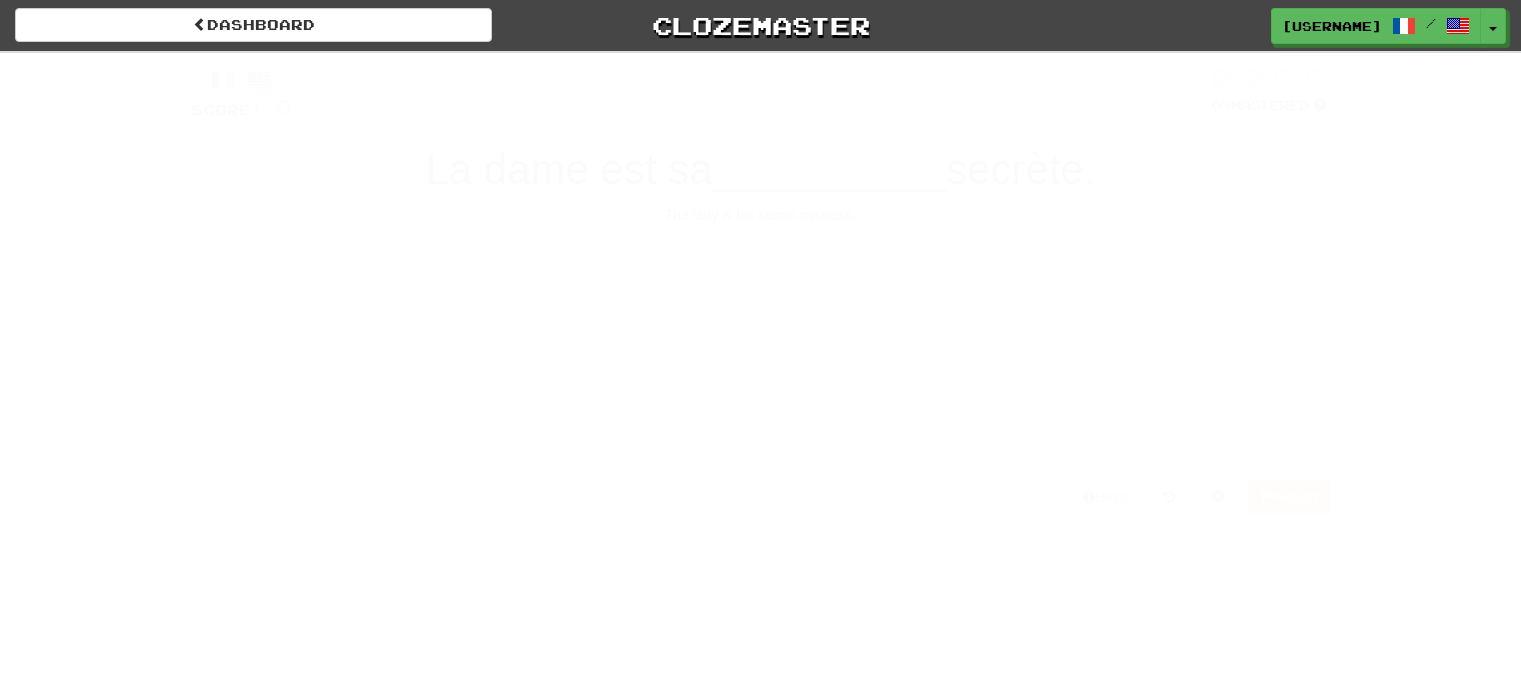 scroll, scrollTop: 0, scrollLeft: 0, axis: both 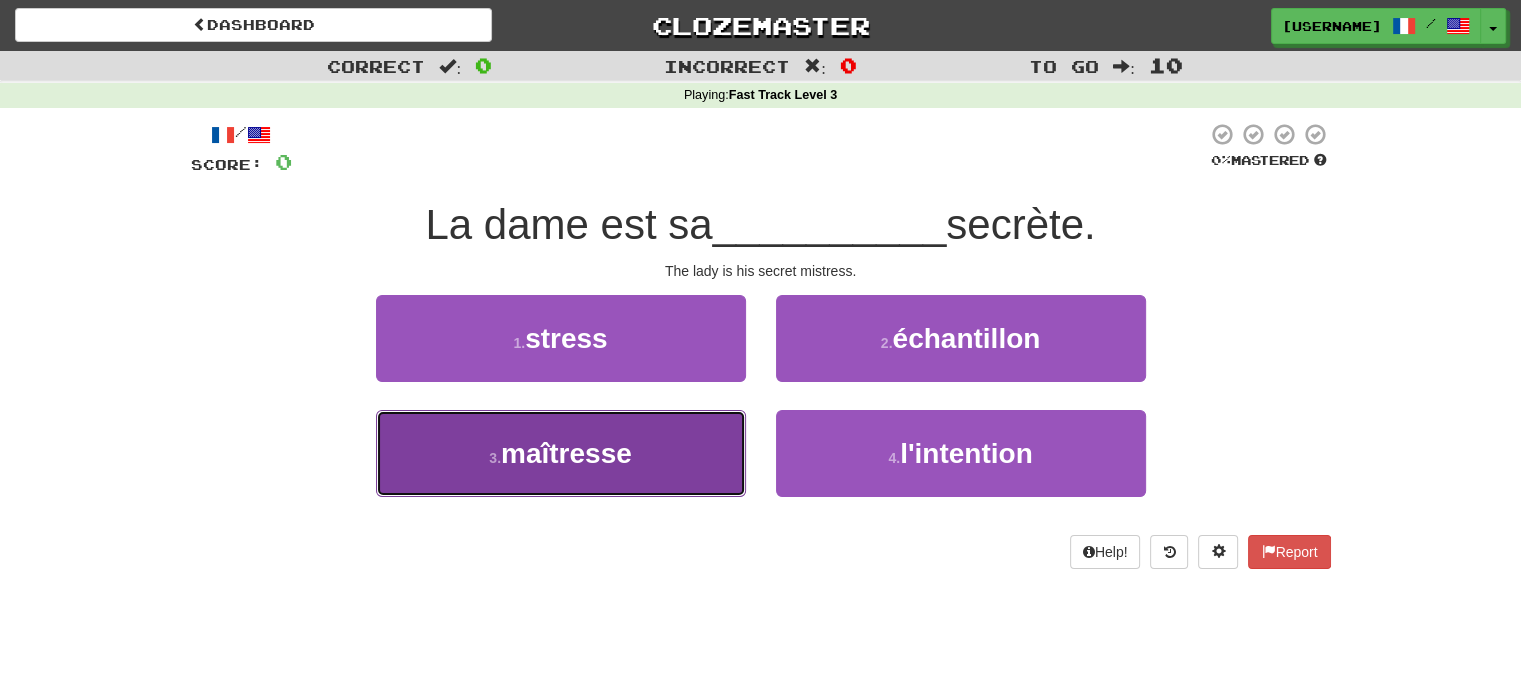 click on "3 .  maîtresse" at bounding box center [561, 453] 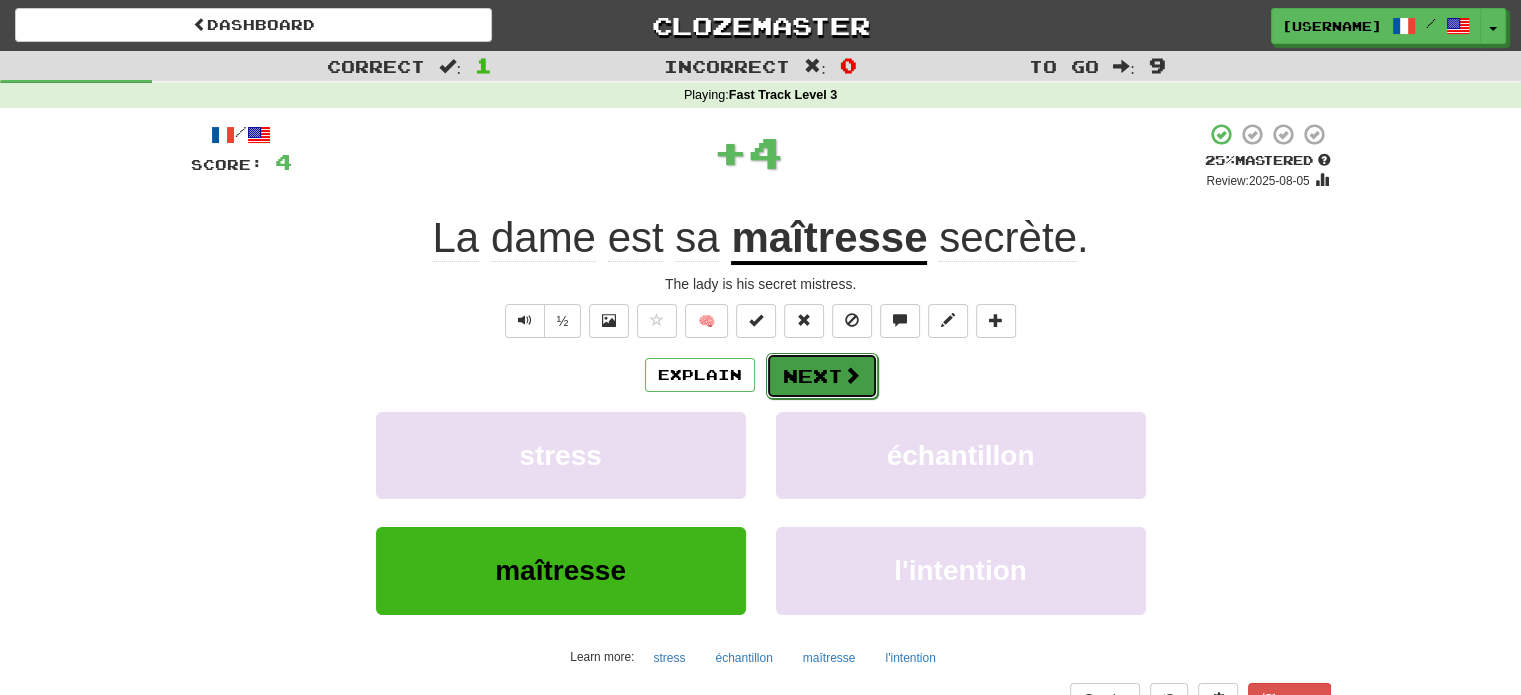 click on "Next" at bounding box center [822, 376] 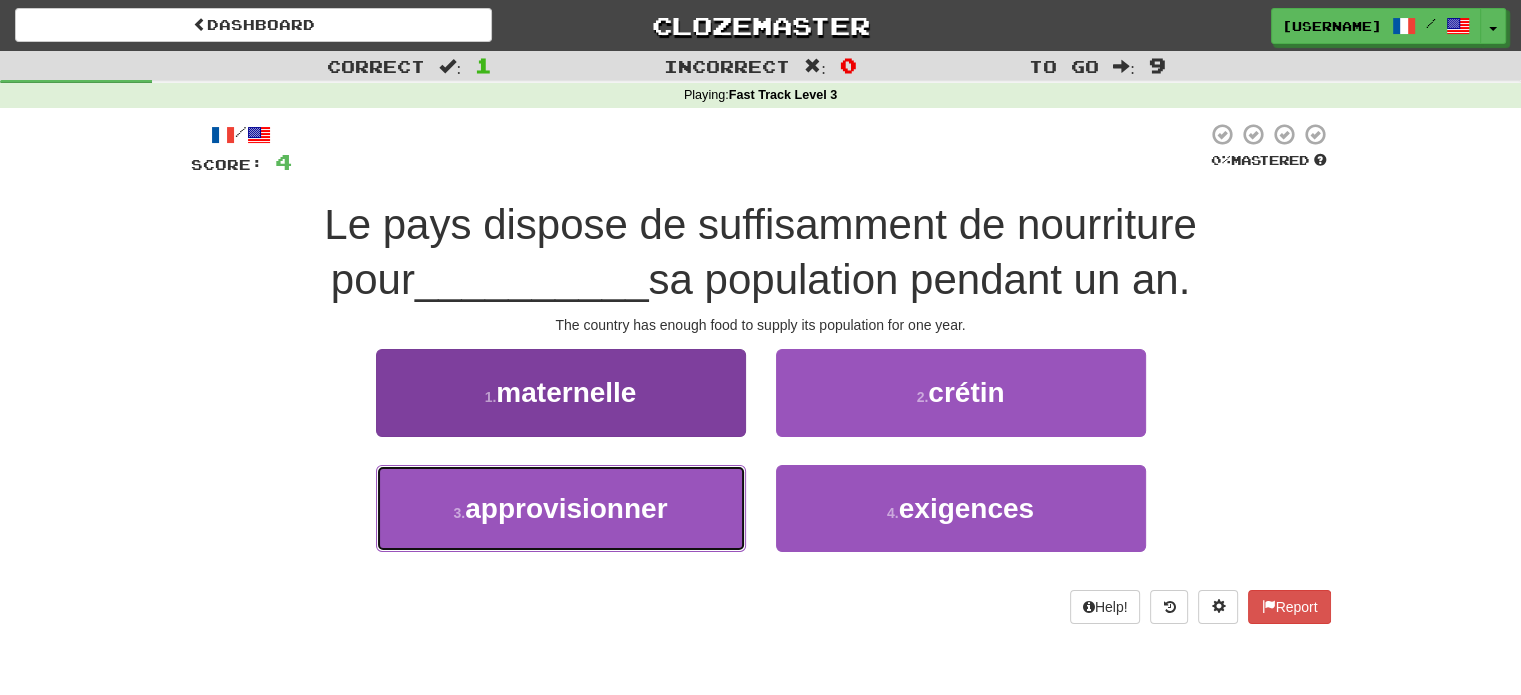 click on "3 .  approvisionner" at bounding box center [561, 508] 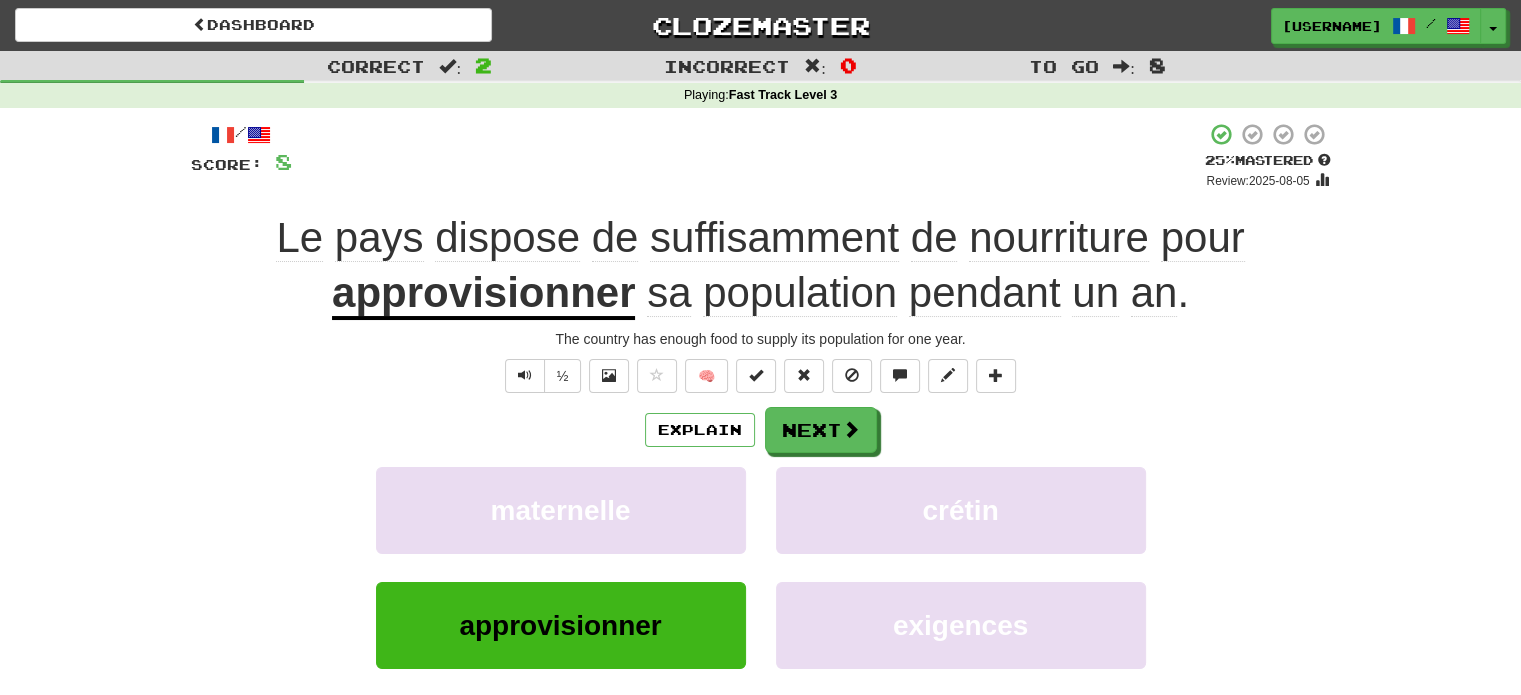 click on "approvisionner" at bounding box center [483, 294] 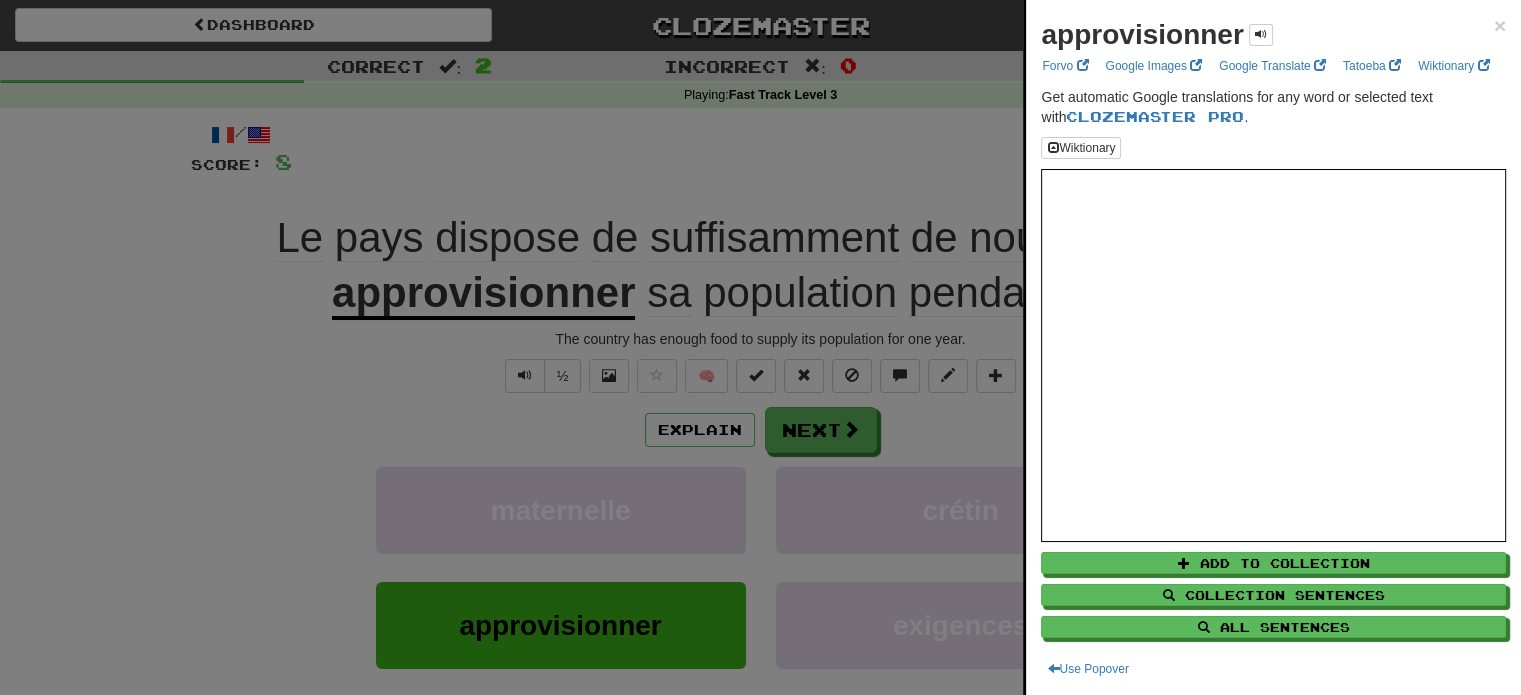 click at bounding box center [760, 347] 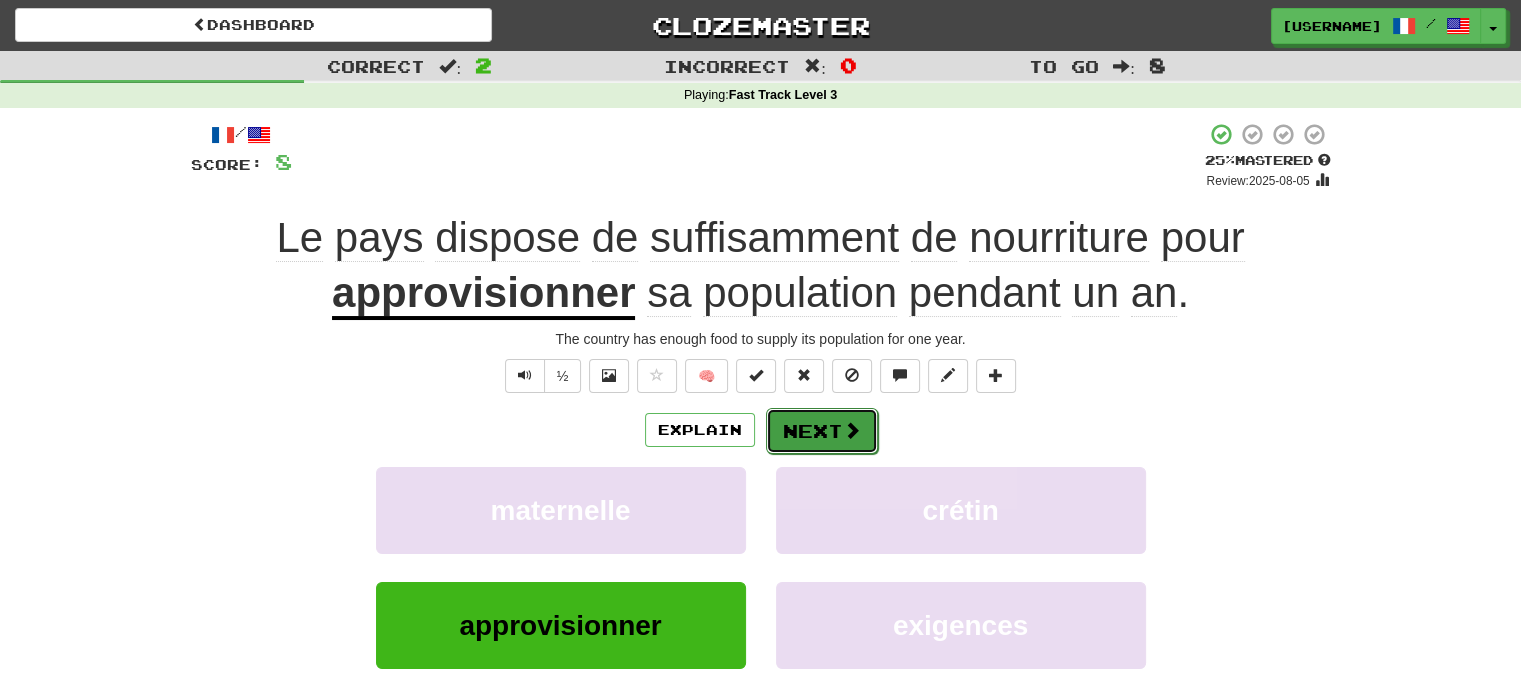 click on "Next" at bounding box center (822, 431) 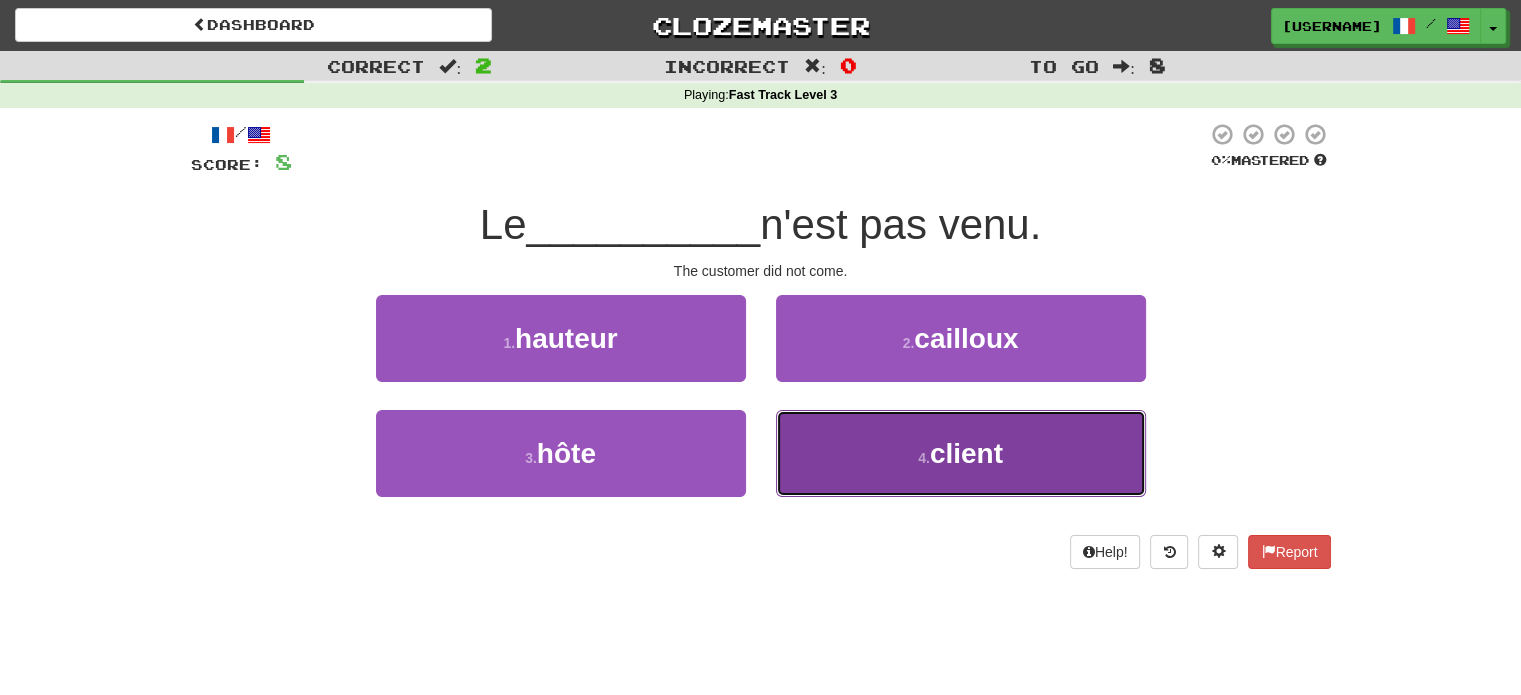 click on "4 .  client" at bounding box center (961, 453) 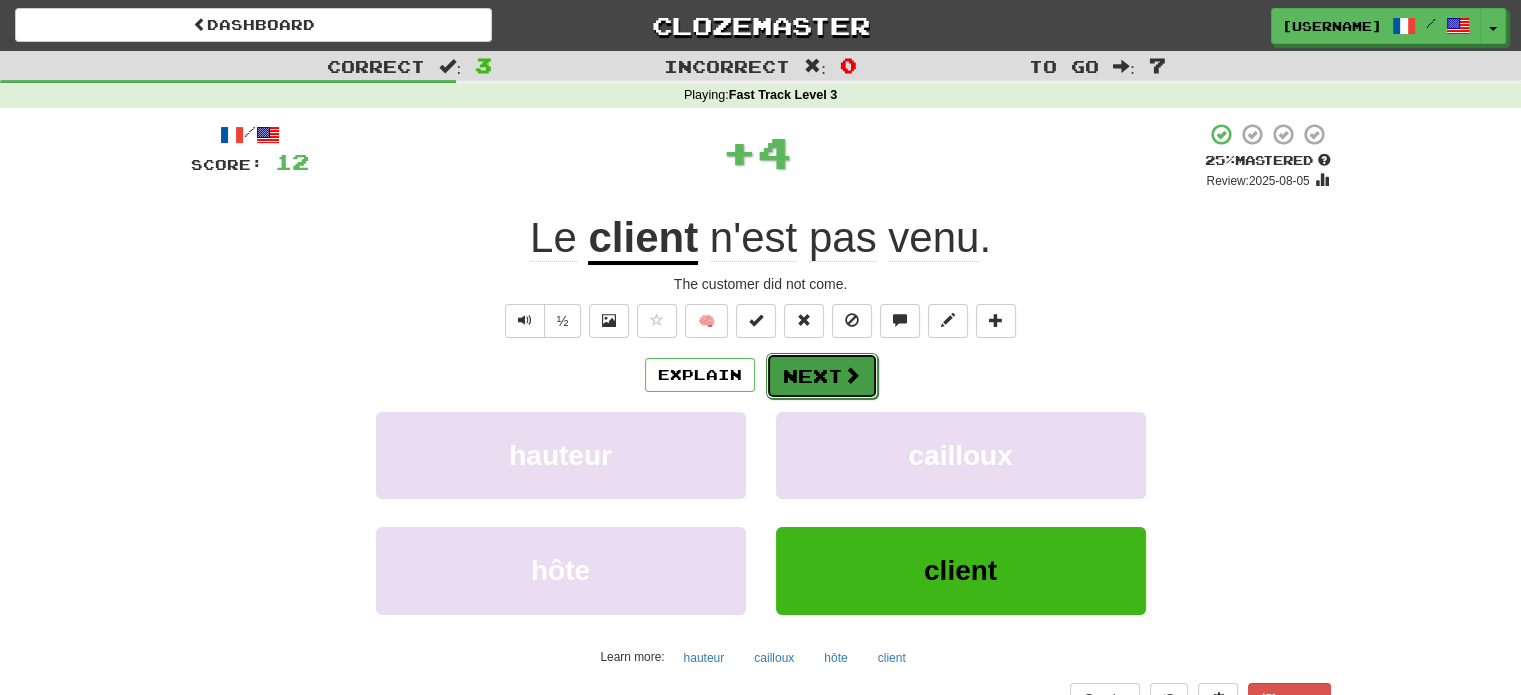 click at bounding box center (852, 375) 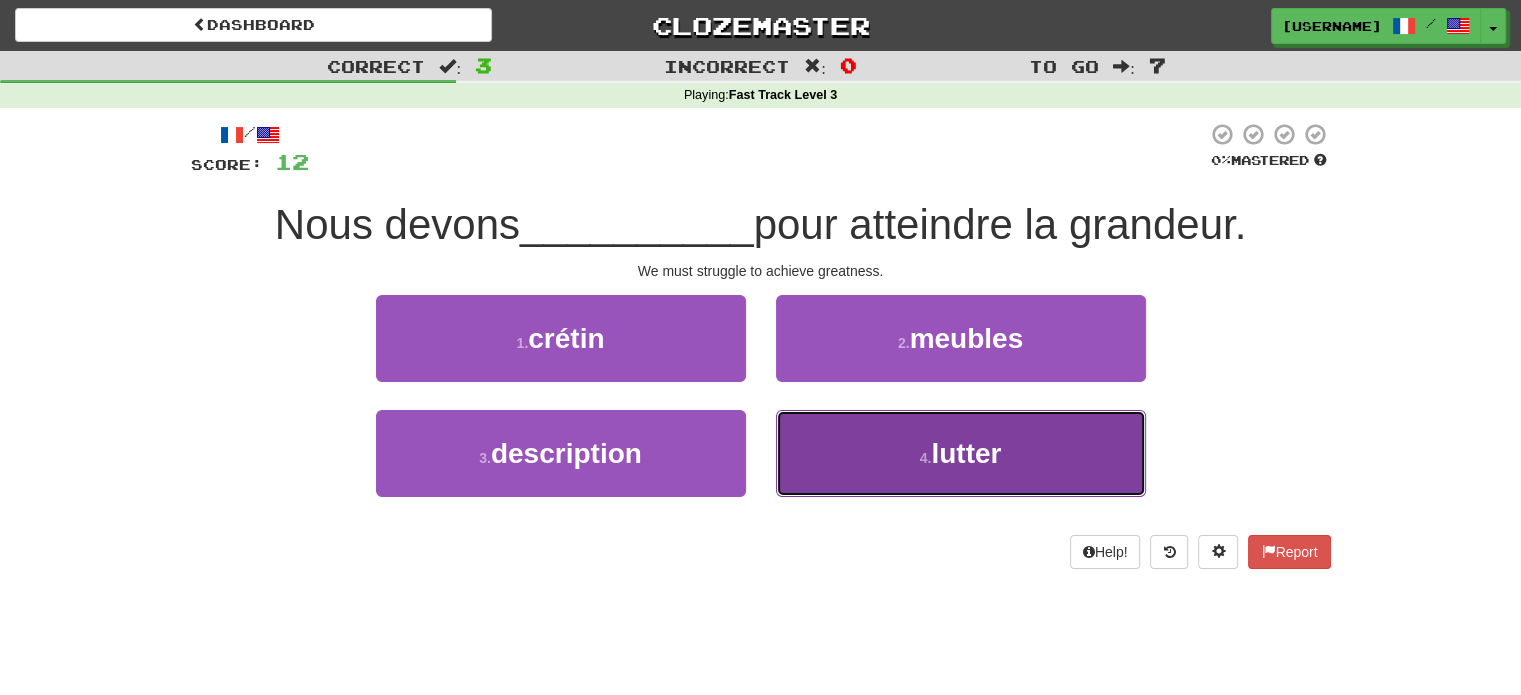 click on "lutter" at bounding box center (966, 453) 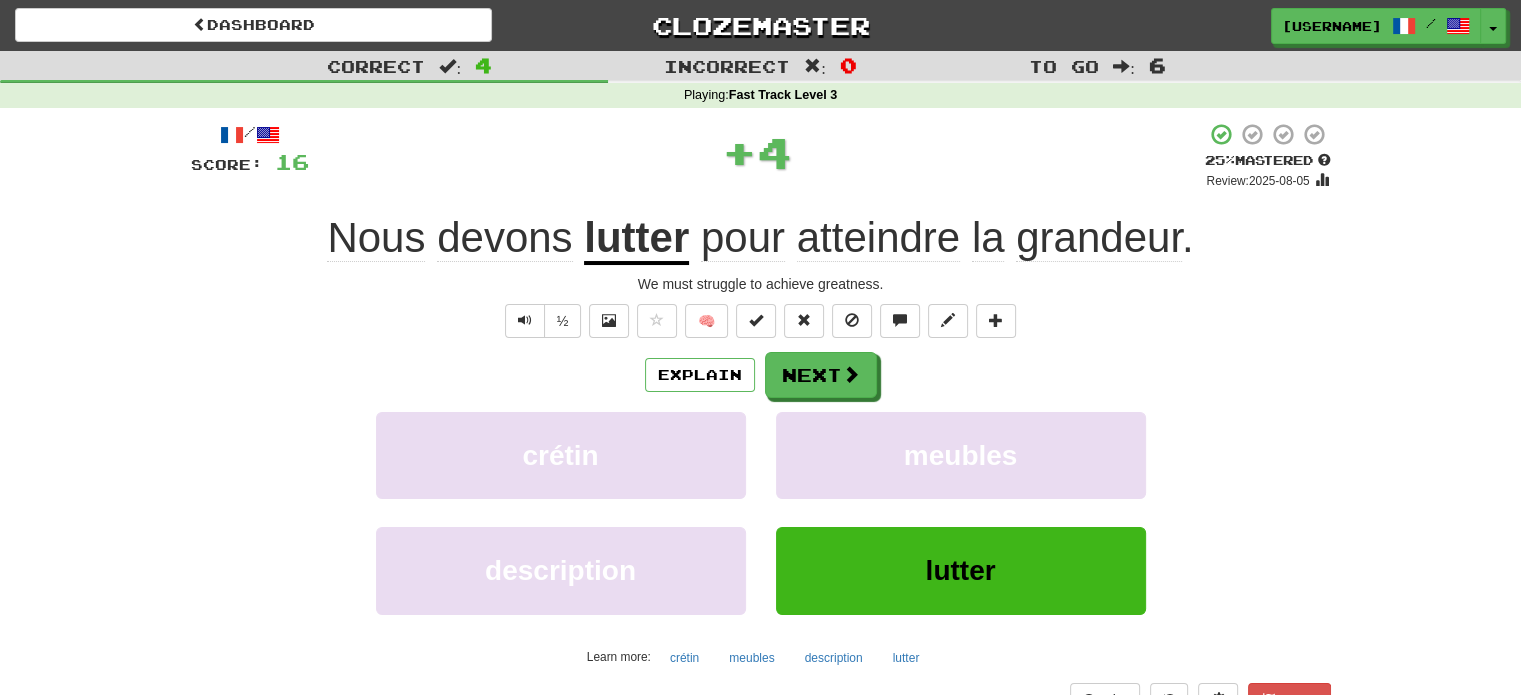 click on "lutter" at bounding box center (636, 239) 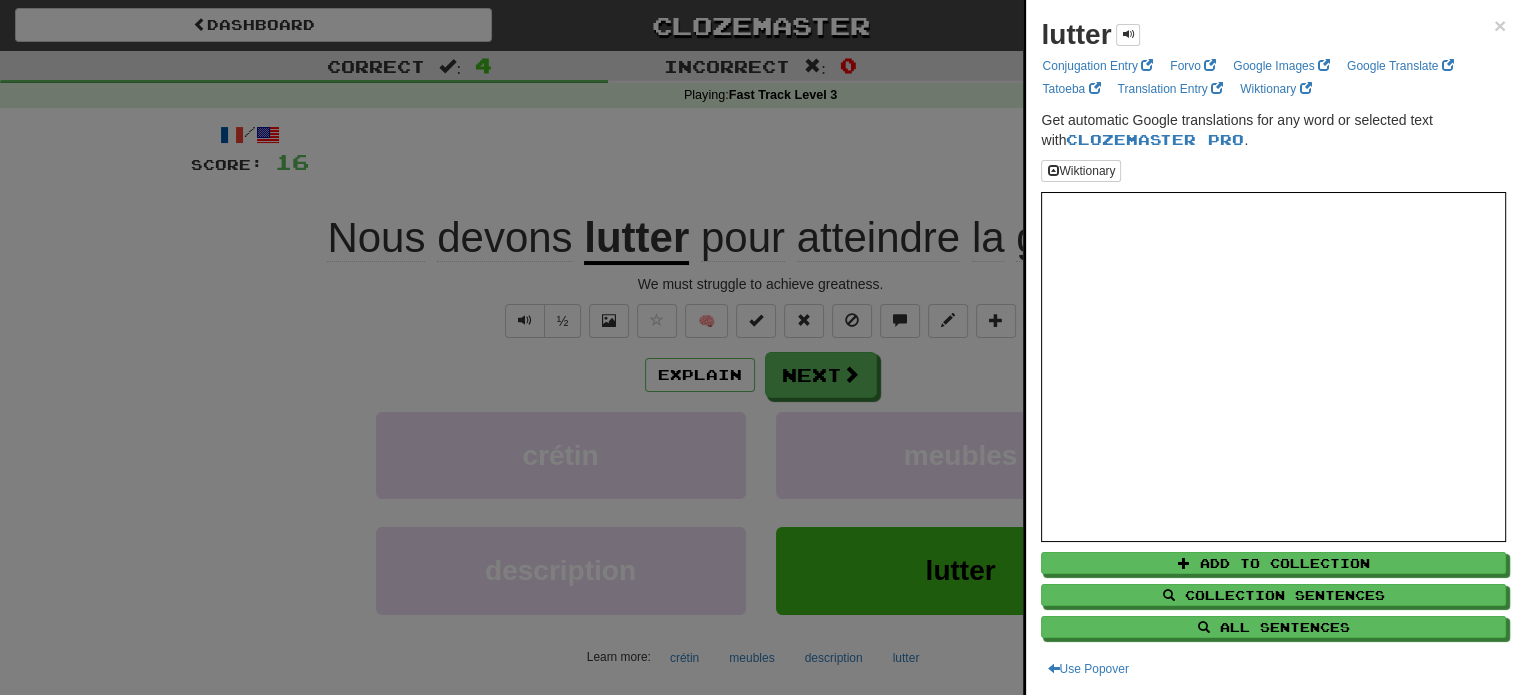 click at bounding box center [760, 347] 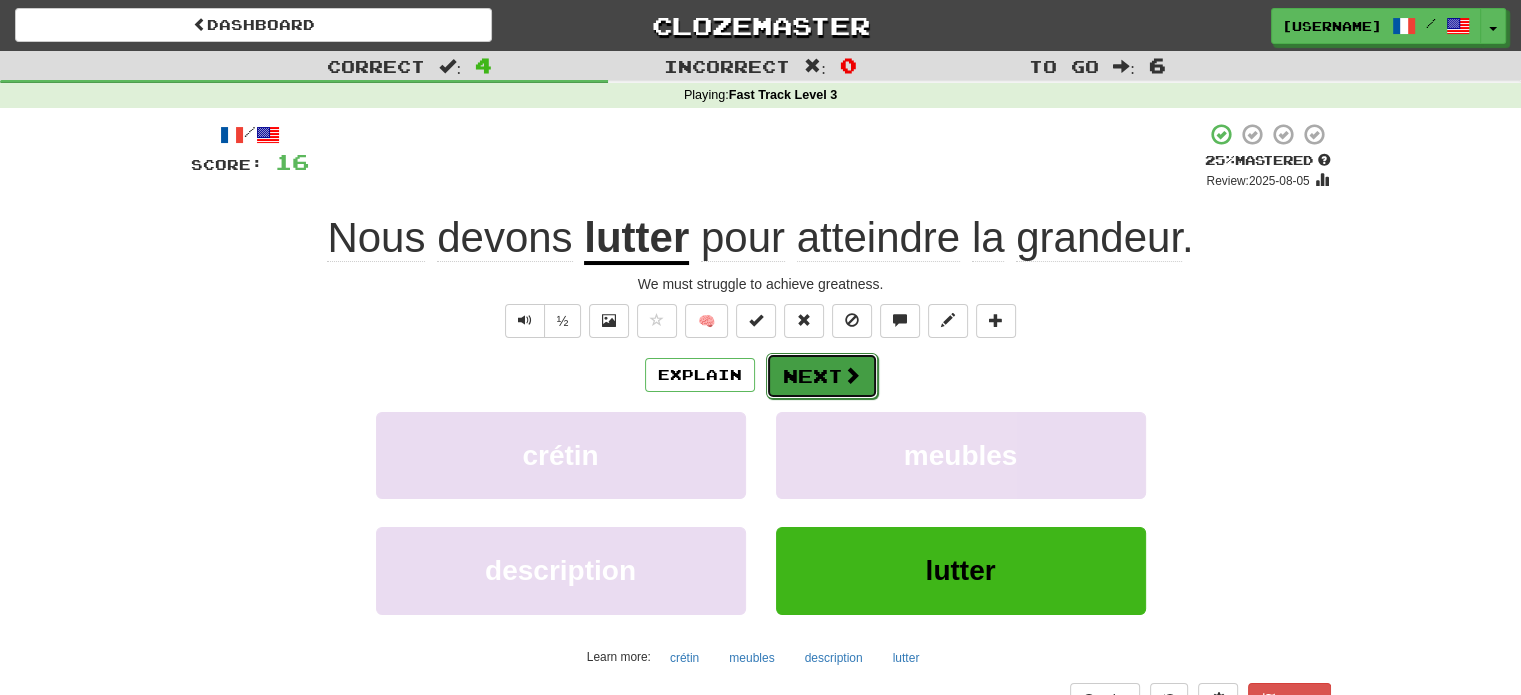 click at bounding box center (852, 375) 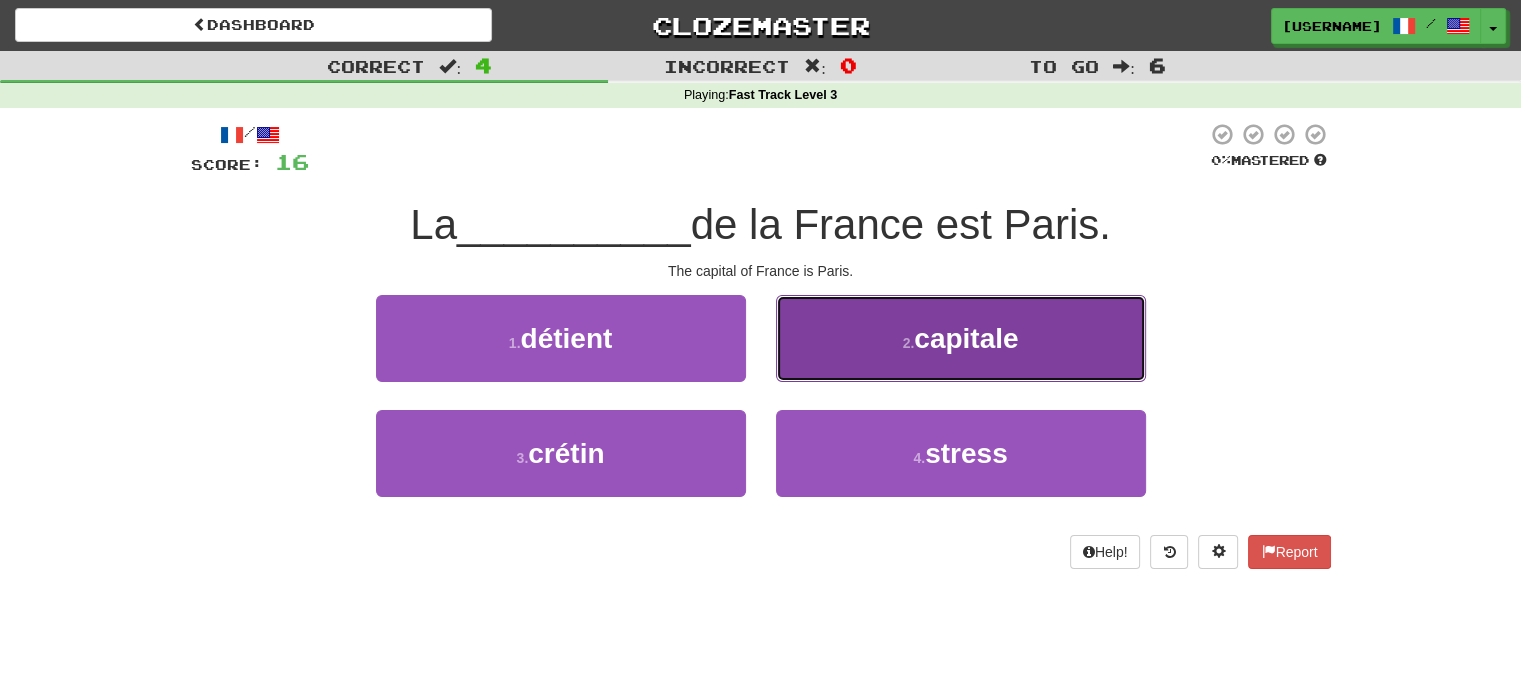 click on "2 . capitale" at bounding box center [961, 338] 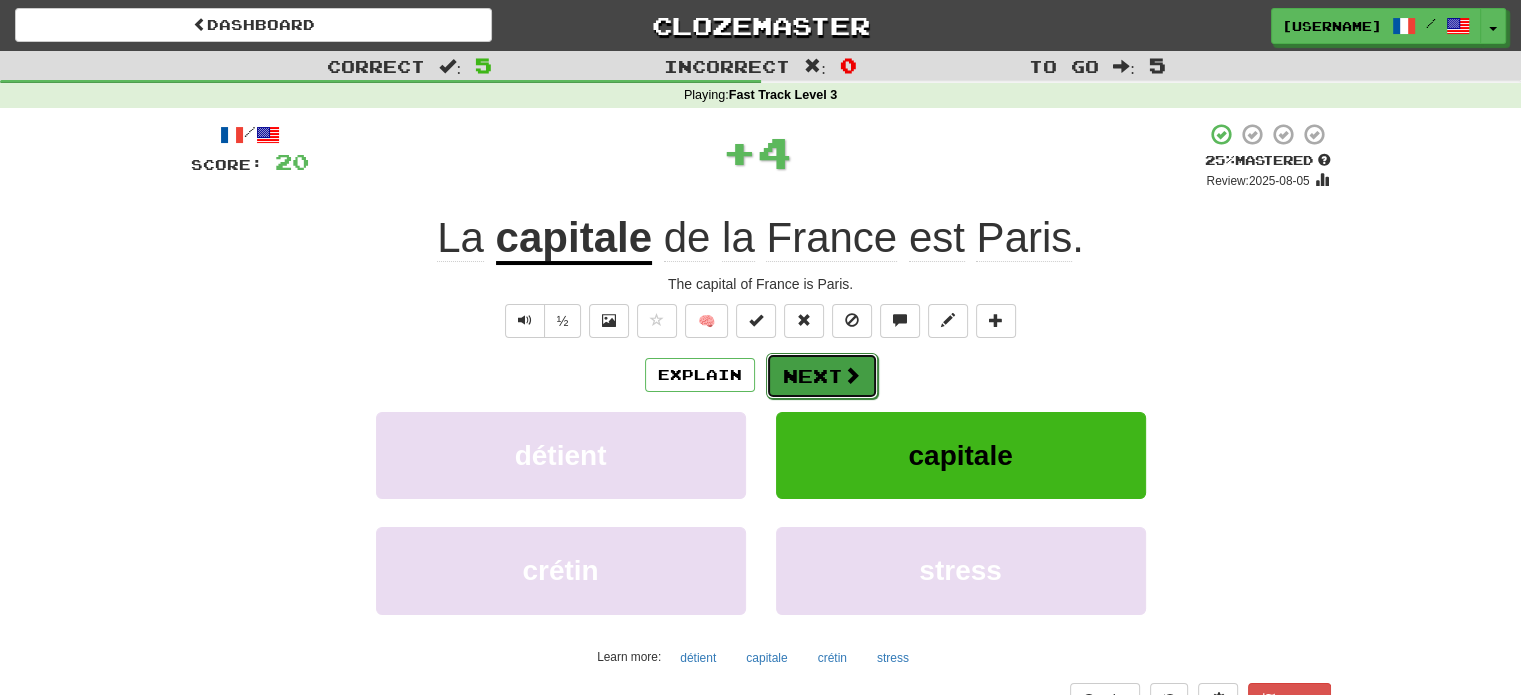 click on "Next" at bounding box center [822, 376] 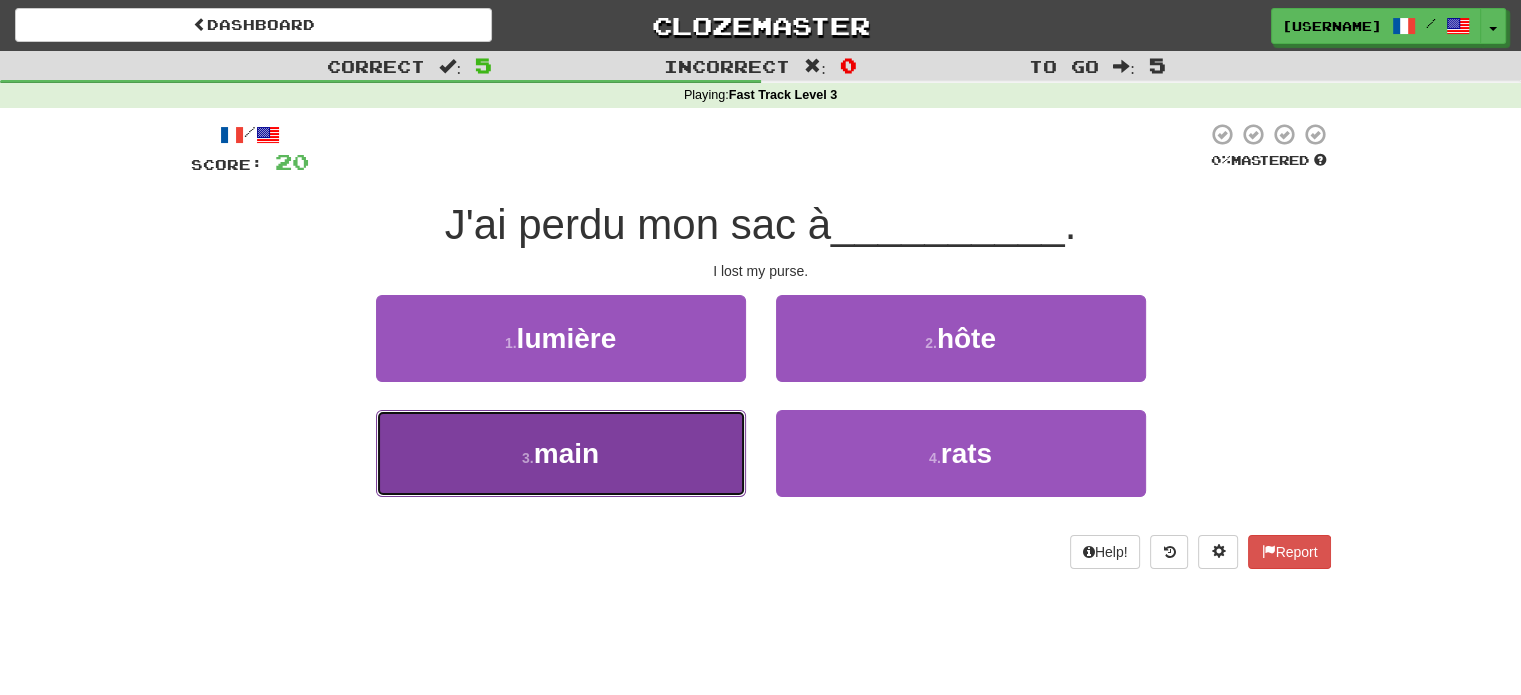 click on "3 . main" at bounding box center (561, 453) 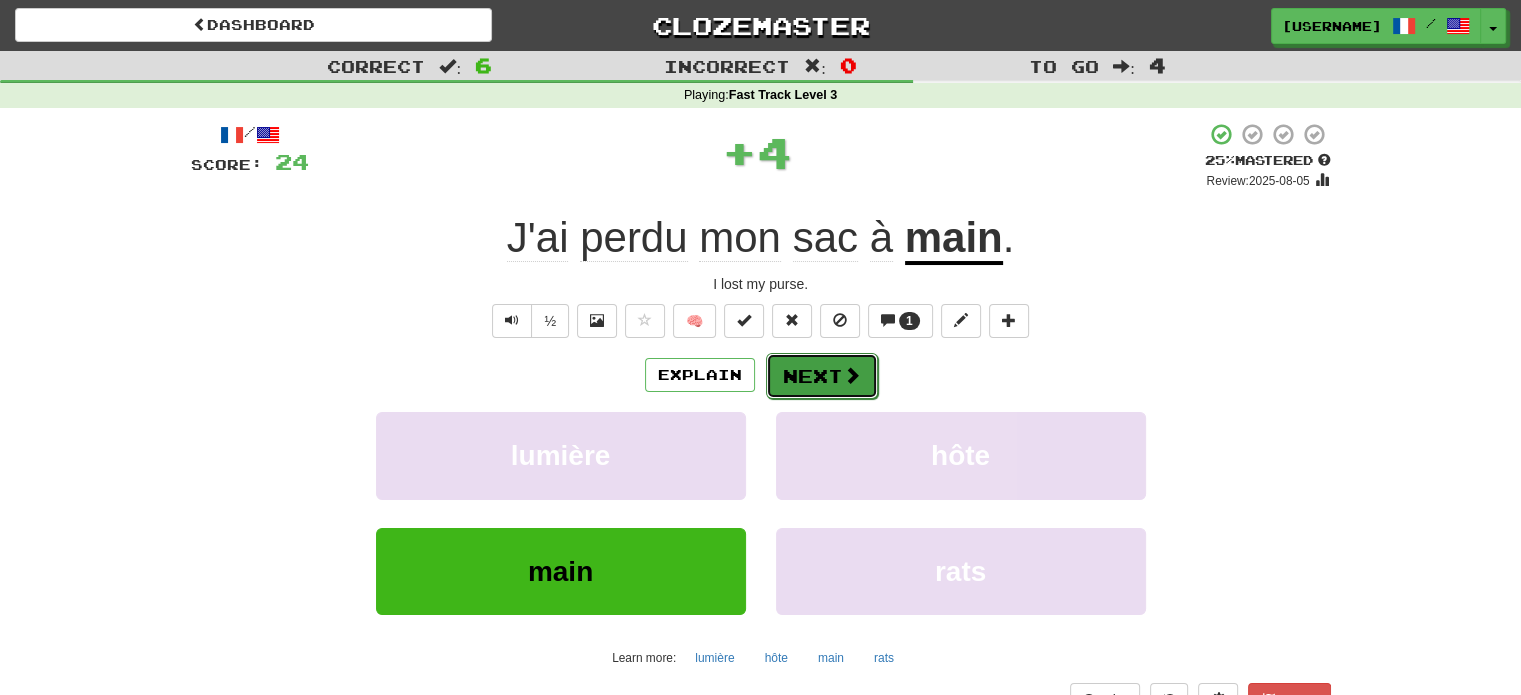 click on "Next" at bounding box center (822, 376) 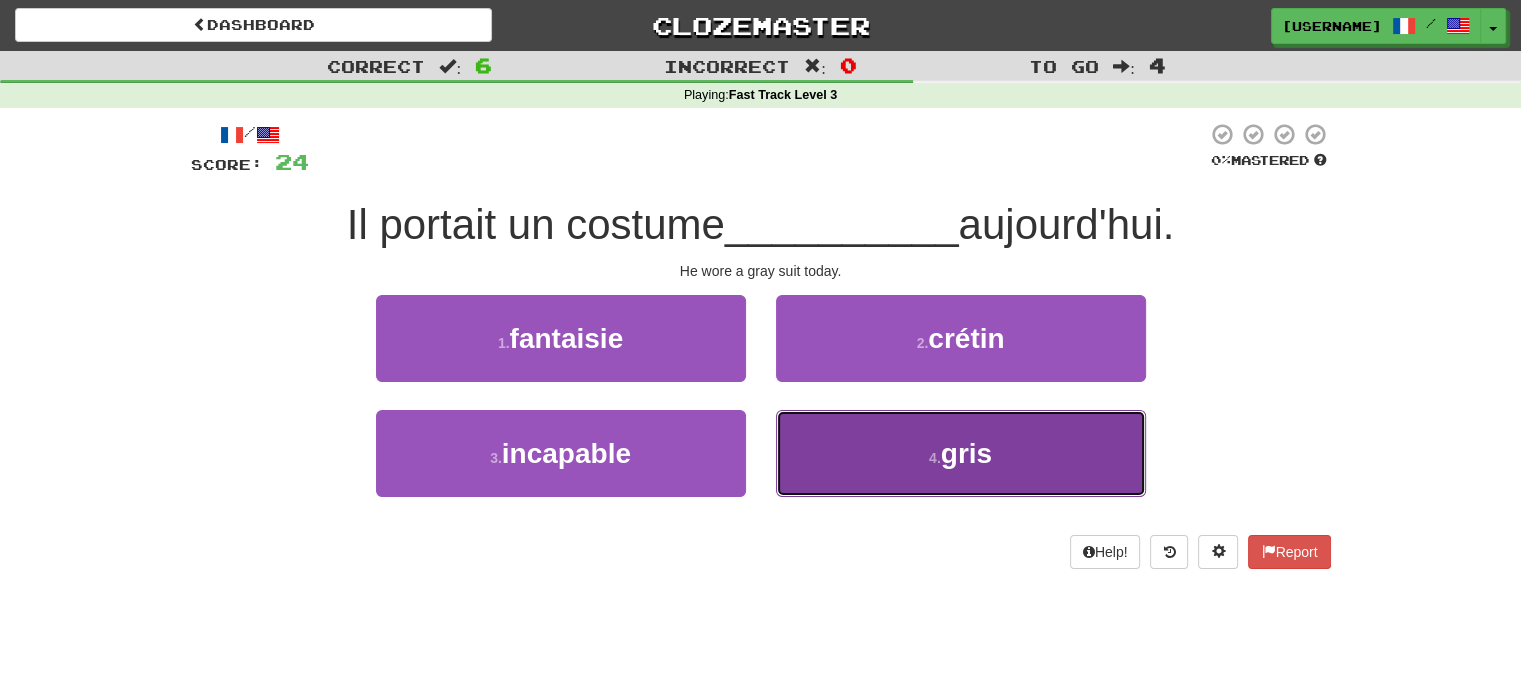 click on "4 ." at bounding box center [935, 458] 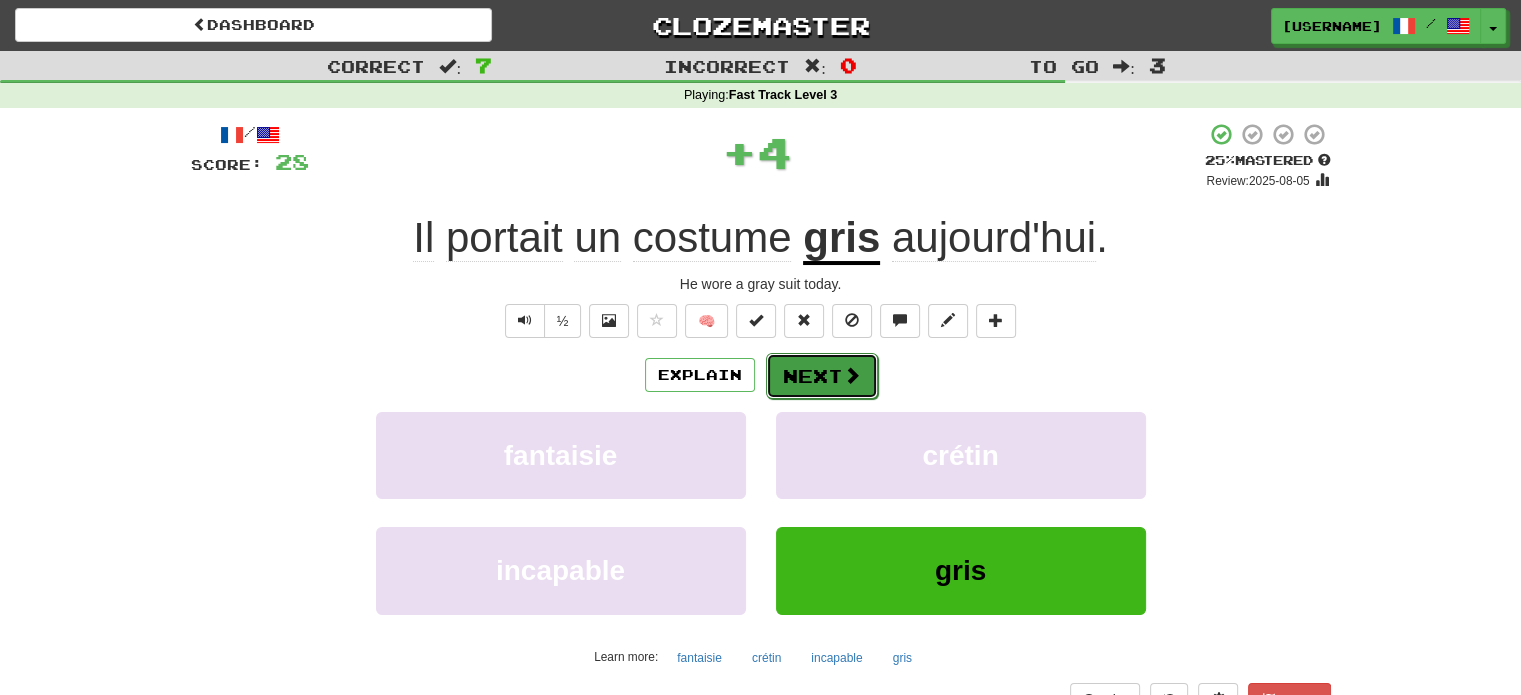 click on "Next" at bounding box center (822, 376) 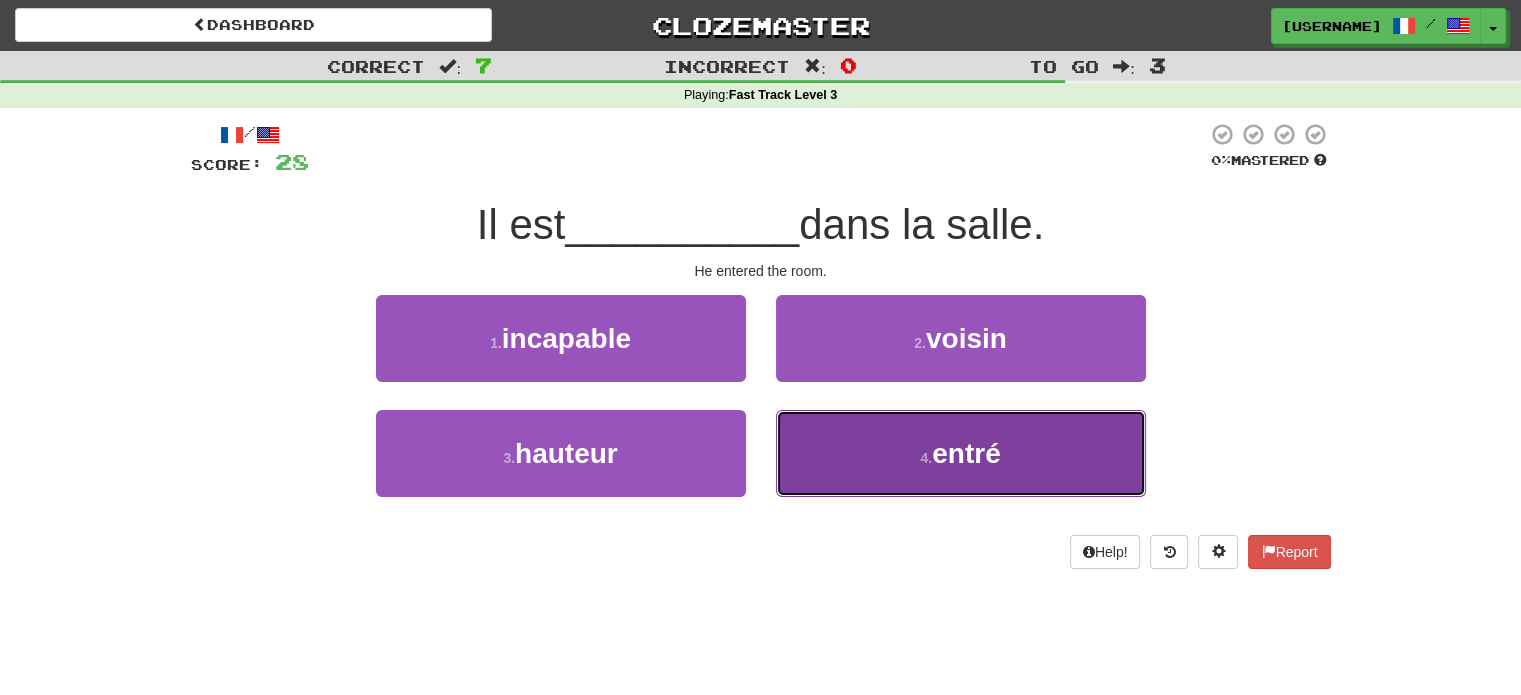 click on "4 .  entré" at bounding box center [961, 453] 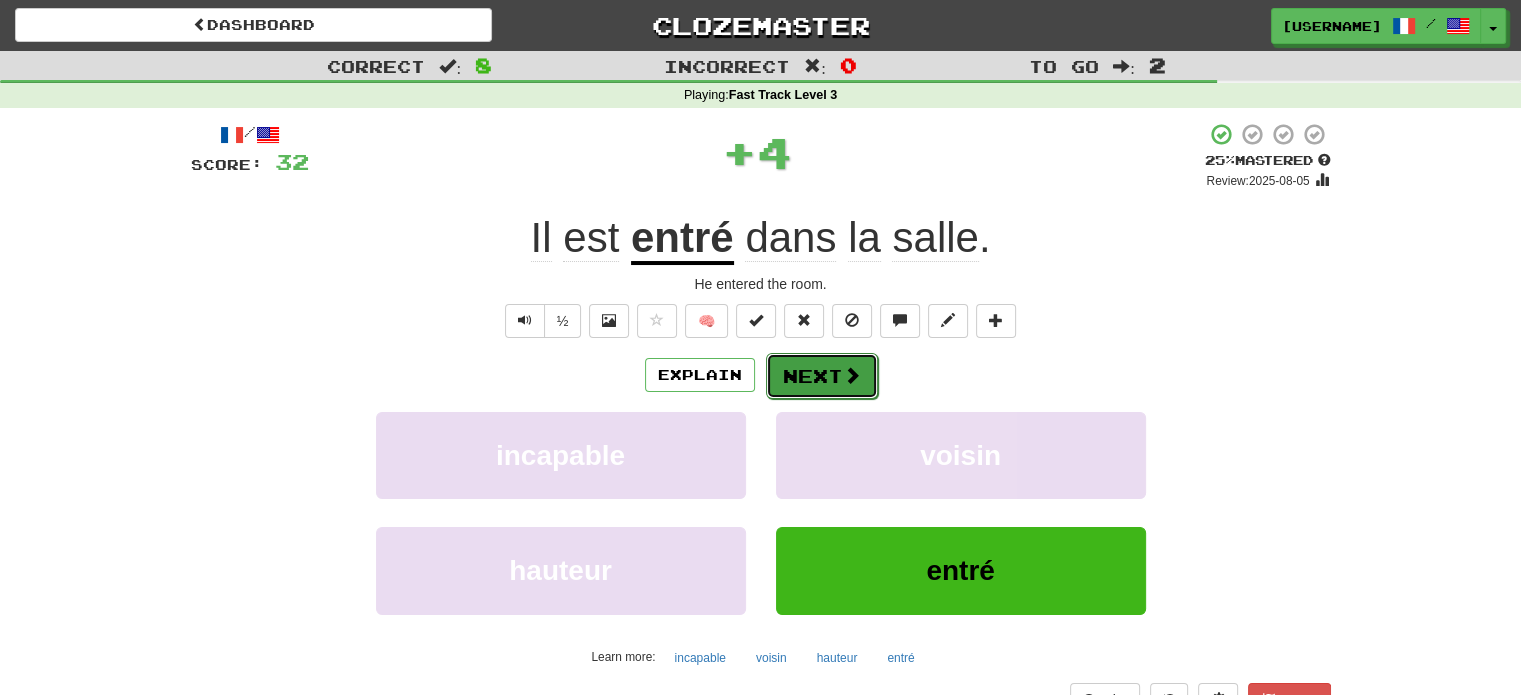 click on "Next" at bounding box center [822, 376] 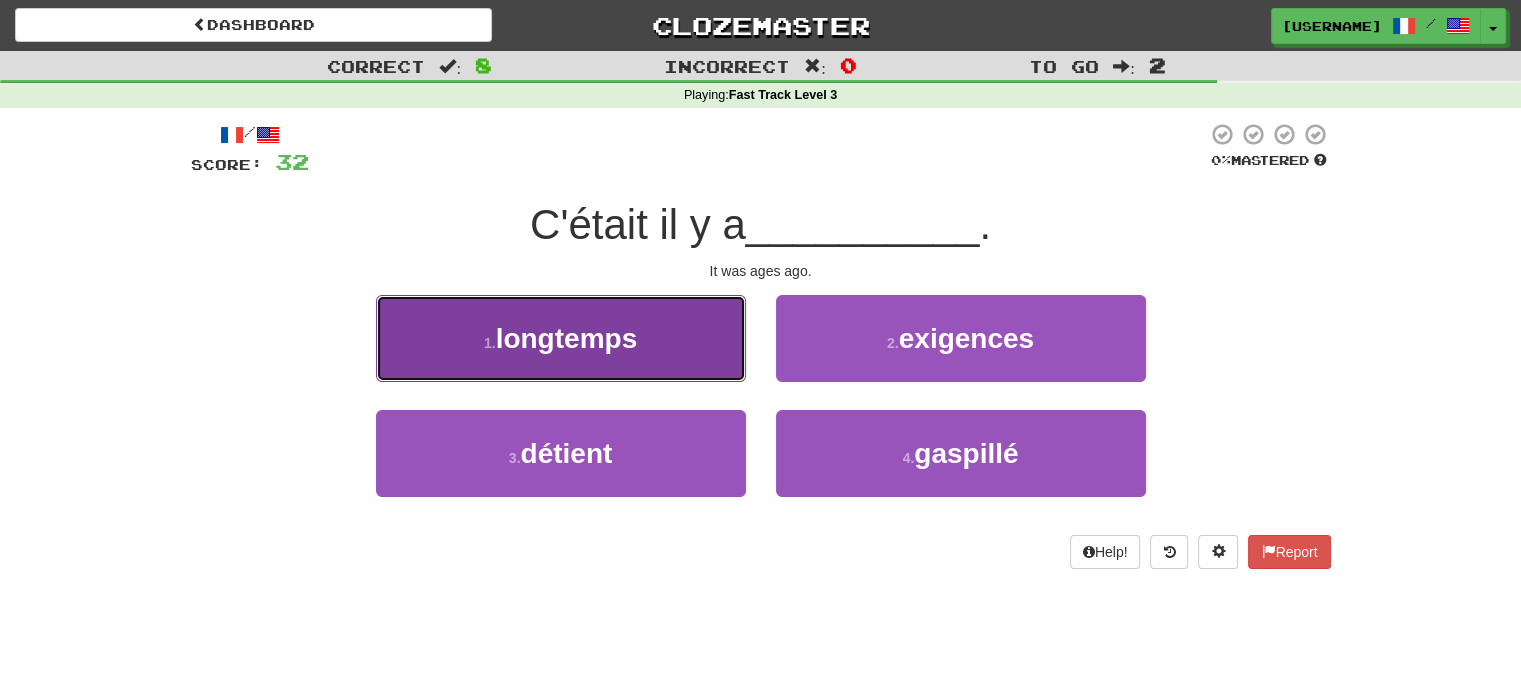 click on "1 . longtemps" at bounding box center [561, 338] 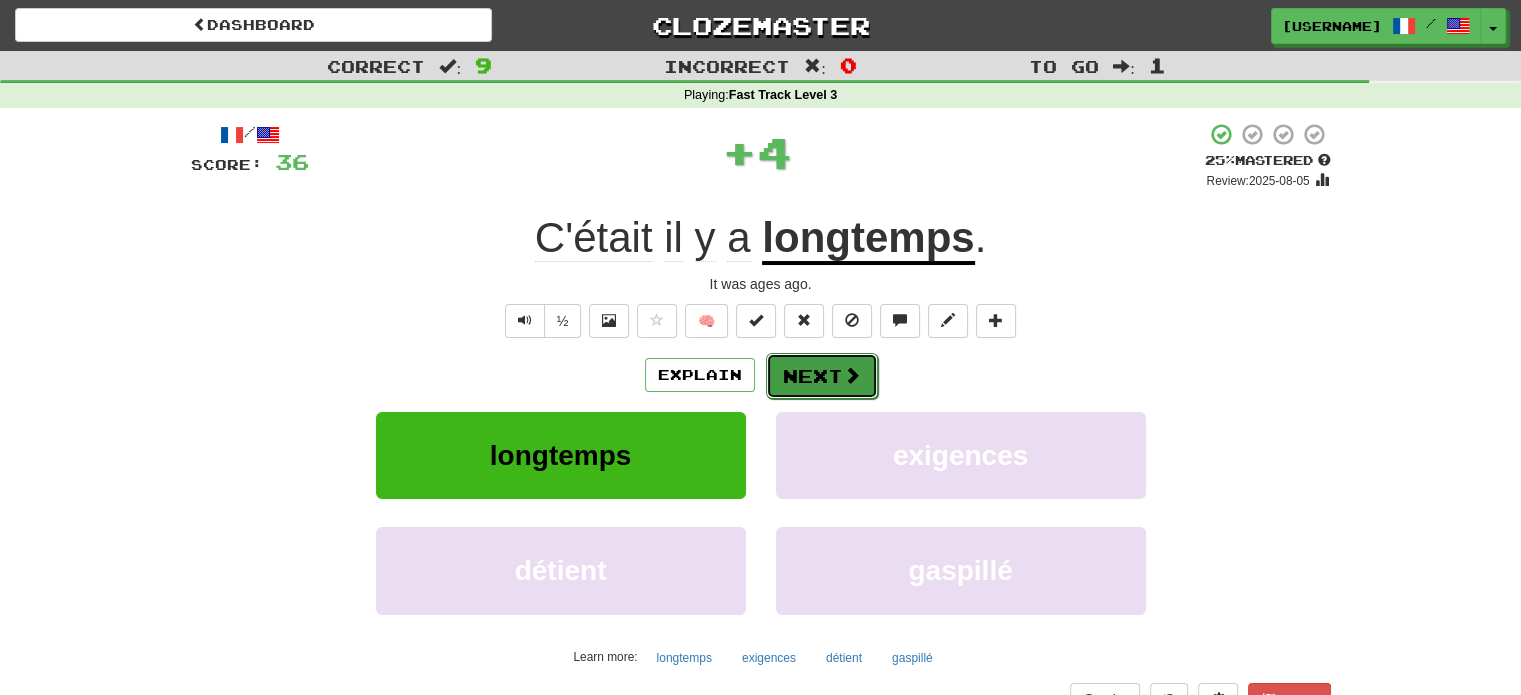 click on "Next" at bounding box center (822, 376) 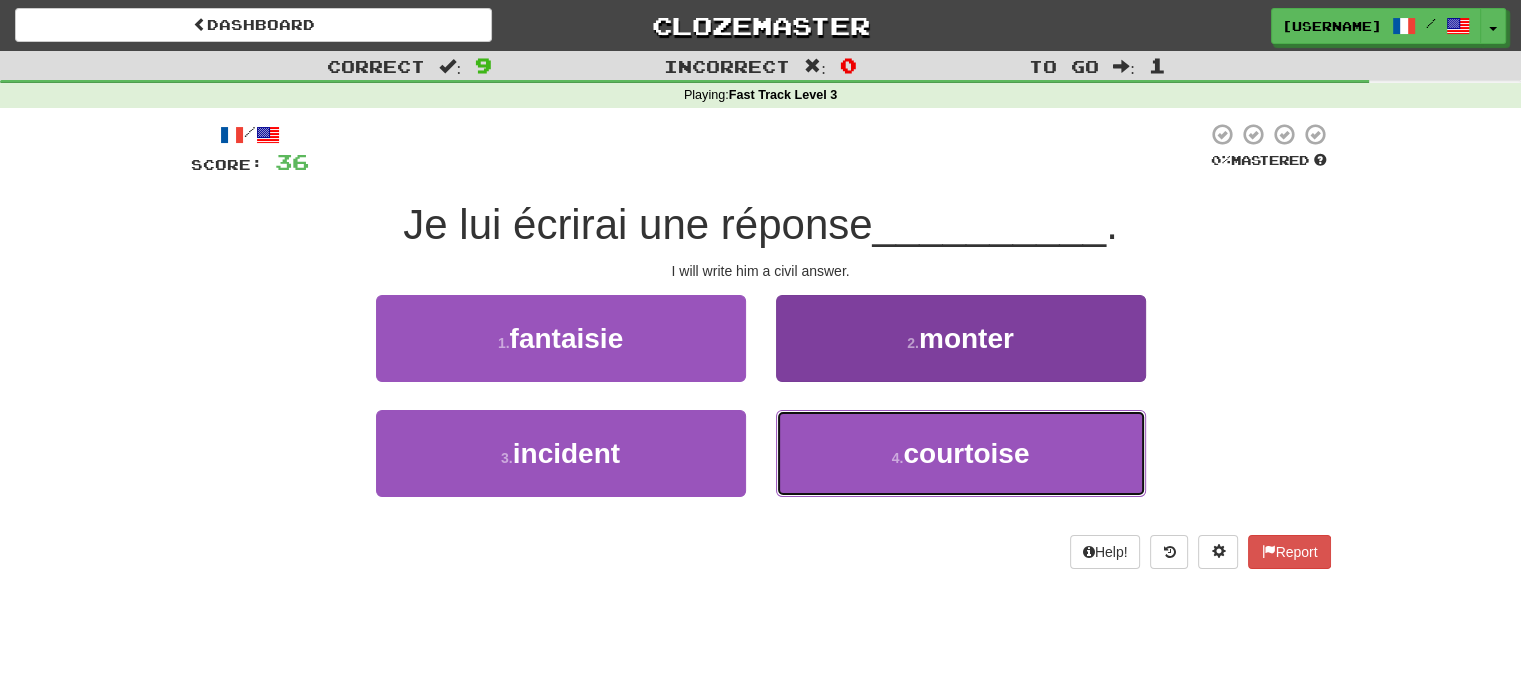 click on "courtoise" at bounding box center [966, 453] 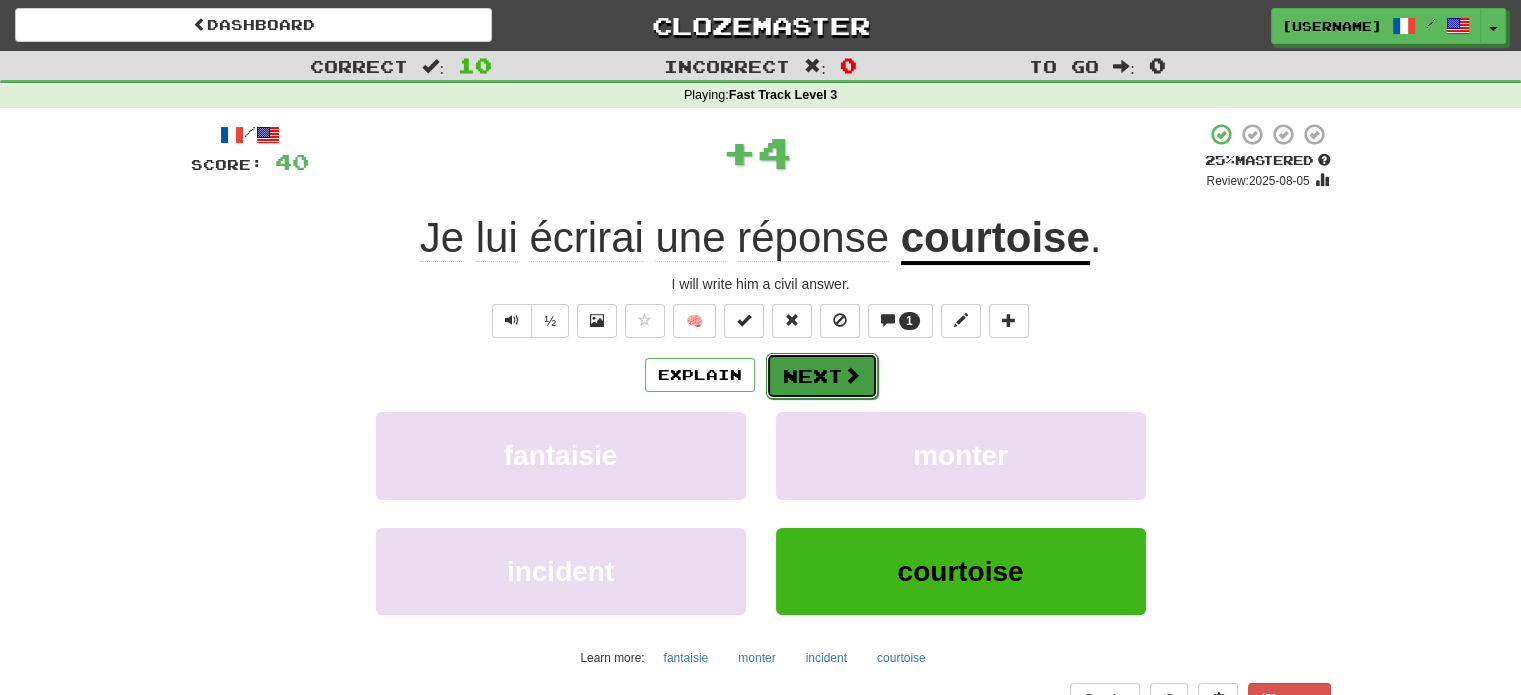 click on "Next" at bounding box center (822, 376) 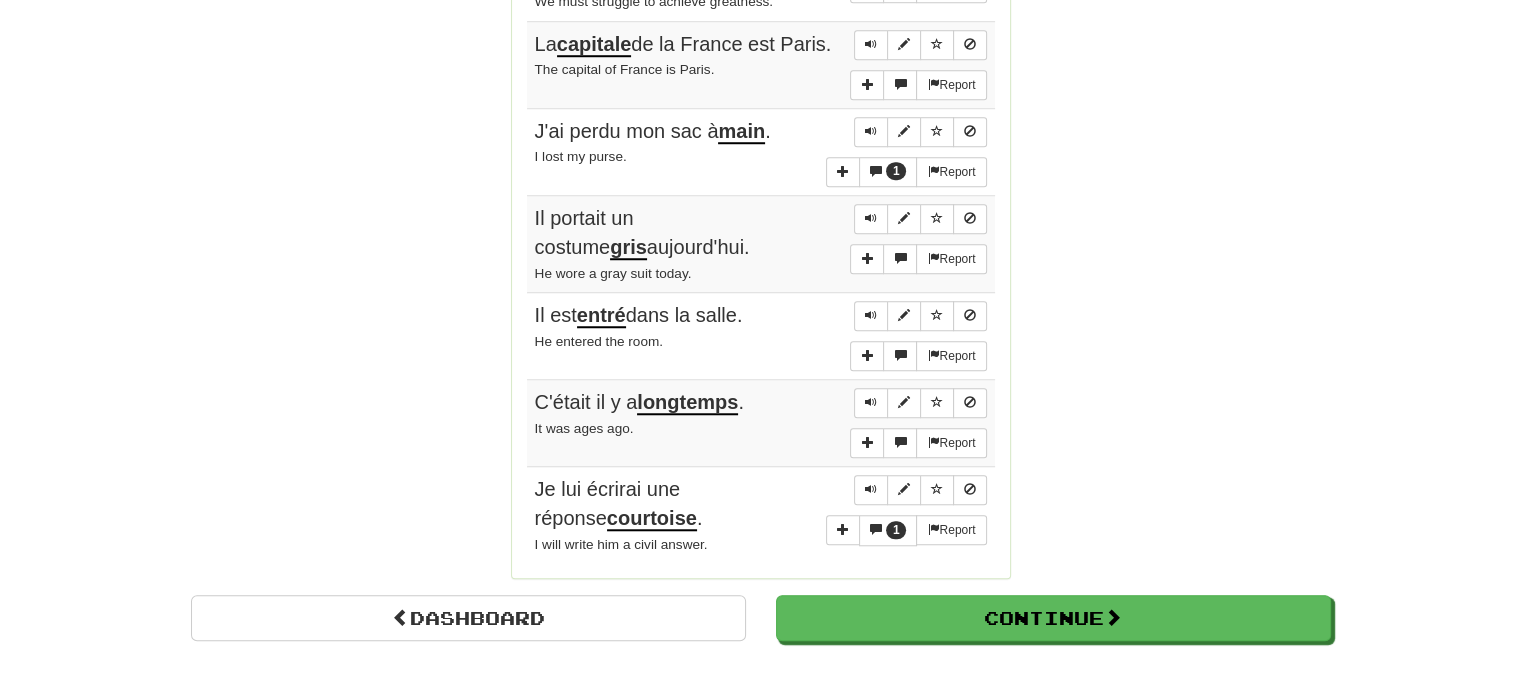 scroll, scrollTop: 1600, scrollLeft: 0, axis: vertical 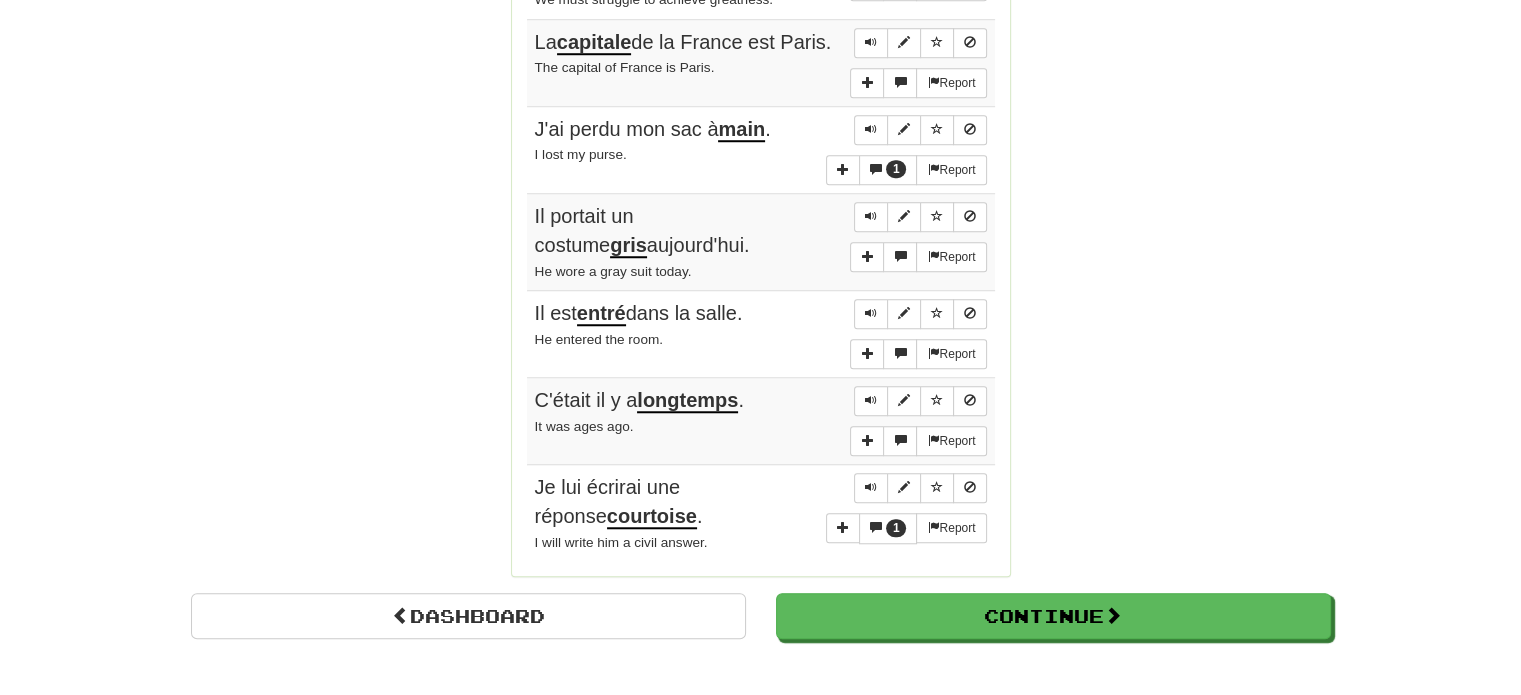 click on "courtoise" at bounding box center [652, 517] 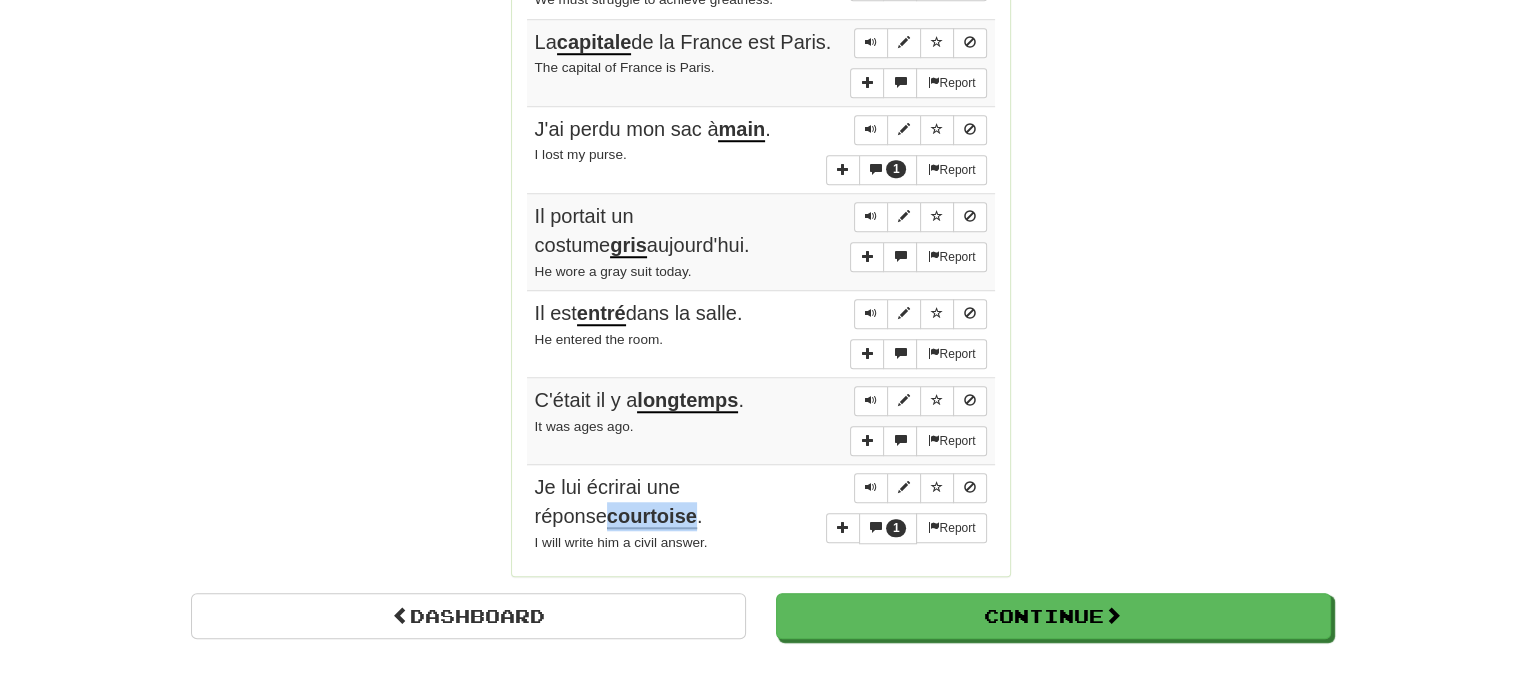 drag, startPoint x: 537, startPoint y: 524, endPoint x: 620, endPoint y: 535, distance: 83.725746 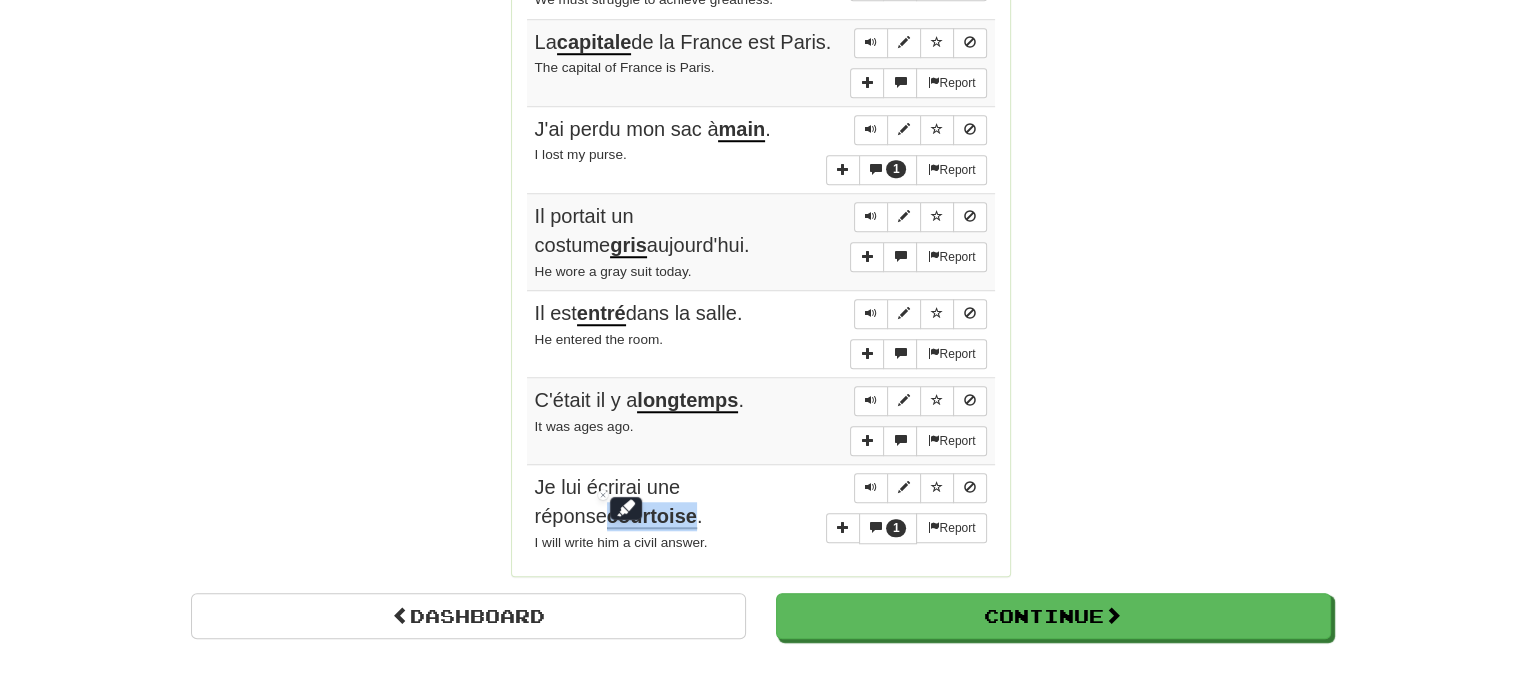 click on "courtoise" at bounding box center (652, 517) 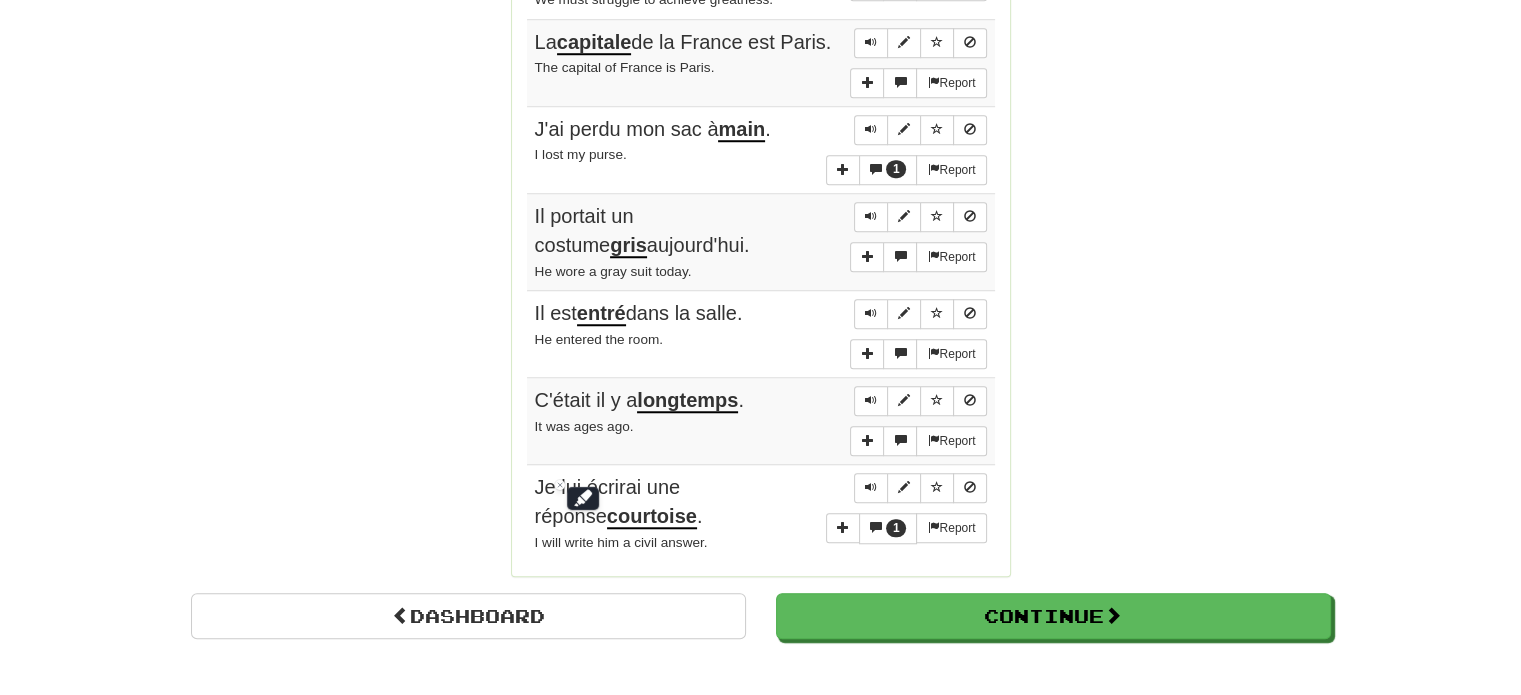 click on "Je lui écrirai une réponse courtoise ." at bounding box center [761, 501] 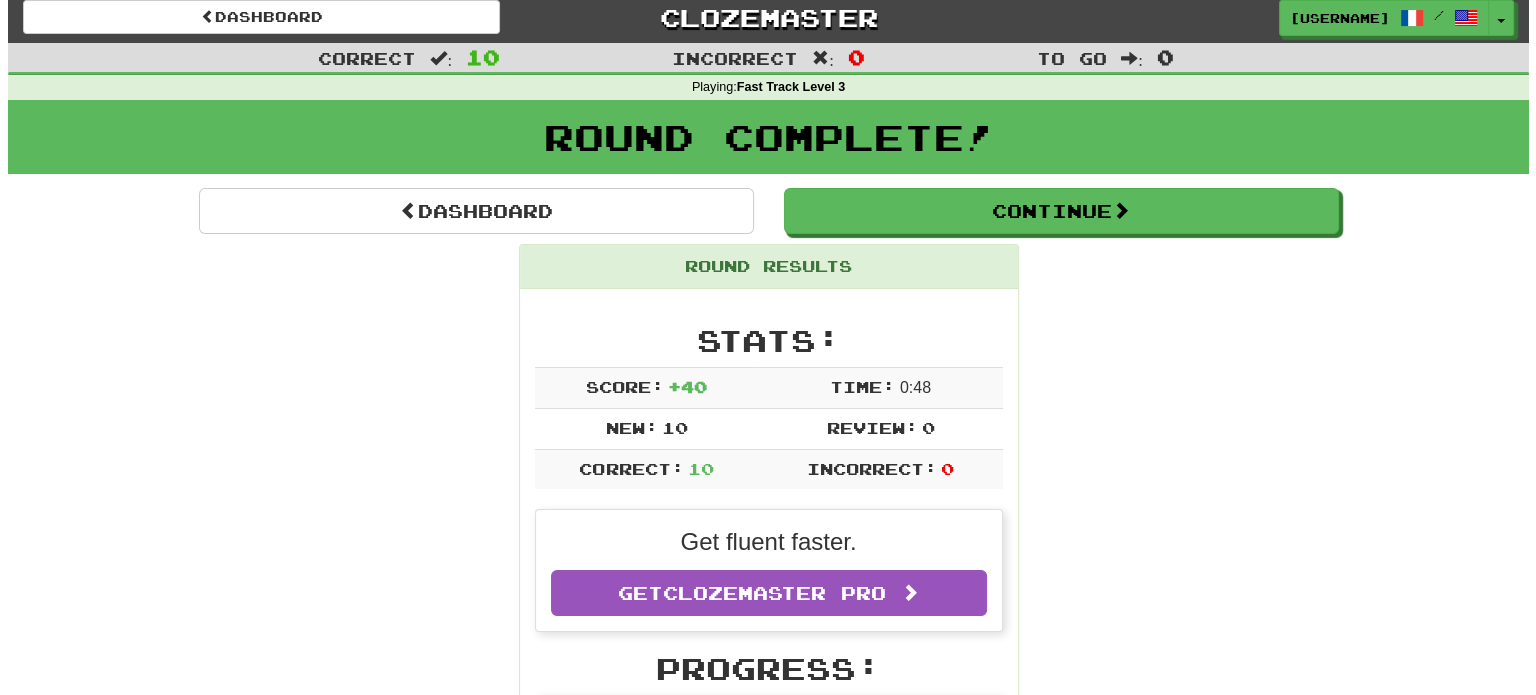 scroll, scrollTop: 0, scrollLeft: 0, axis: both 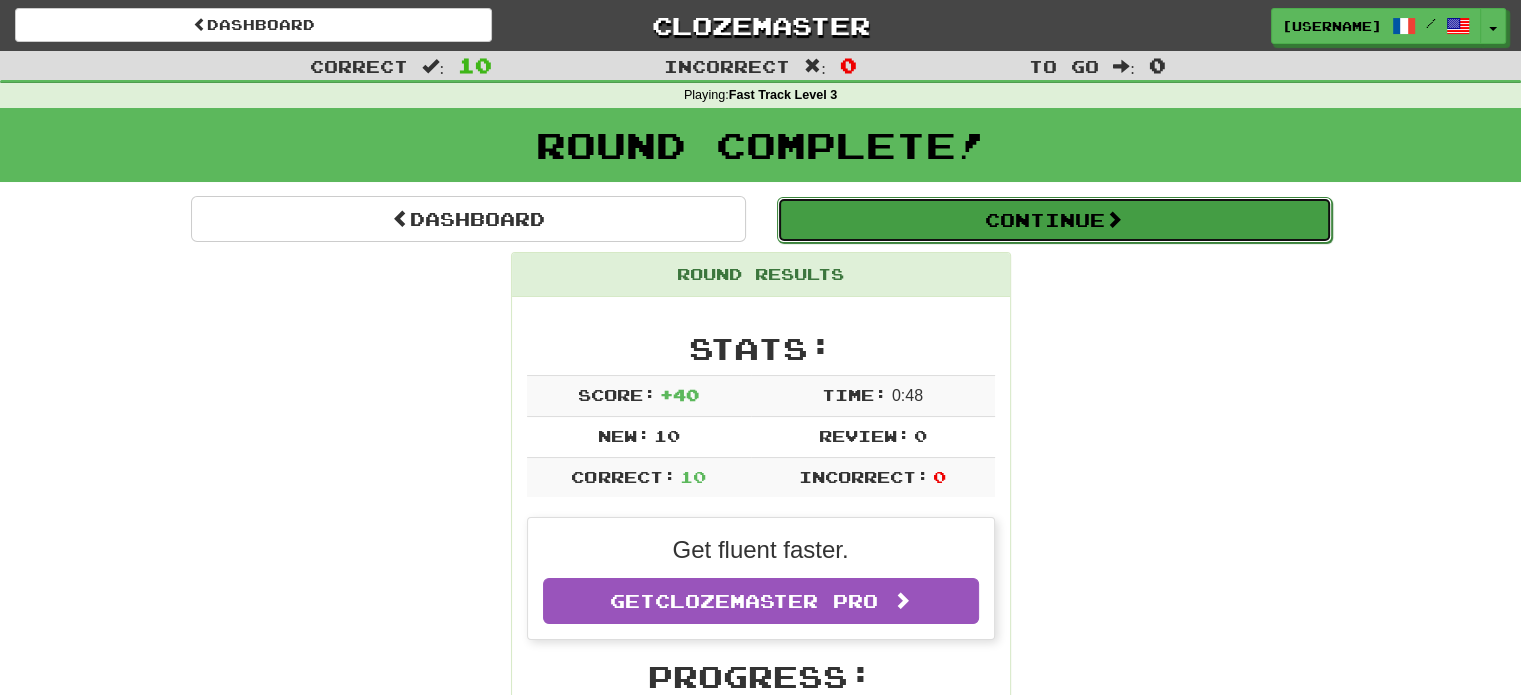 click on "Continue" at bounding box center (1054, 220) 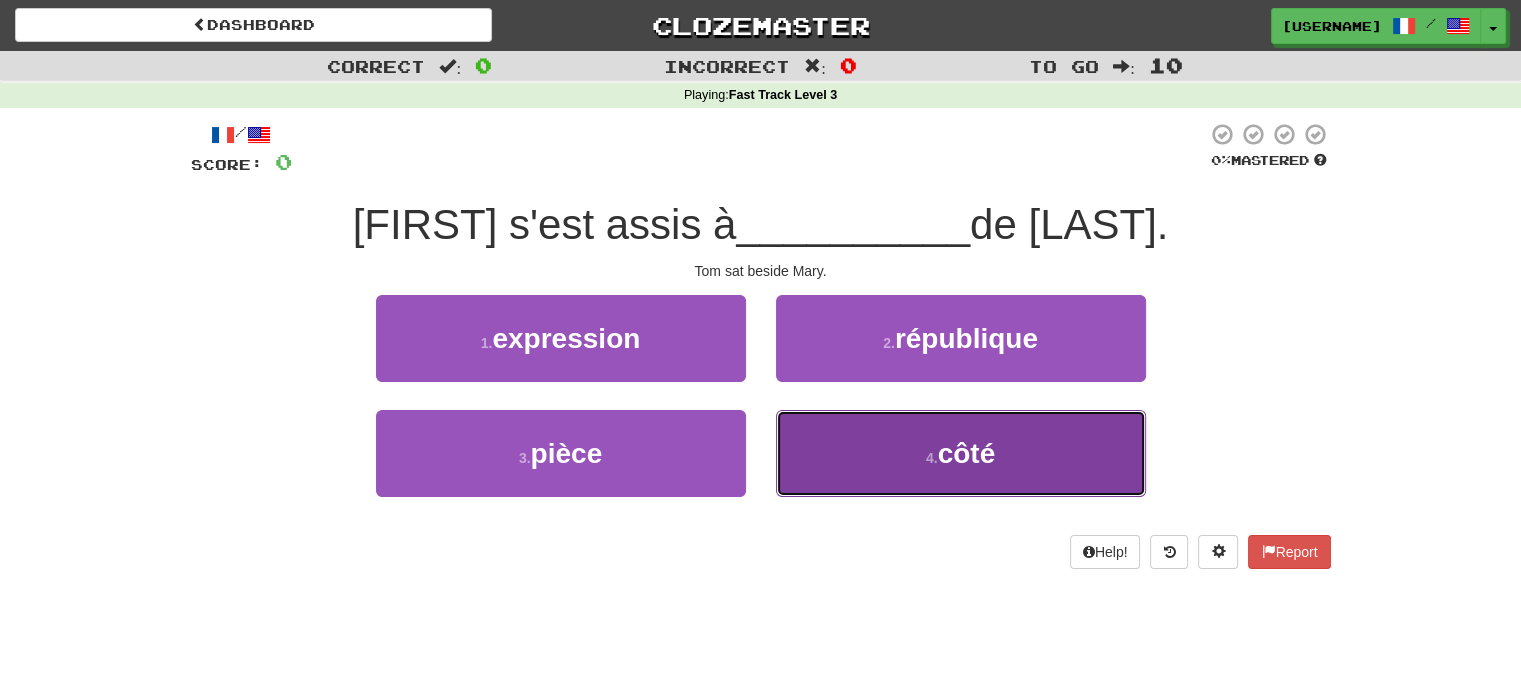 click on "côté" at bounding box center (967, 453) 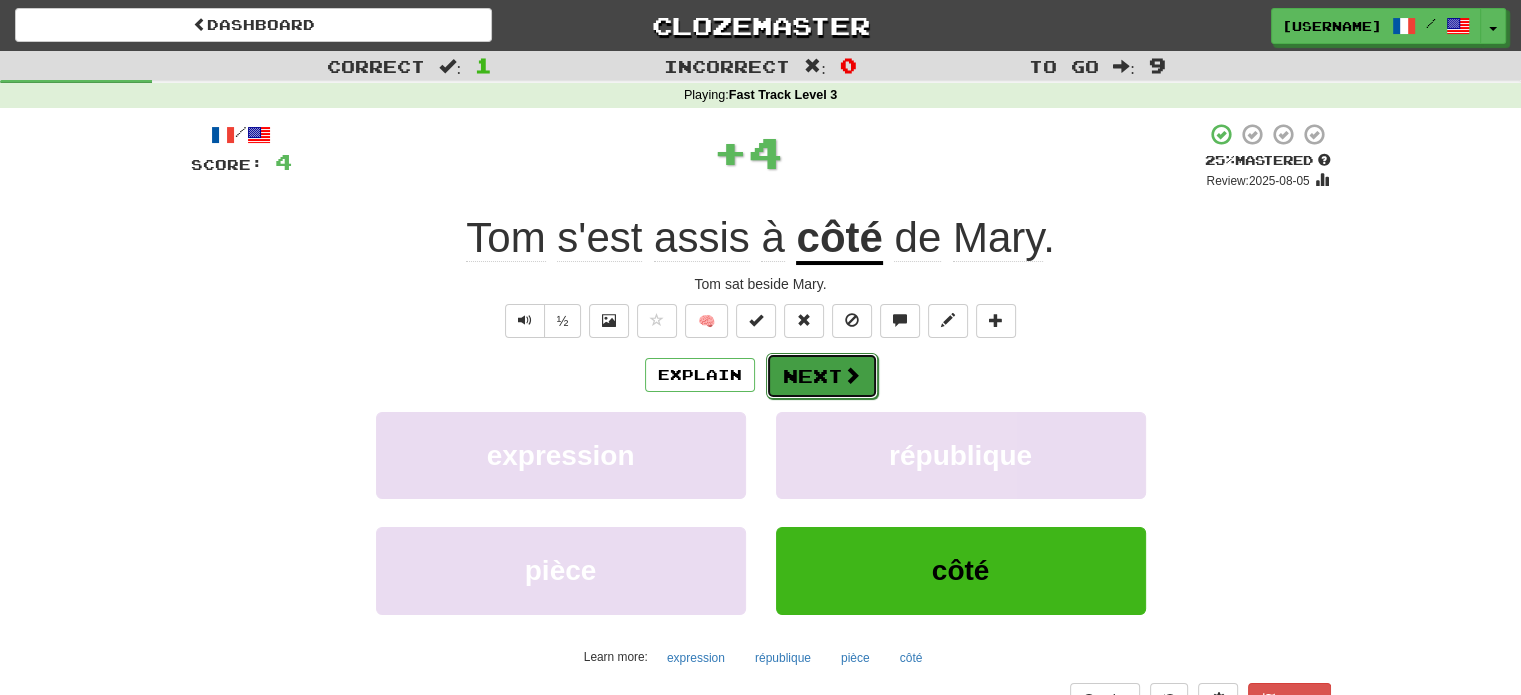 click on "Next" at bounding box center (822, 376) 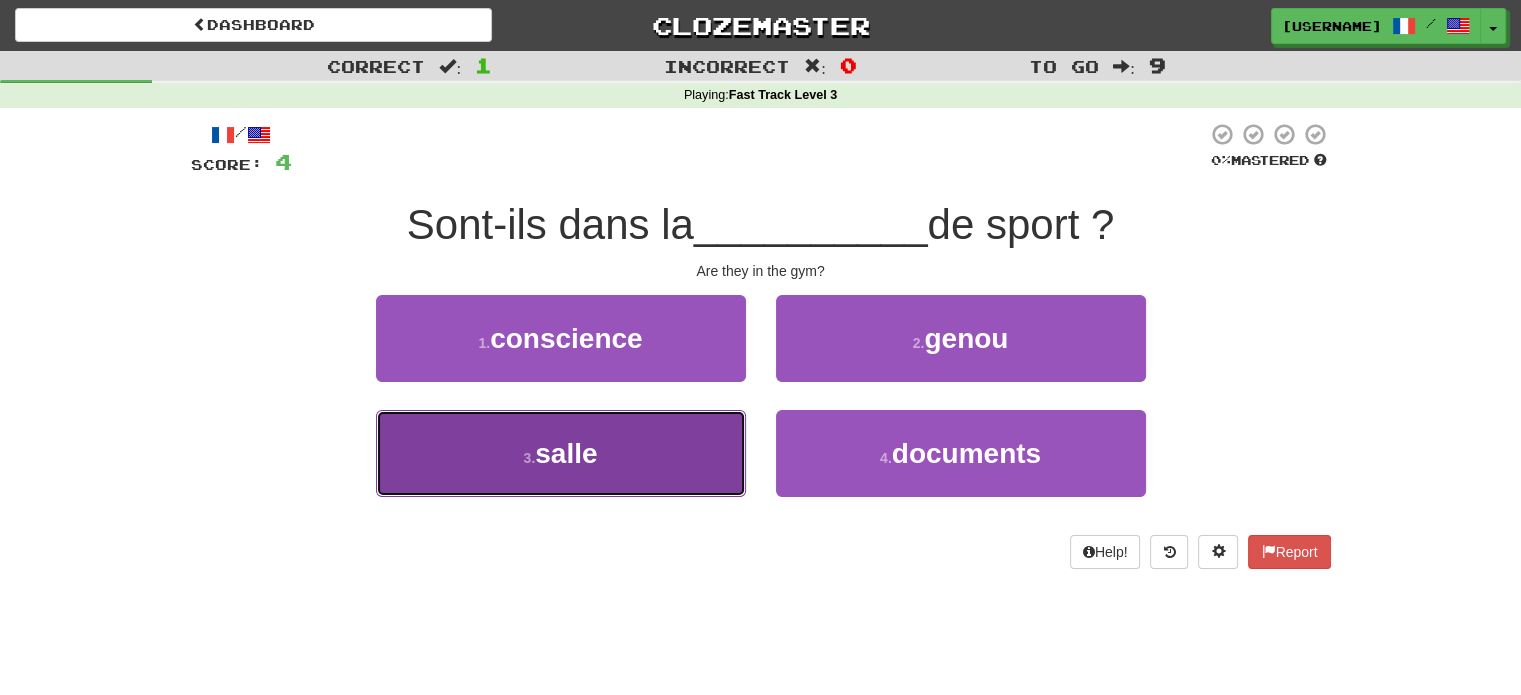 click on "3 .  salle" at bounding box center (561, 453) 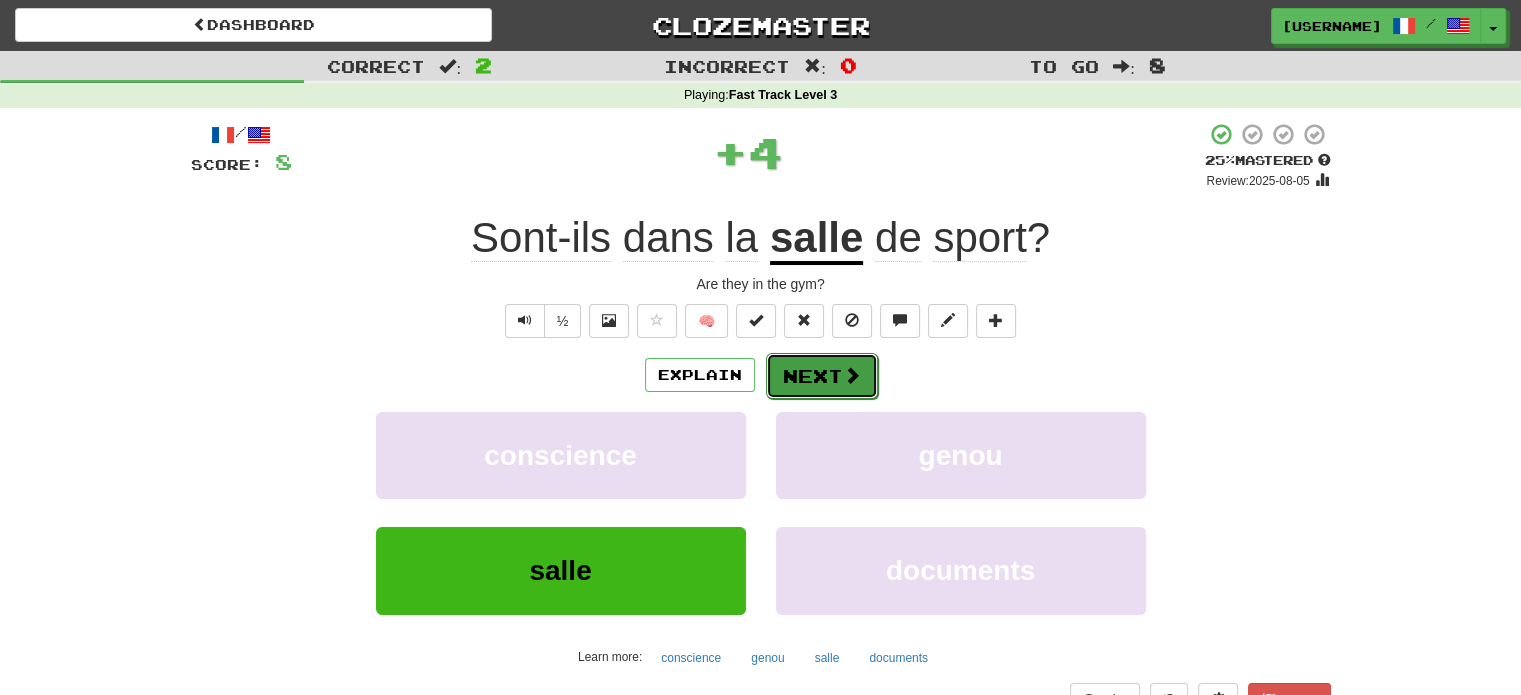 click at bounding box center [852, 375] 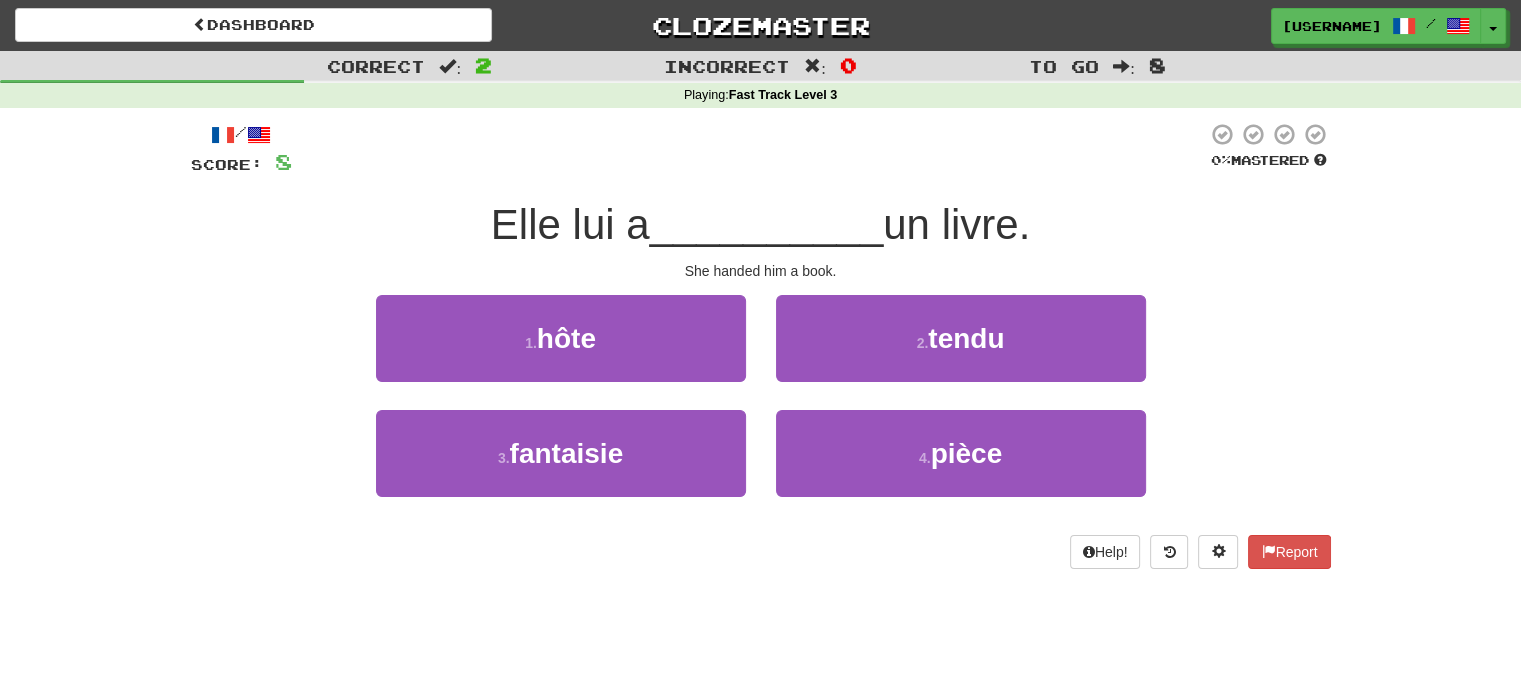 click on "/ Score: 80 % Mastered Elle lui a __________ un livre. She handed him a book. 1 . hôte 2 . tendu 3 . fantaisie 4 . pièce Help! Report" at bounding box center [761, 345] 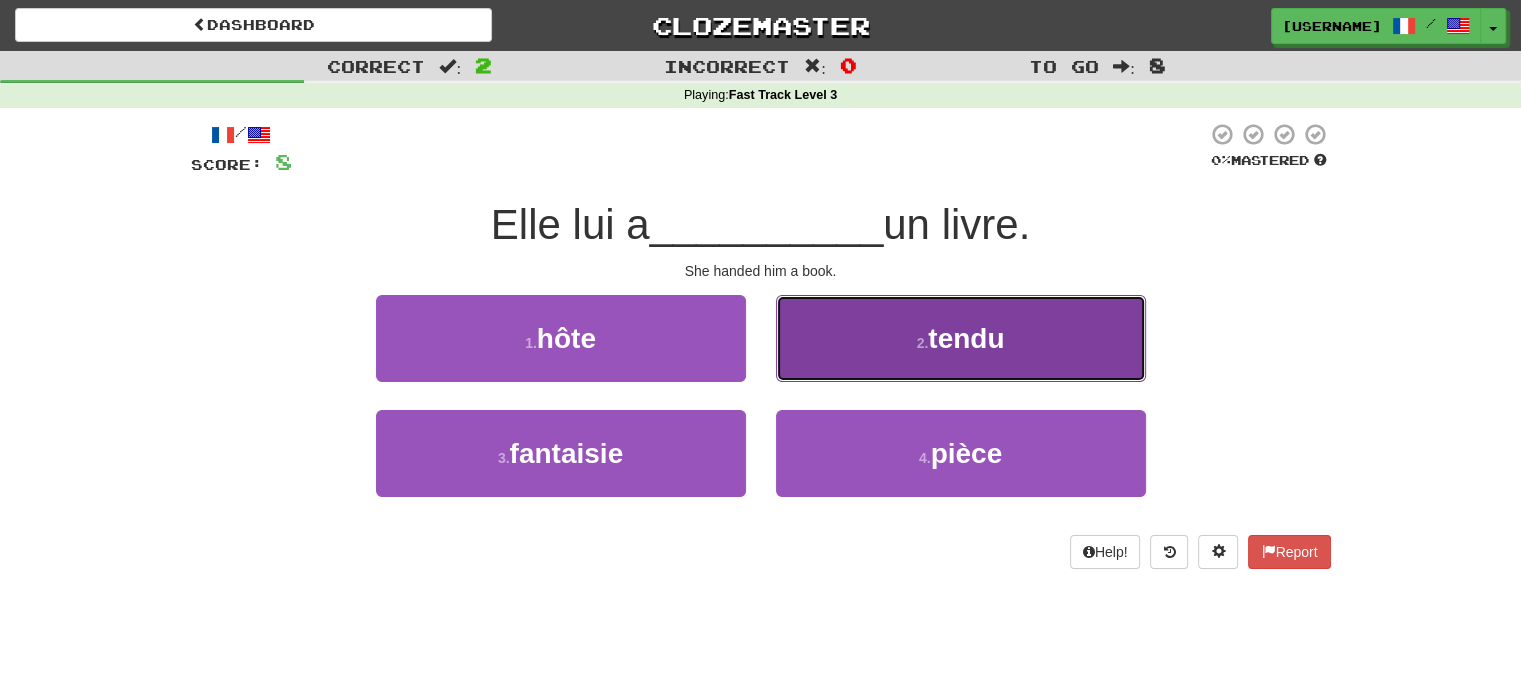 click on "tendu" at bounding box center [966, 338] 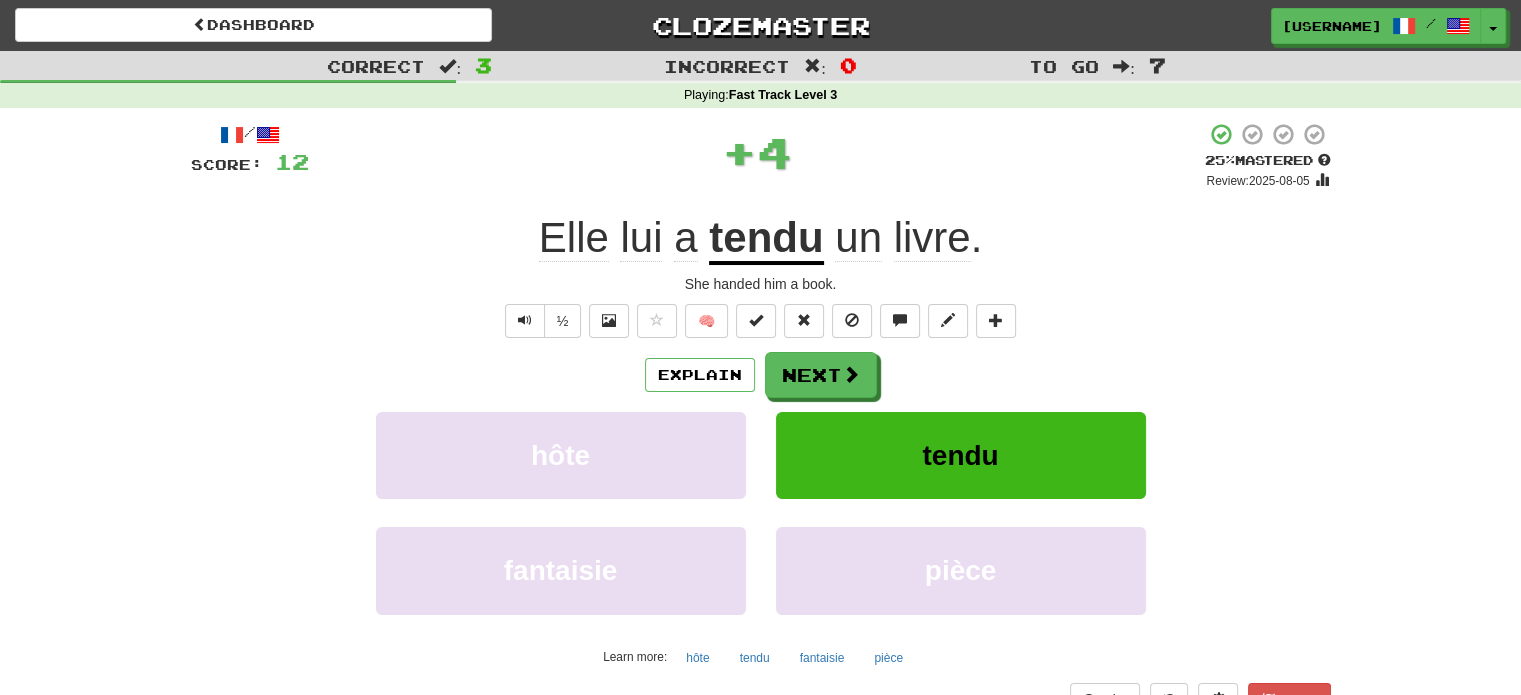 click on "tendu" at bounding box center [766, 239] 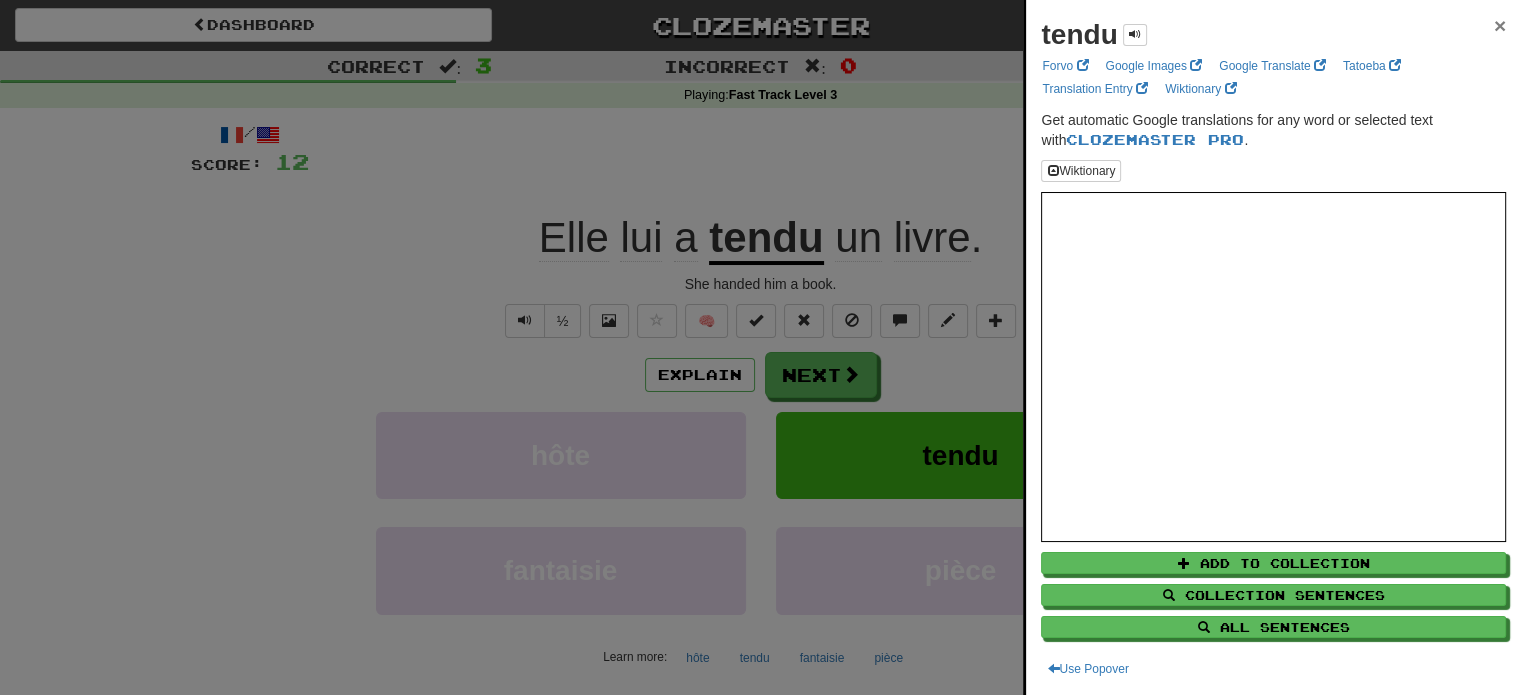 click on "×" at bounding box center (1500, 25) 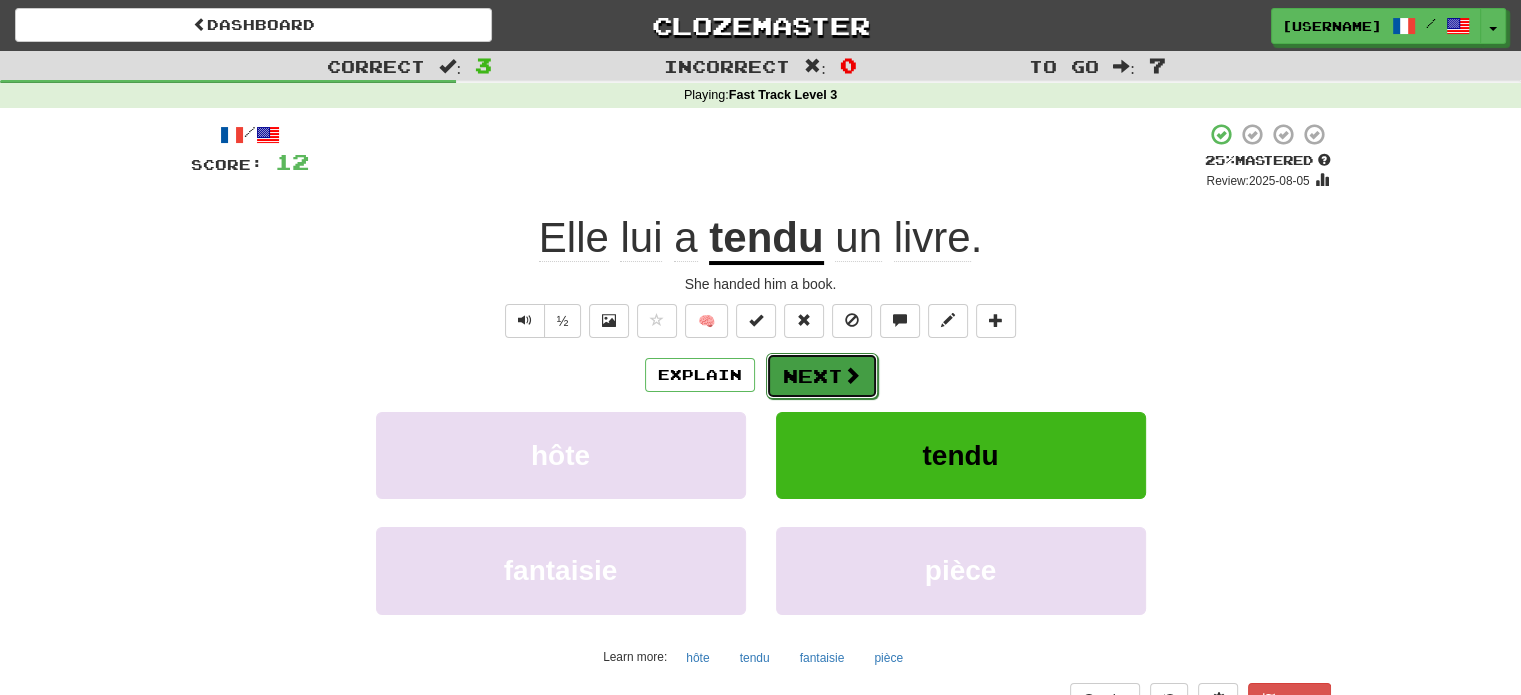 click at bounding box center [852, 375] 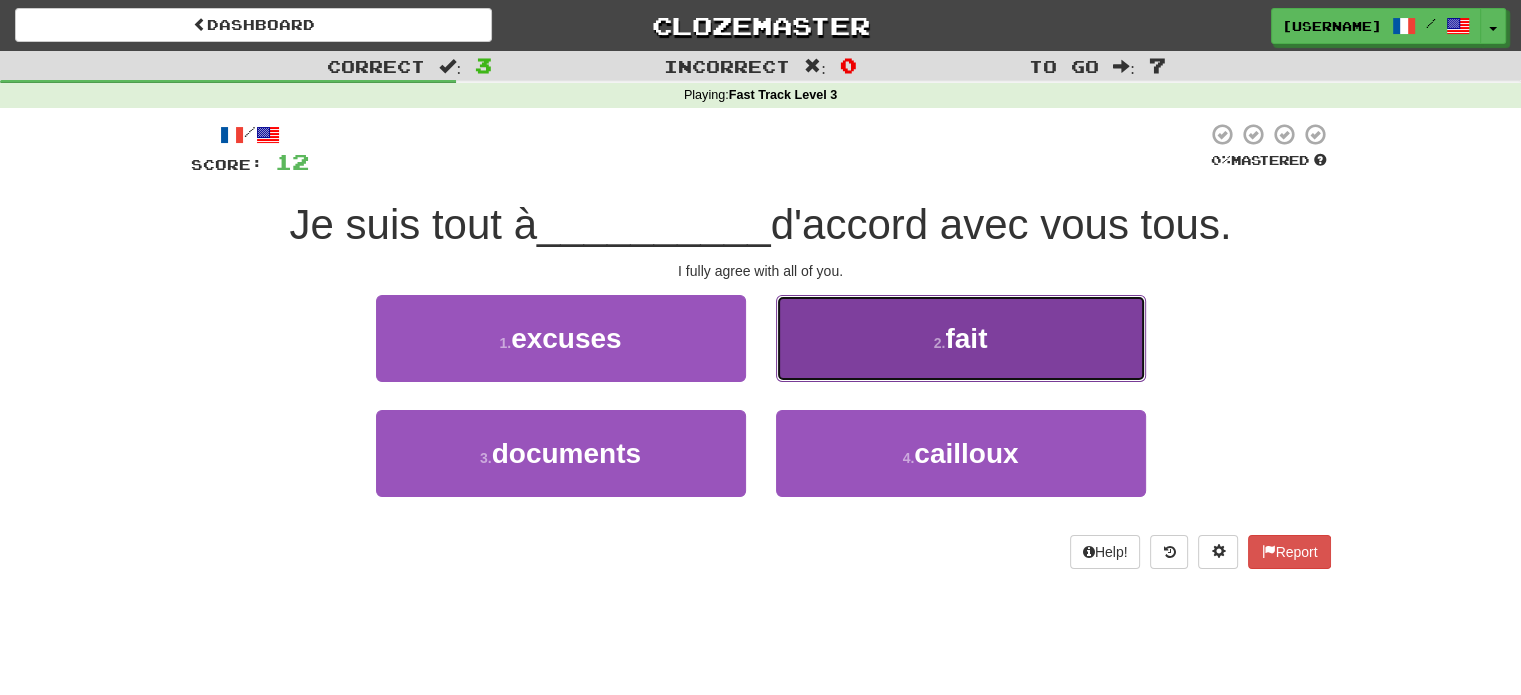 click on "2 .  fait" at bounding box center (961, 338) 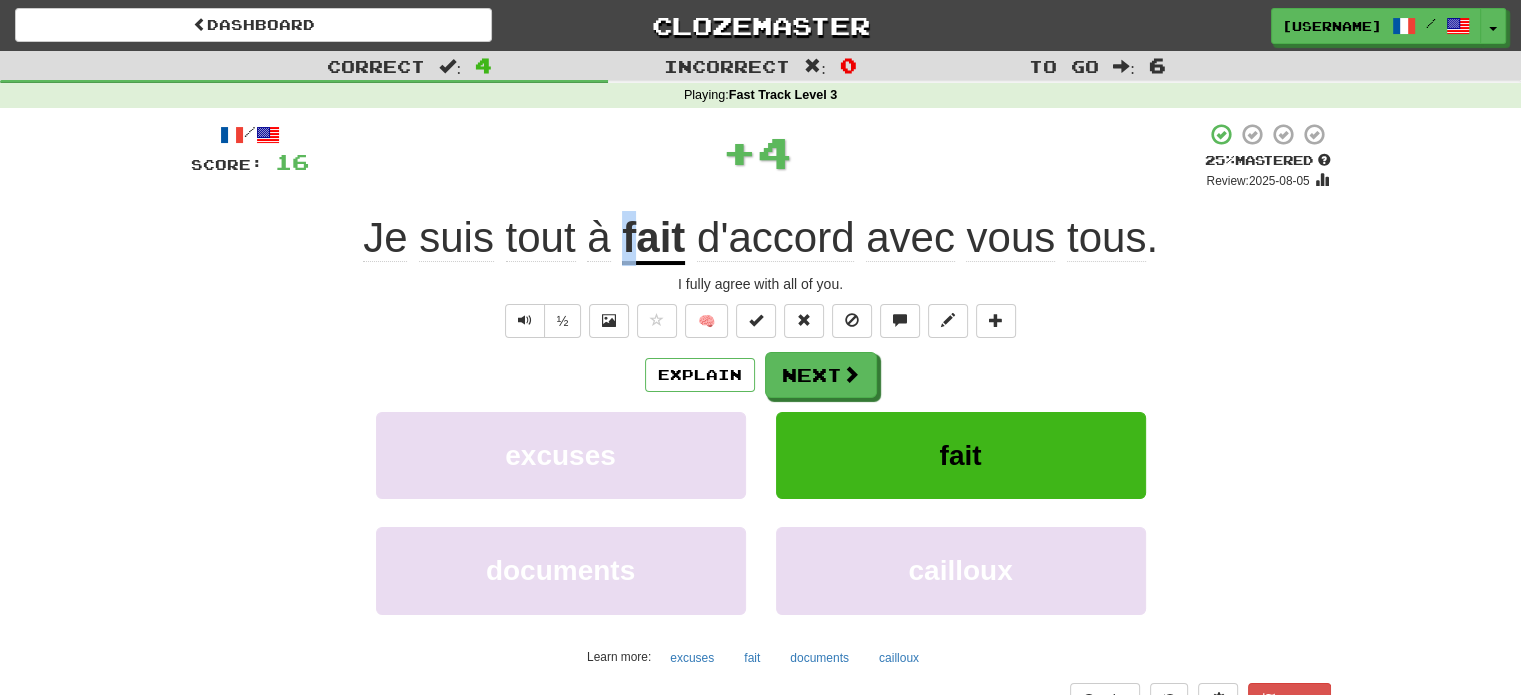 click on "fait" at bounding box center (653, 239) 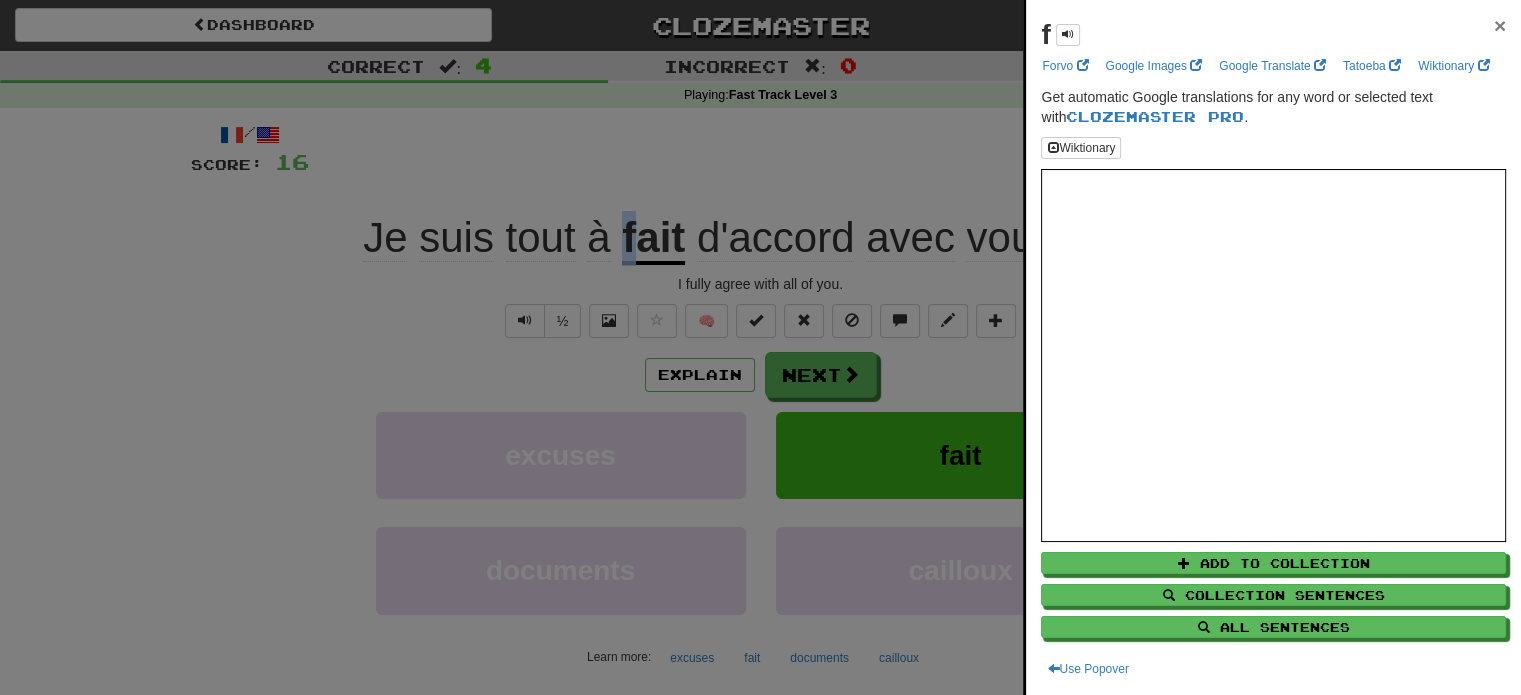 click on "×" at bounding box center (1500, 25) 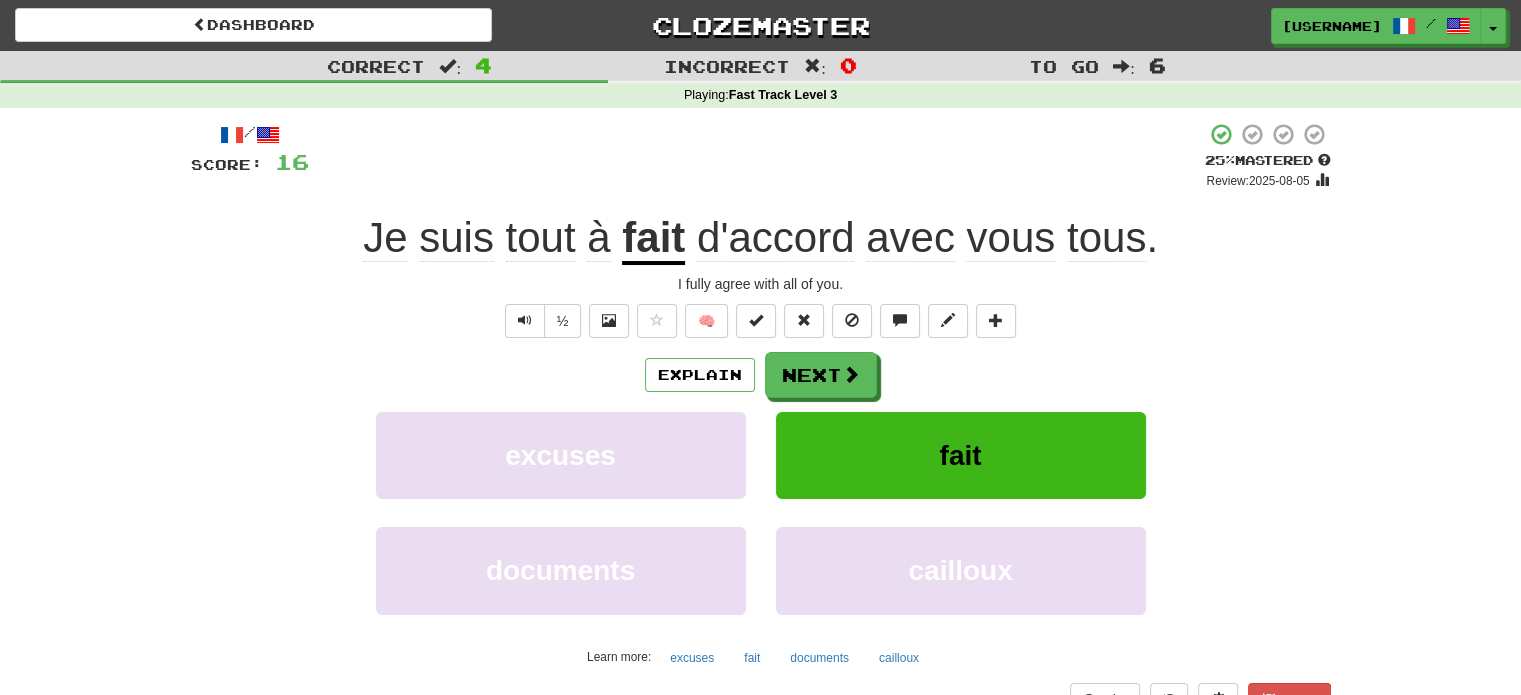 click on "+ 4" at bounding box center [757, 156] 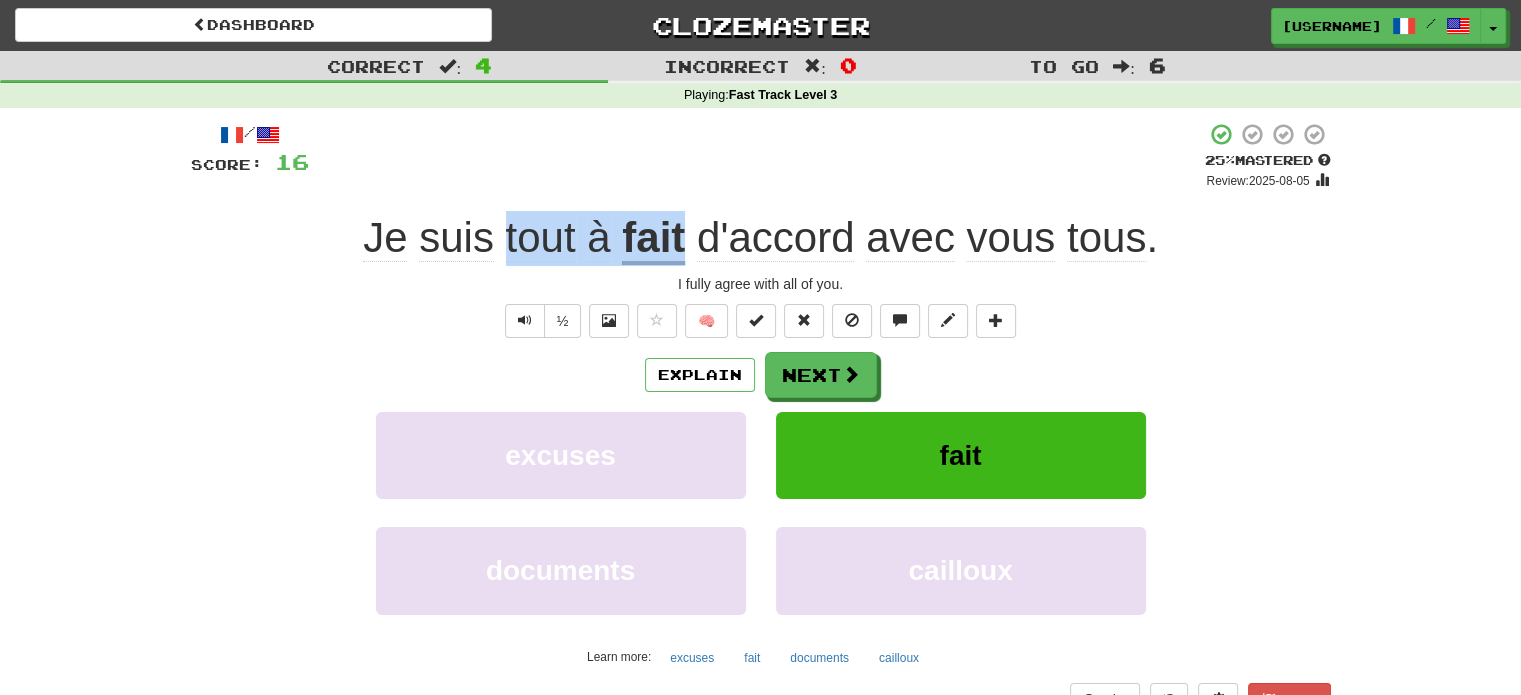 drag, startPoint x: 504, startPoint y: 243, endPoint x: 680, endPoint y: 252, distance: 176.22997 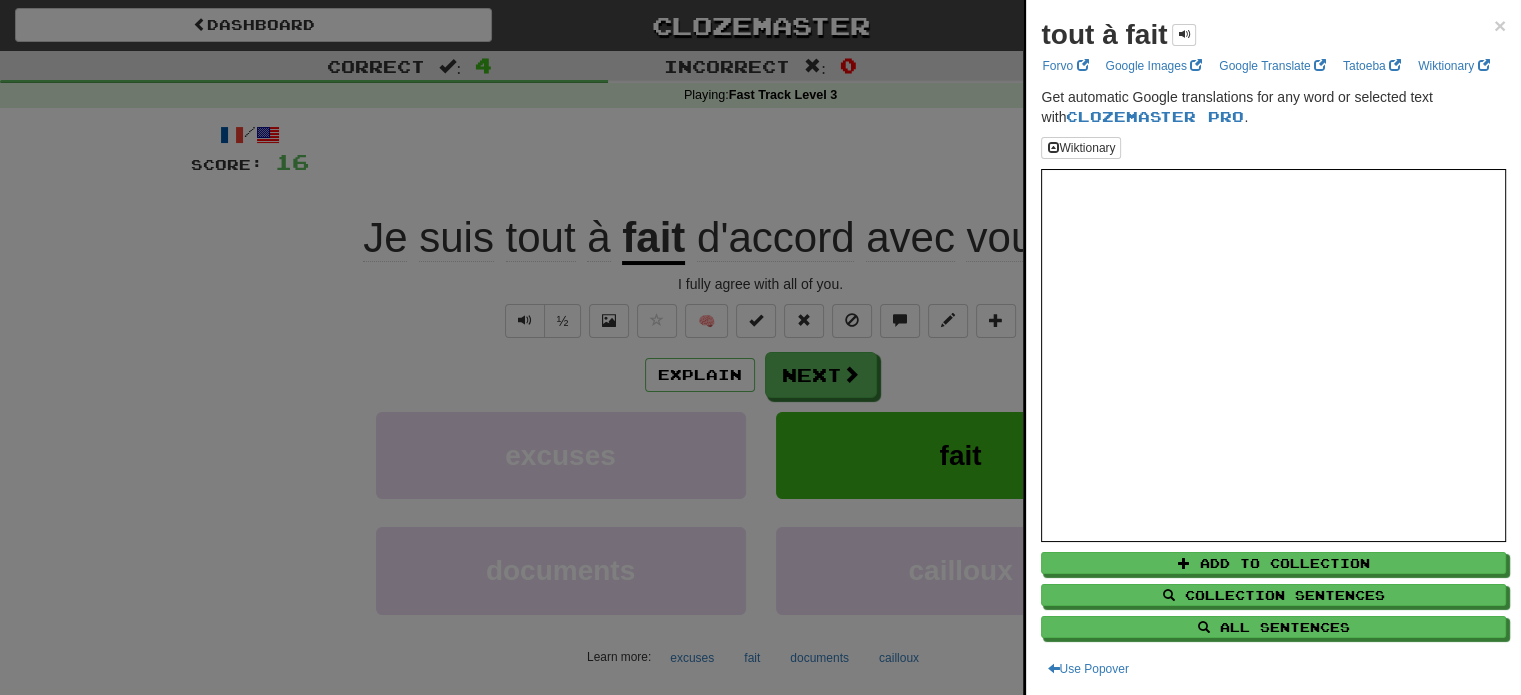 click at bounding box center [760, 347] 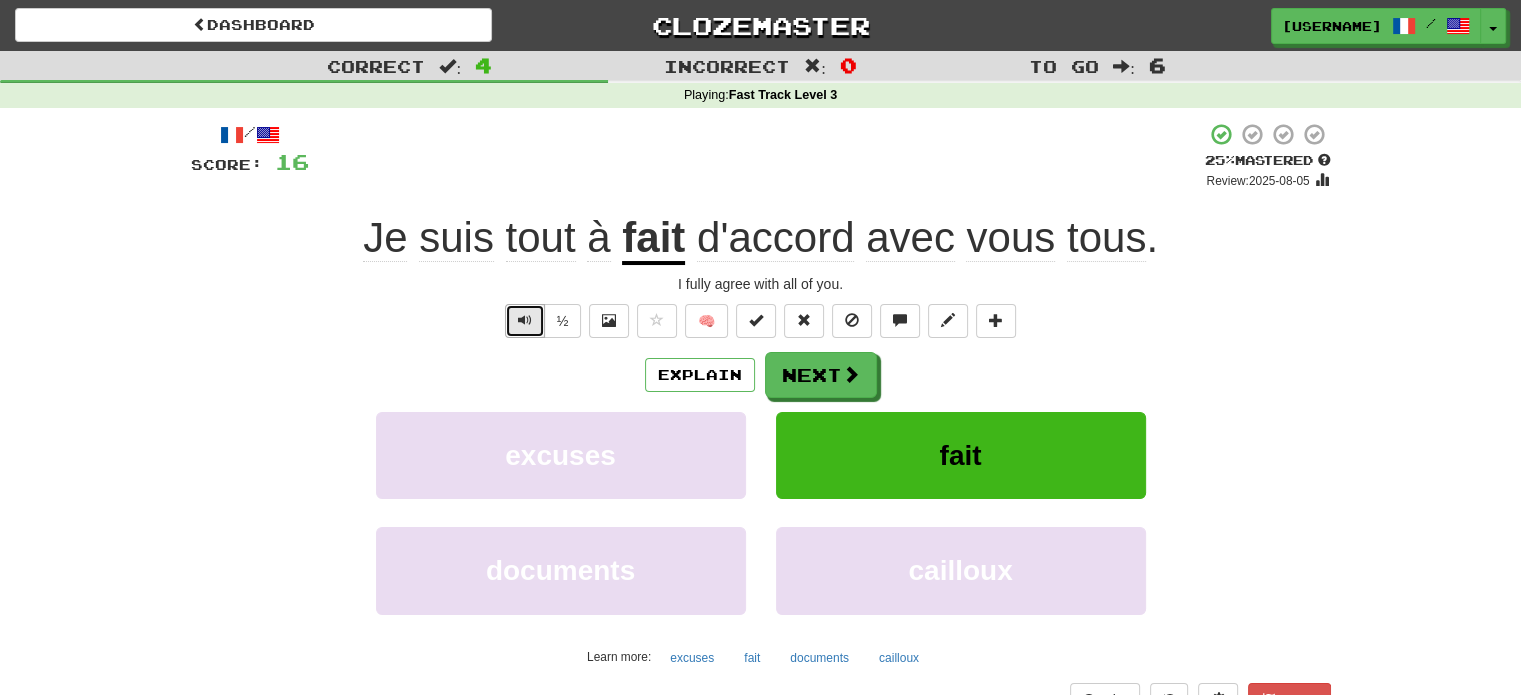 click at bounding box center [525, 320] 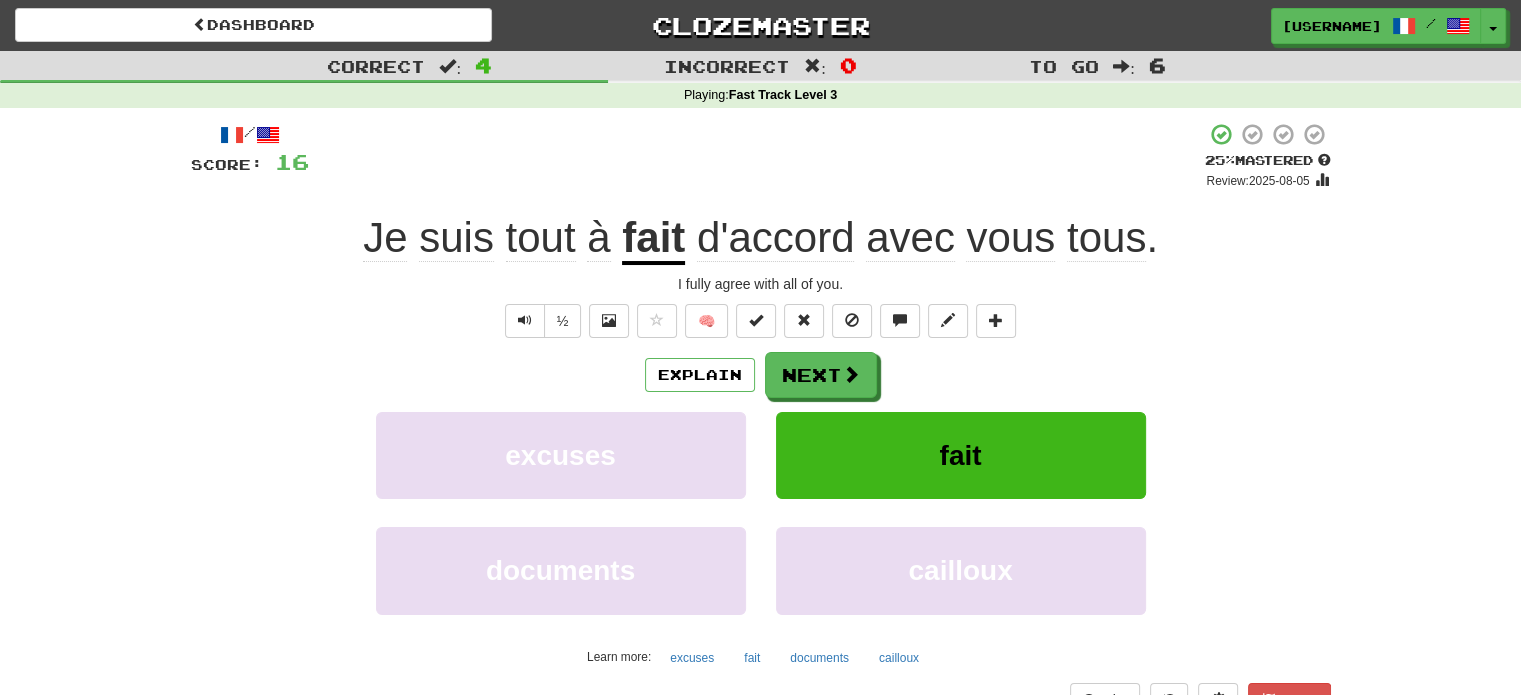 click on "Explain Next" at bounding box center [761, 375] 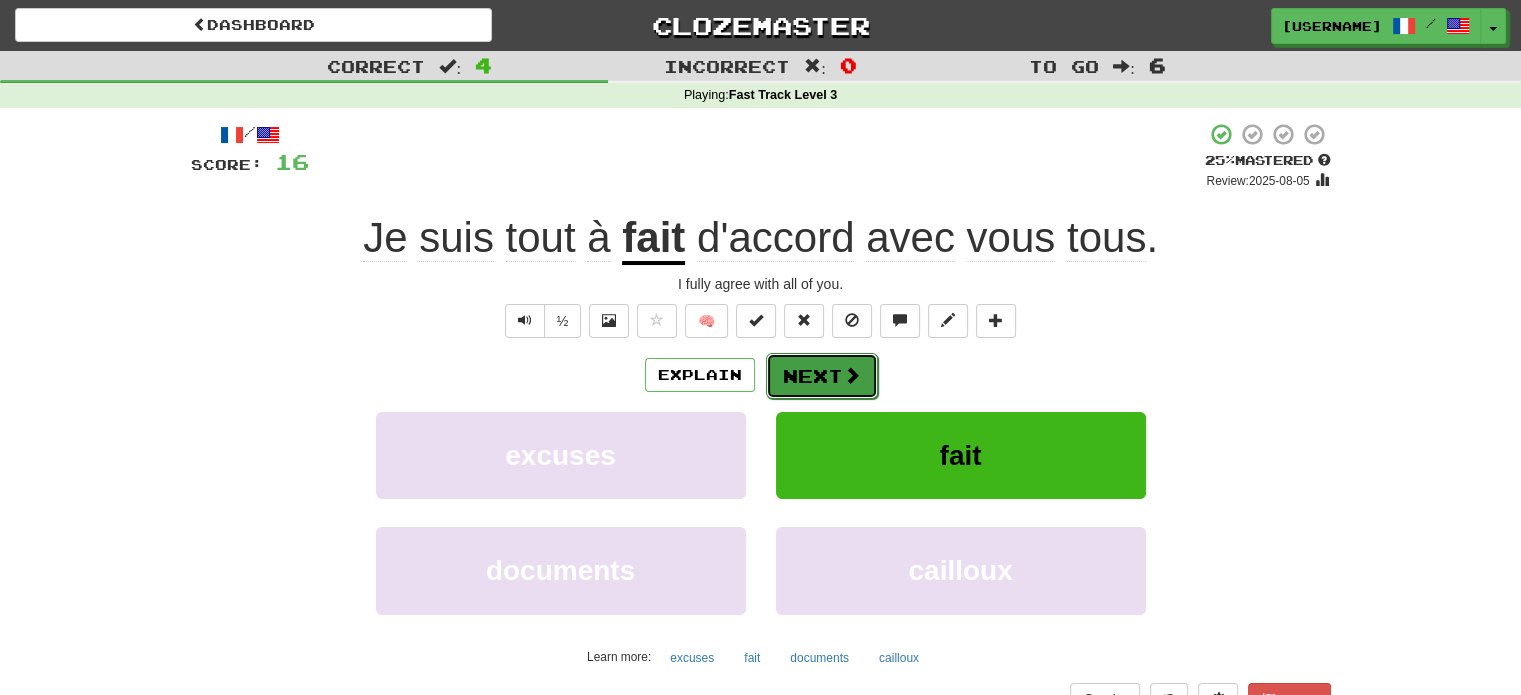 click on "Next" at bounding box center (822, 376) 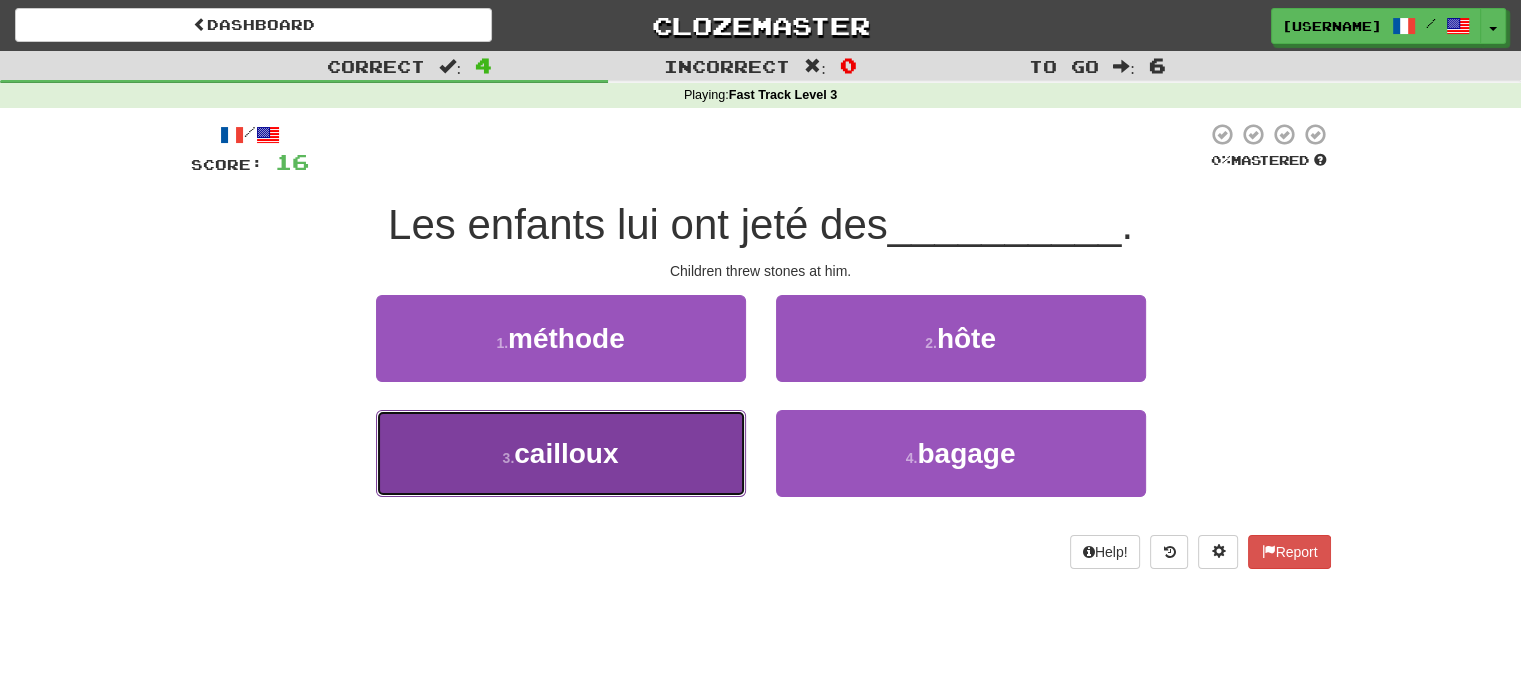 click on "3 . cailloux" at bounding box center [561, 453] 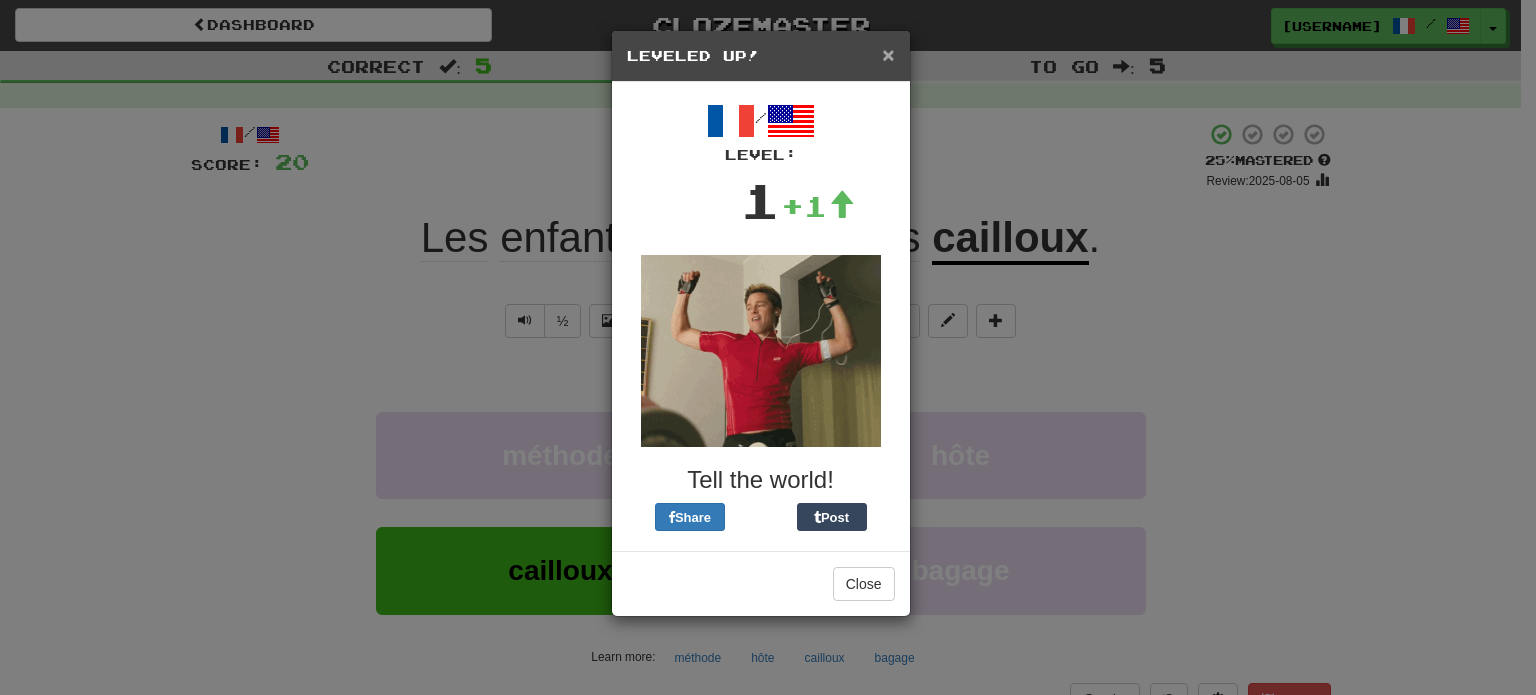 click on "×" at bounding box center (888, 54) 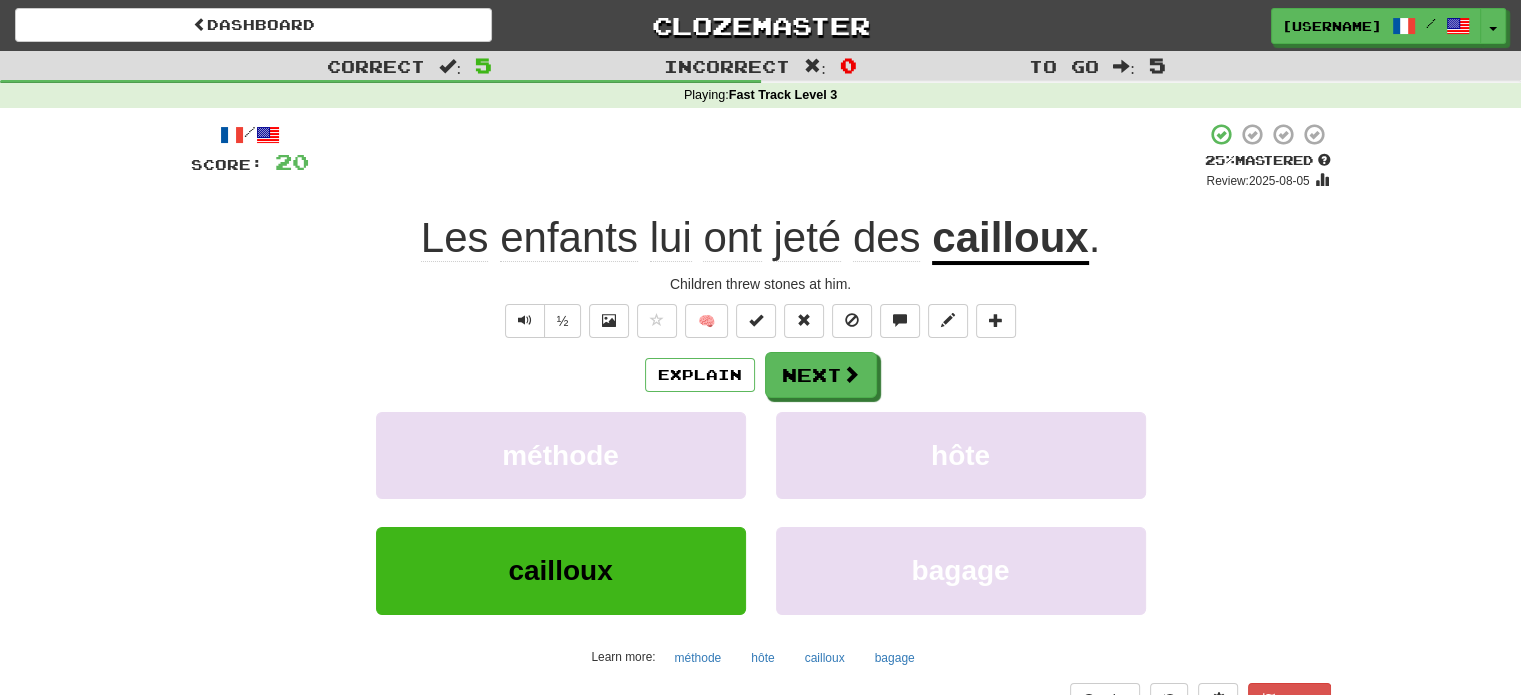 click on "cailloux" at bounding box center (1010, 239) 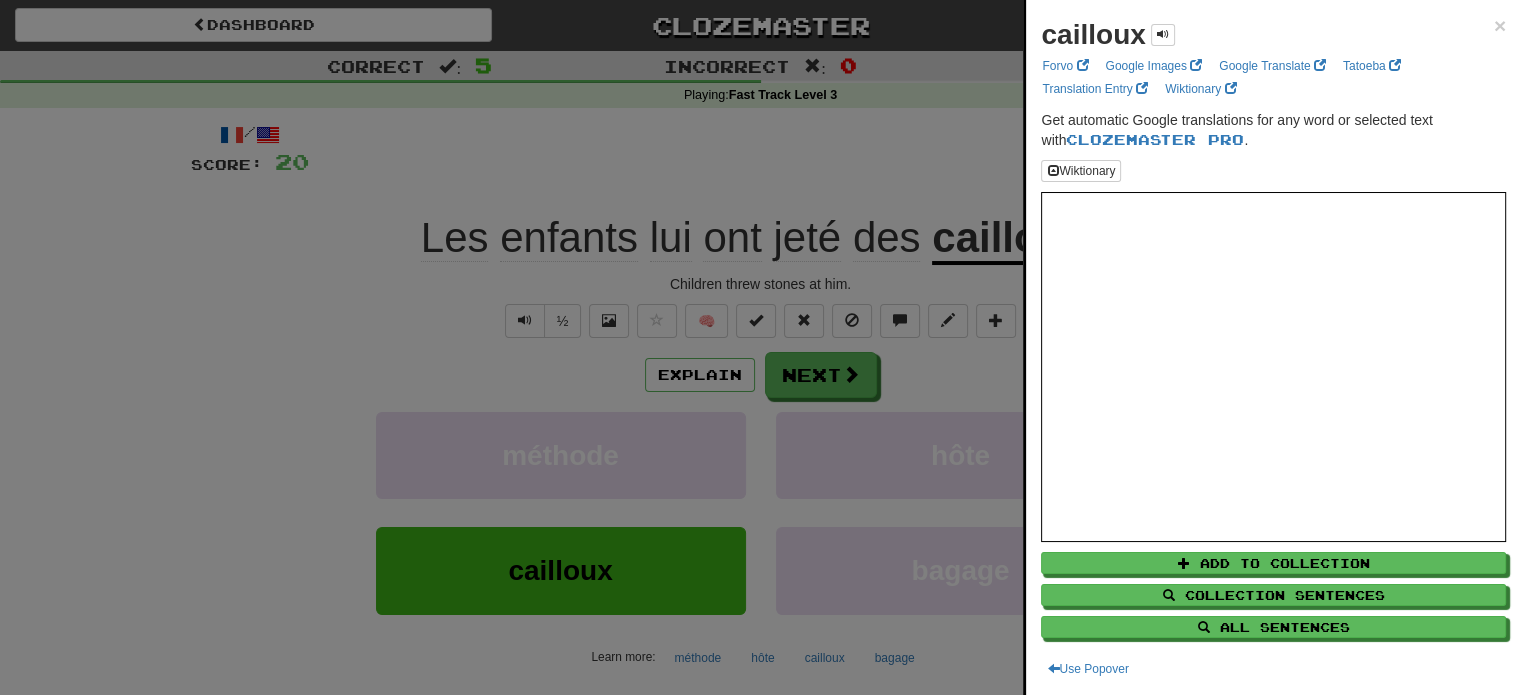 click at bounding box center (760, 347) 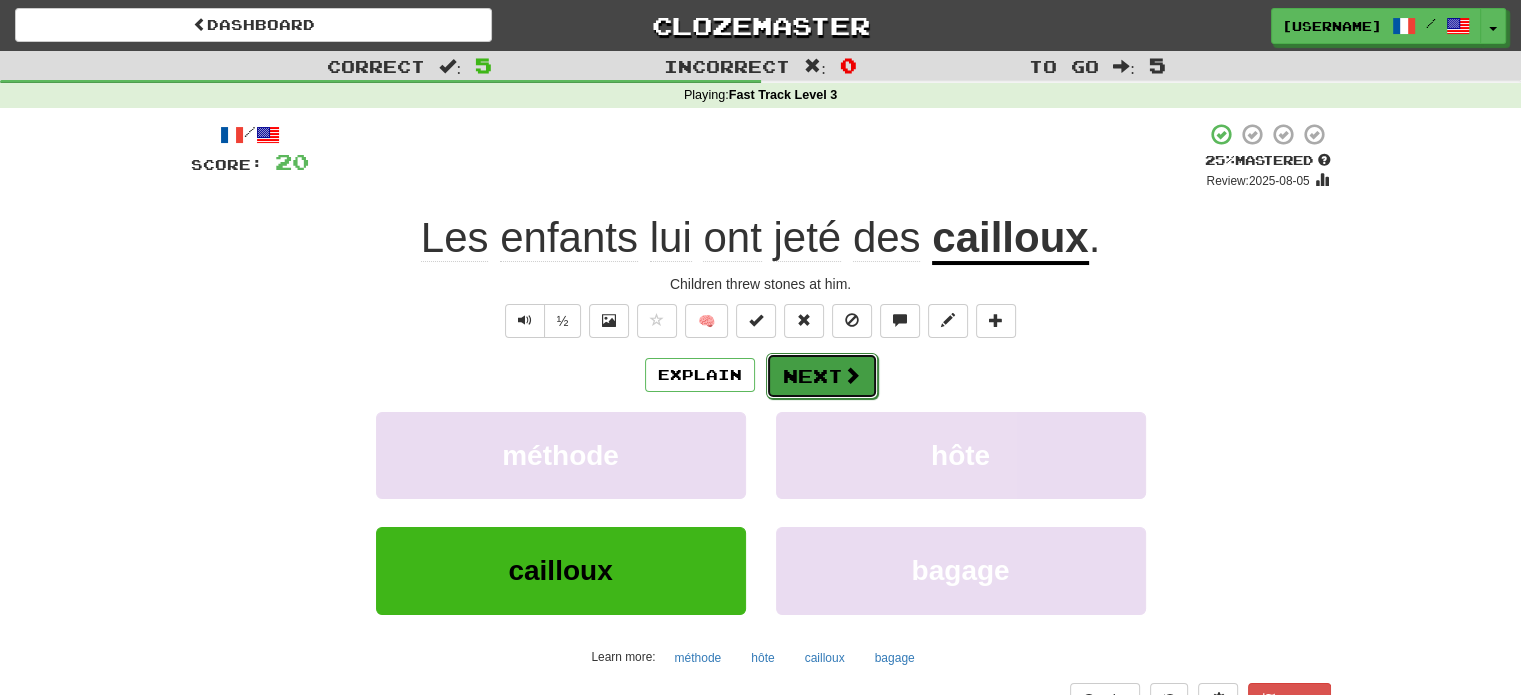 click on "Next" at bounding box center (822, 376) 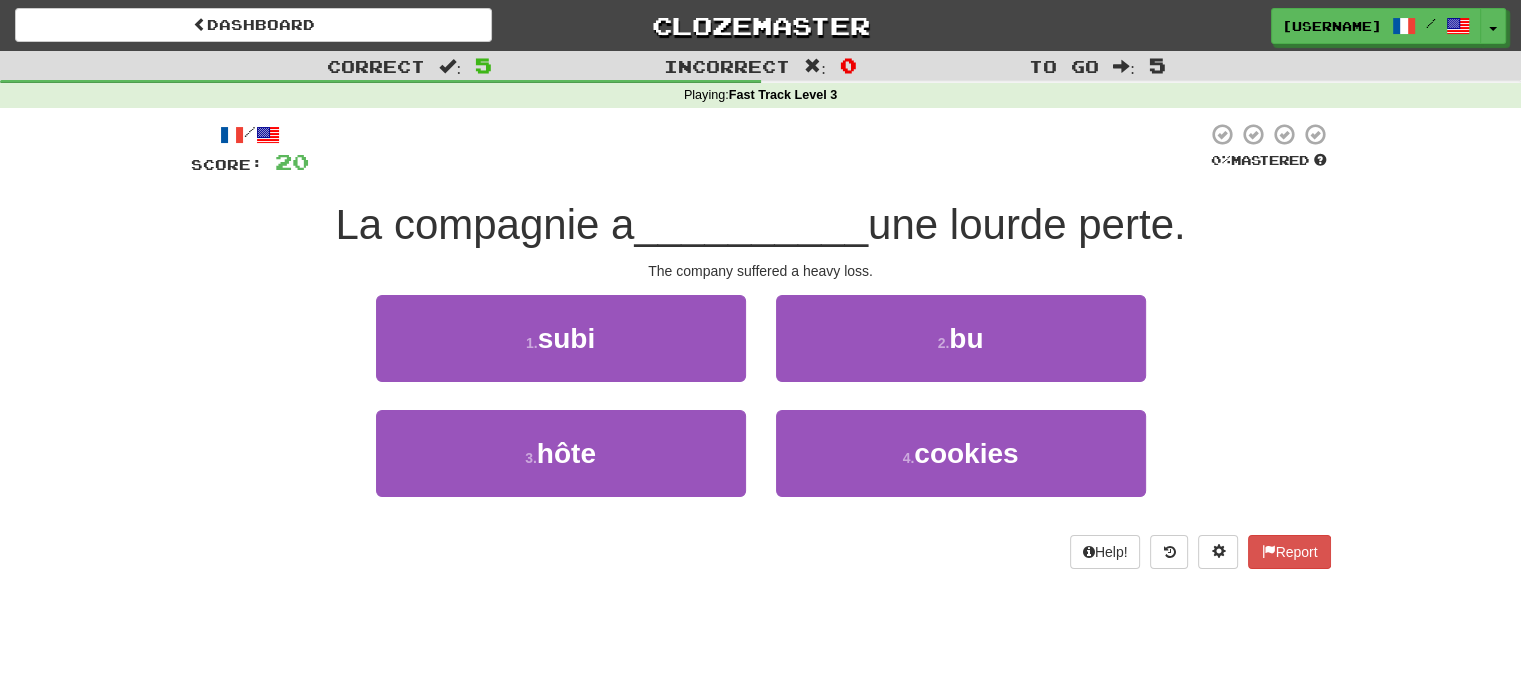 click on "__________" at bounding box center (751, 224) 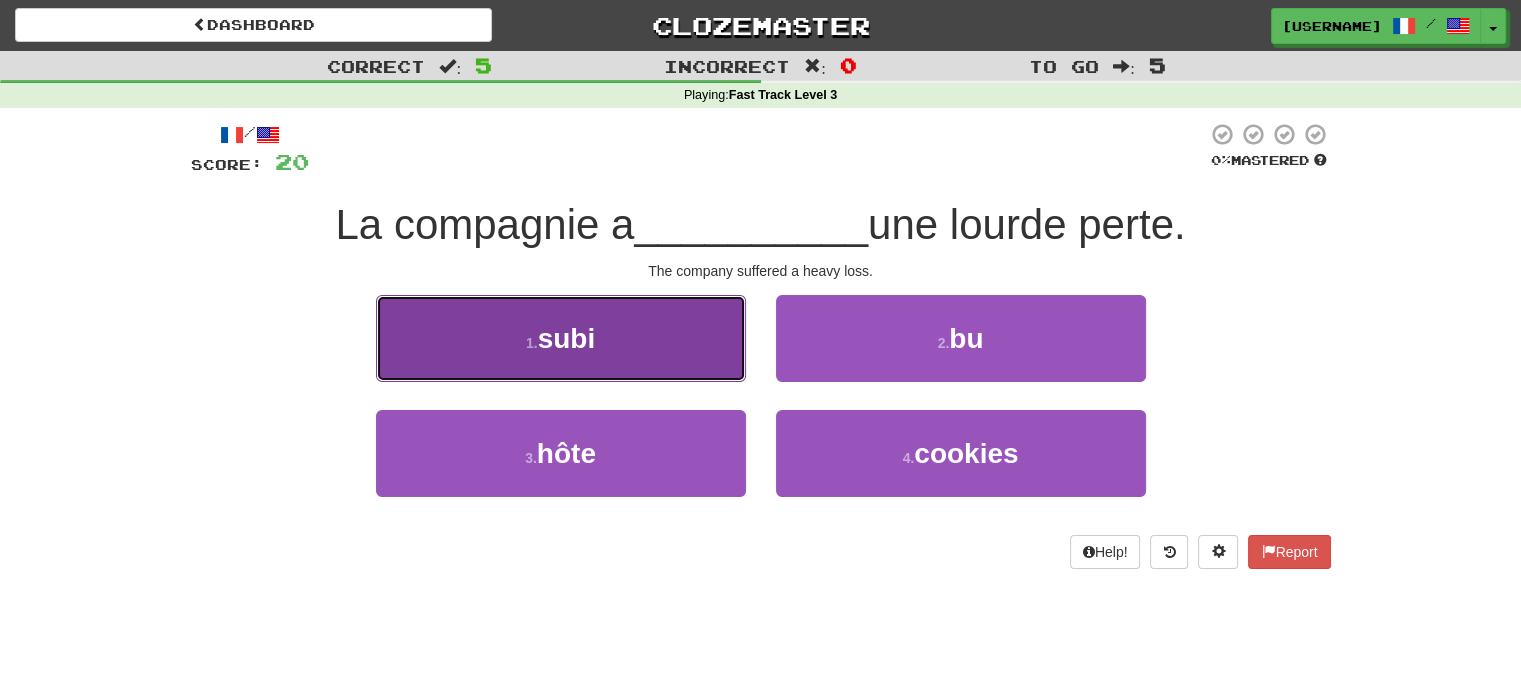 click on "1 .  subi" at bounding box center (561, 338) 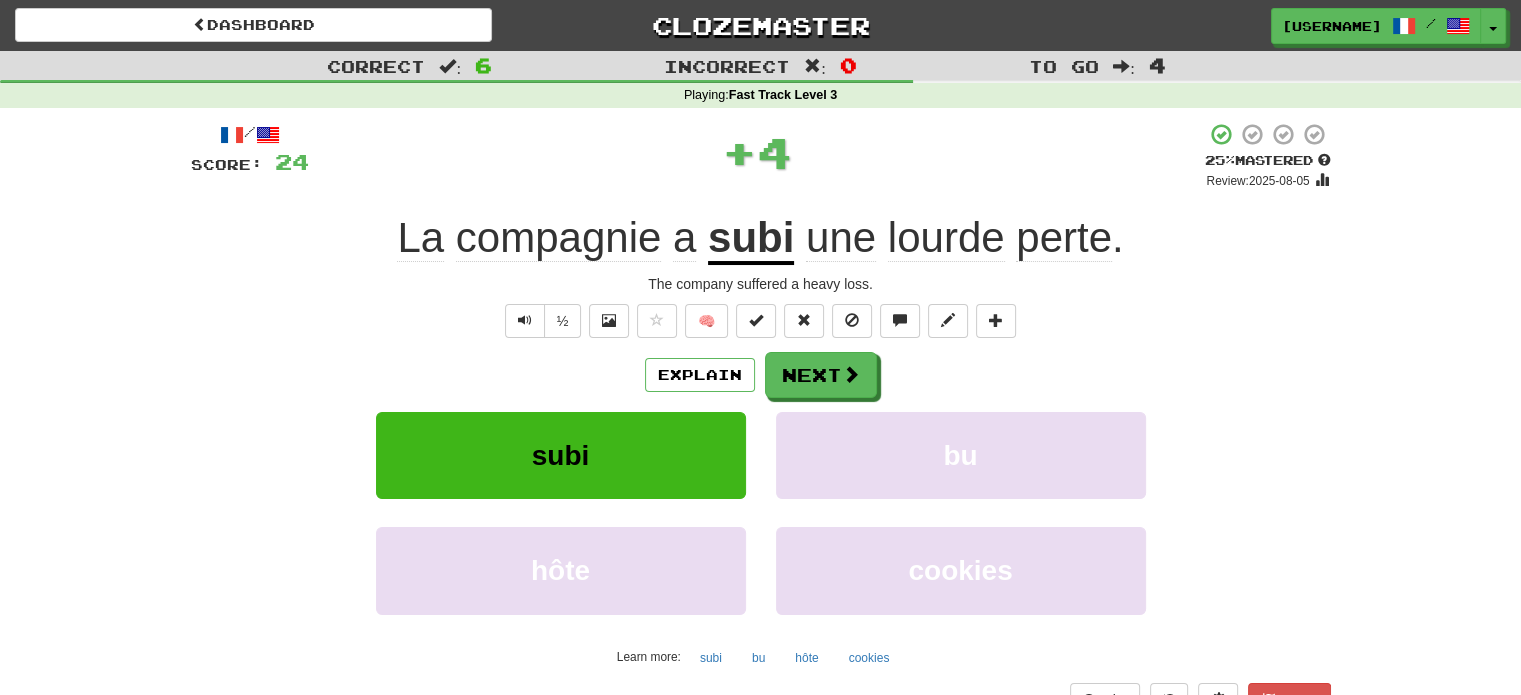 click on "subi" at bounding box center [751, 239] 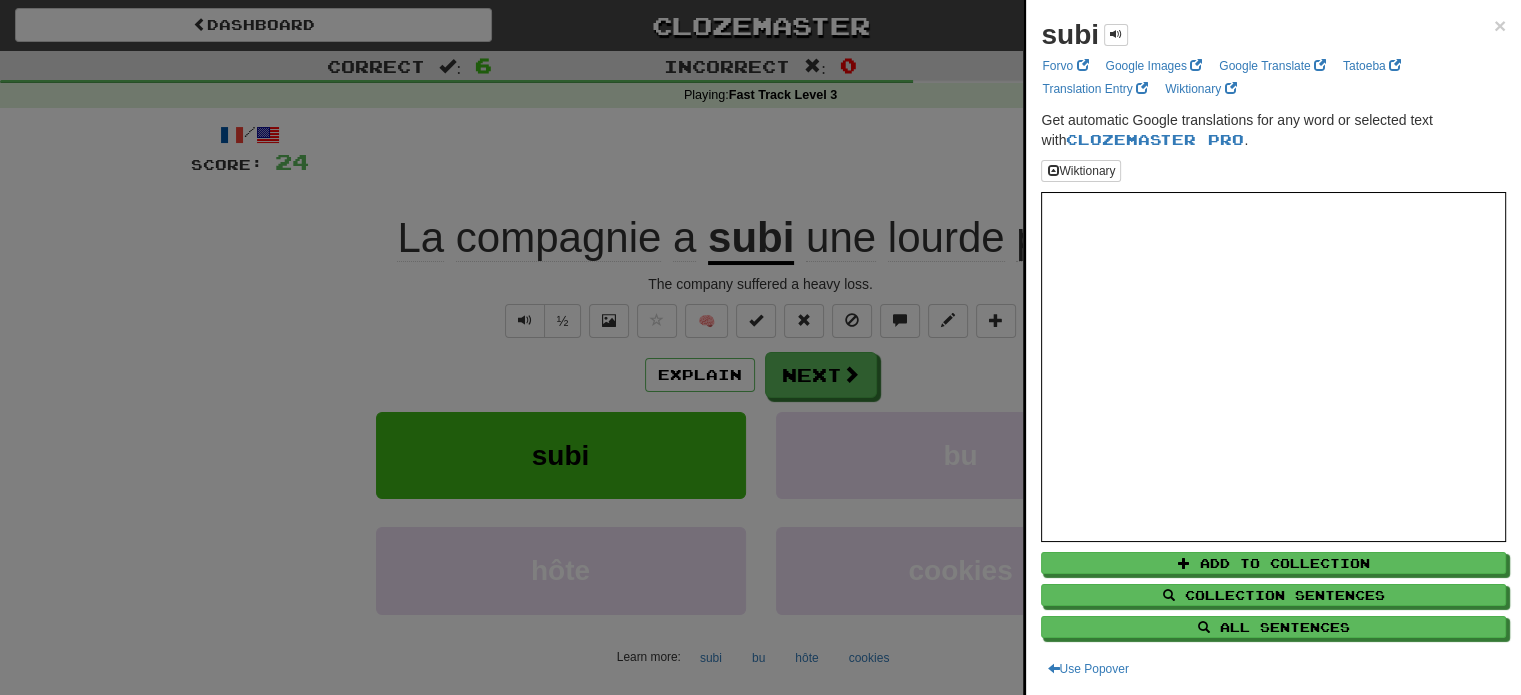 click at bounding box center [760, 347] 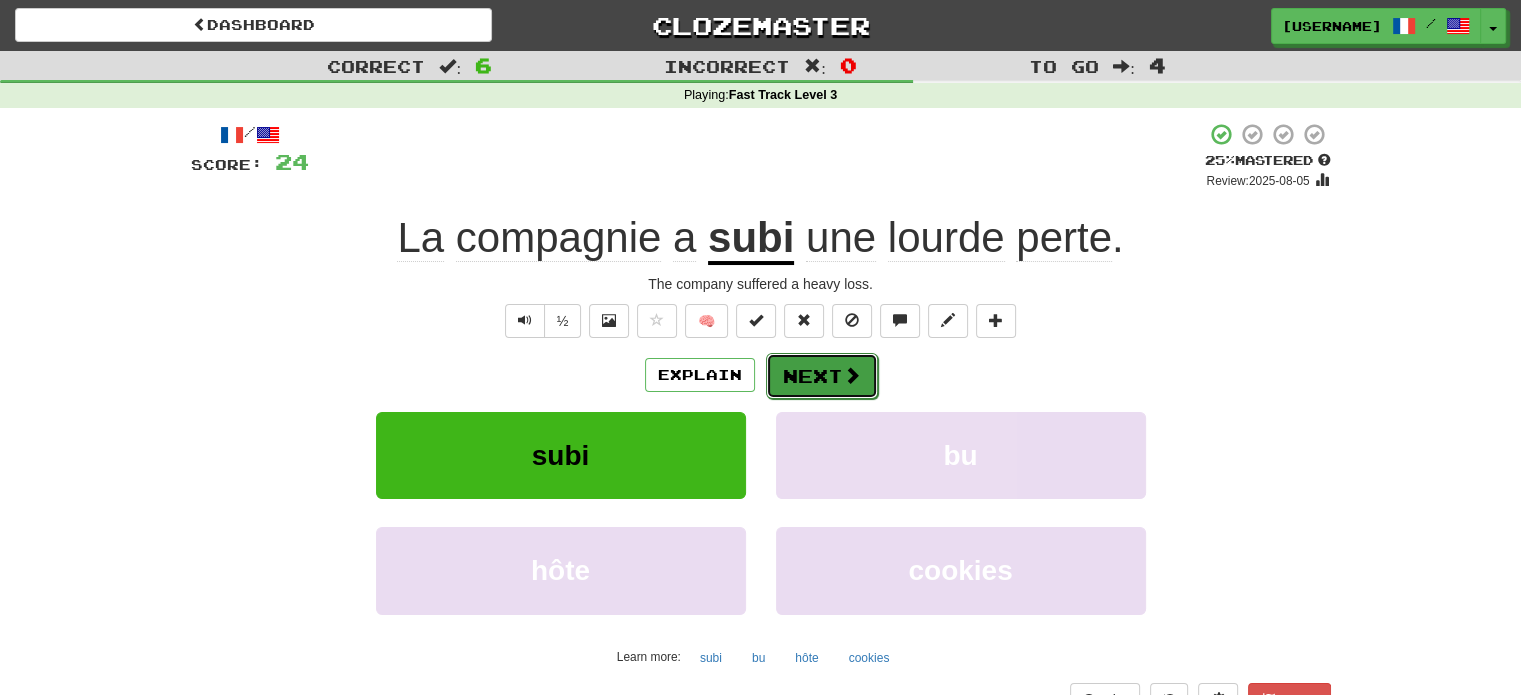 click at bounding box center (852, 375) 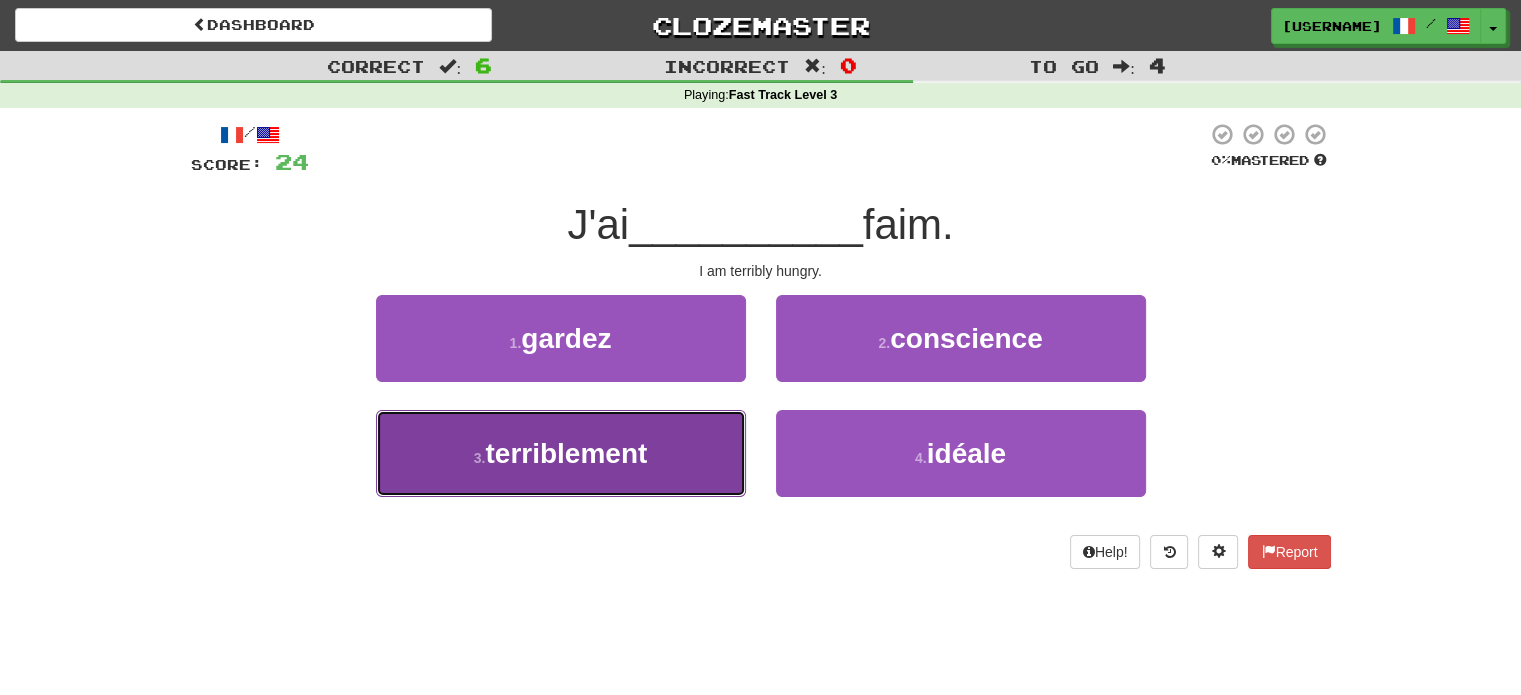 click on "3 .  terriblement" at bounding box center [561, 453] 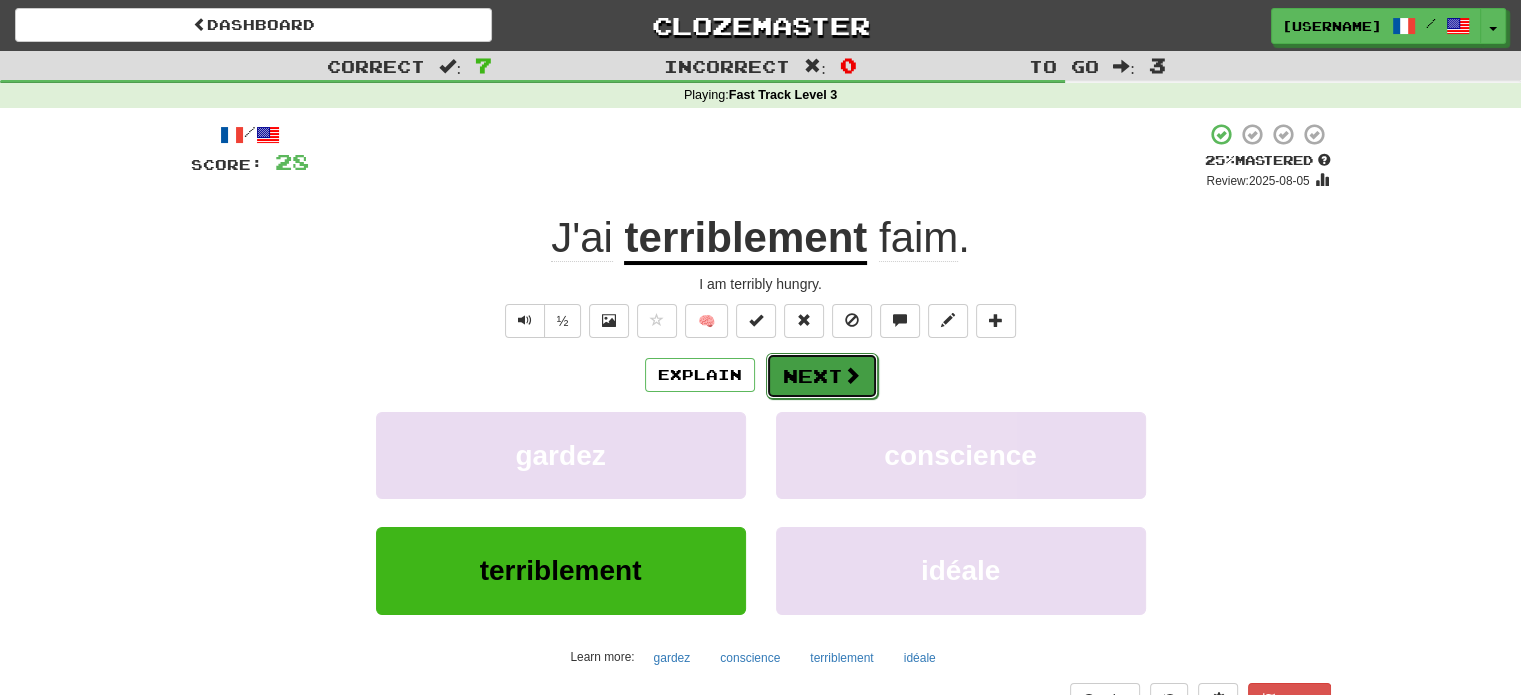 click on "Next" at bounding box center [822, 376] 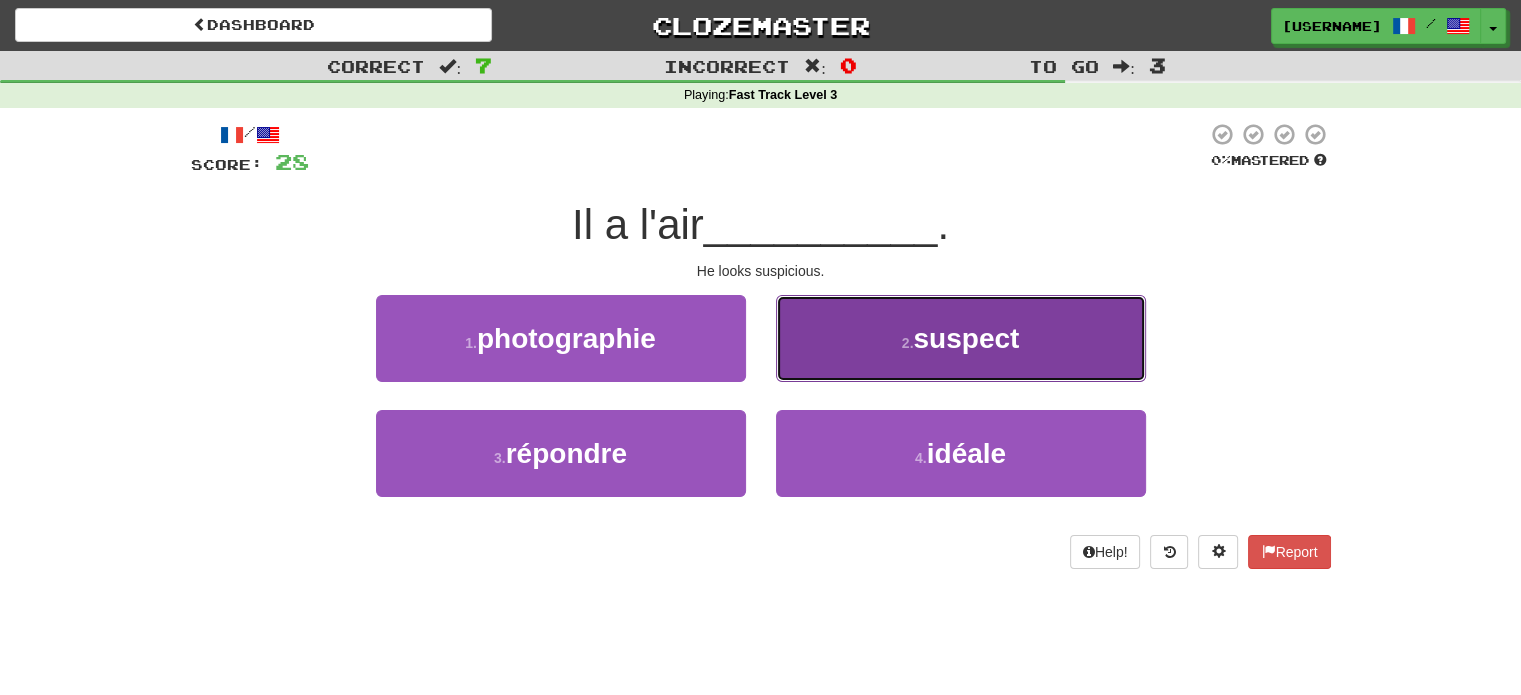 click on "suspect" at bounding box center (966, 338) 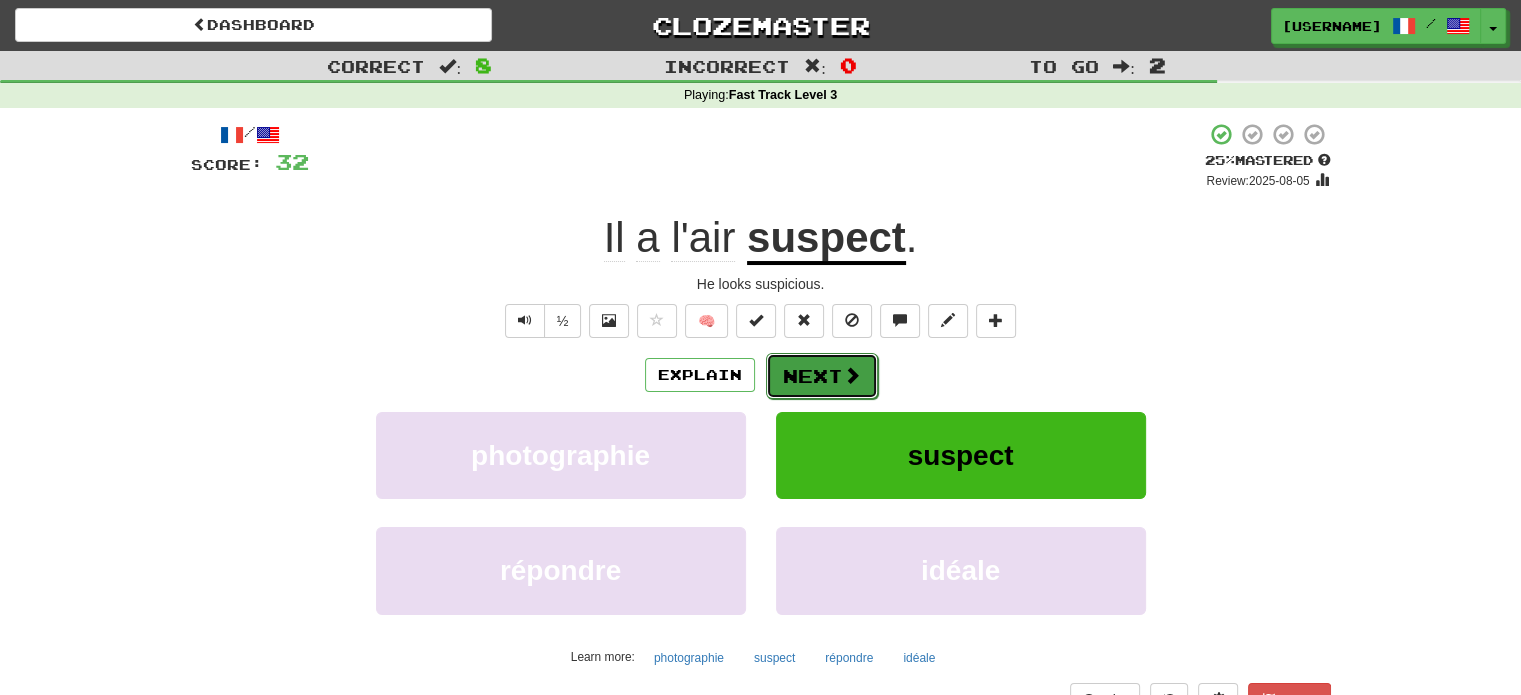 click on "Next" at bounding box center [822, 376] 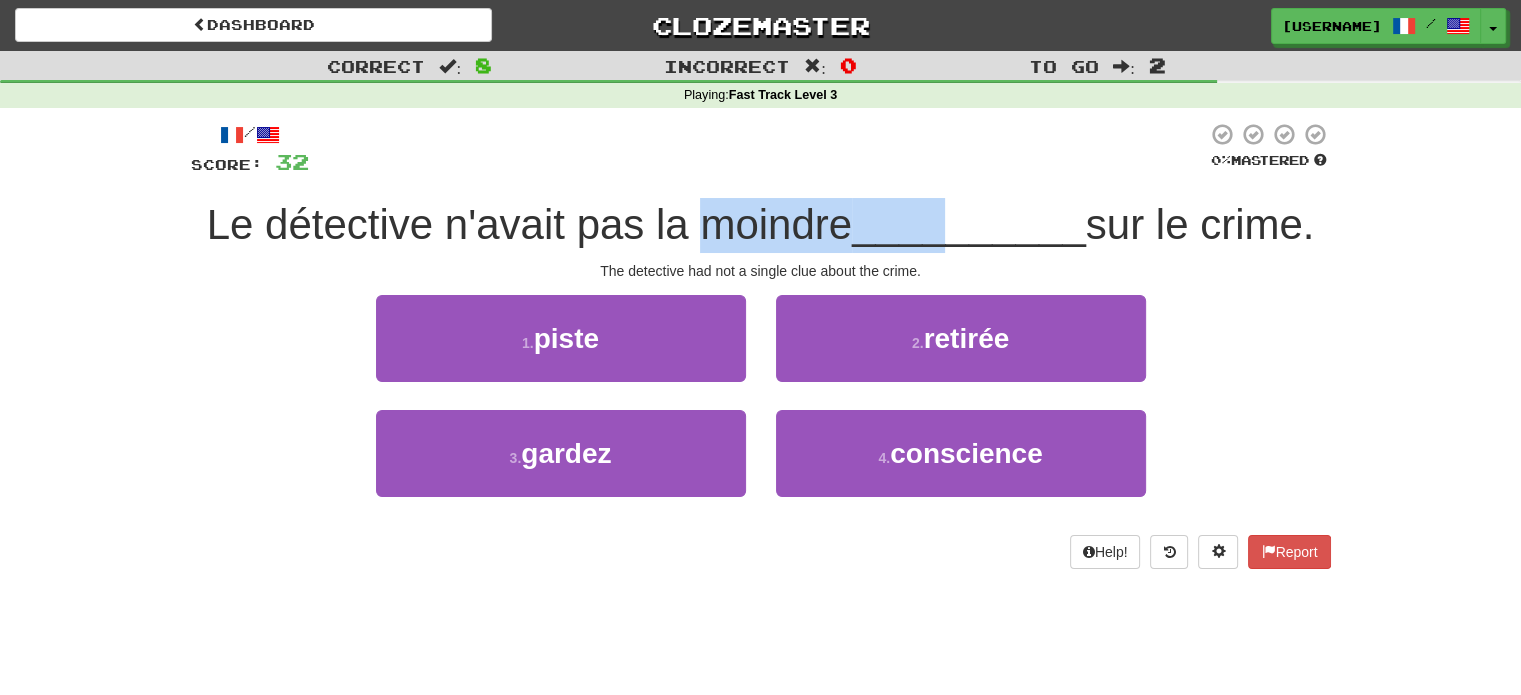 drag, startPoint x: 689, startPoint y: 227, endPoint x: 942, endPoint y: 237, distance: 253.19756 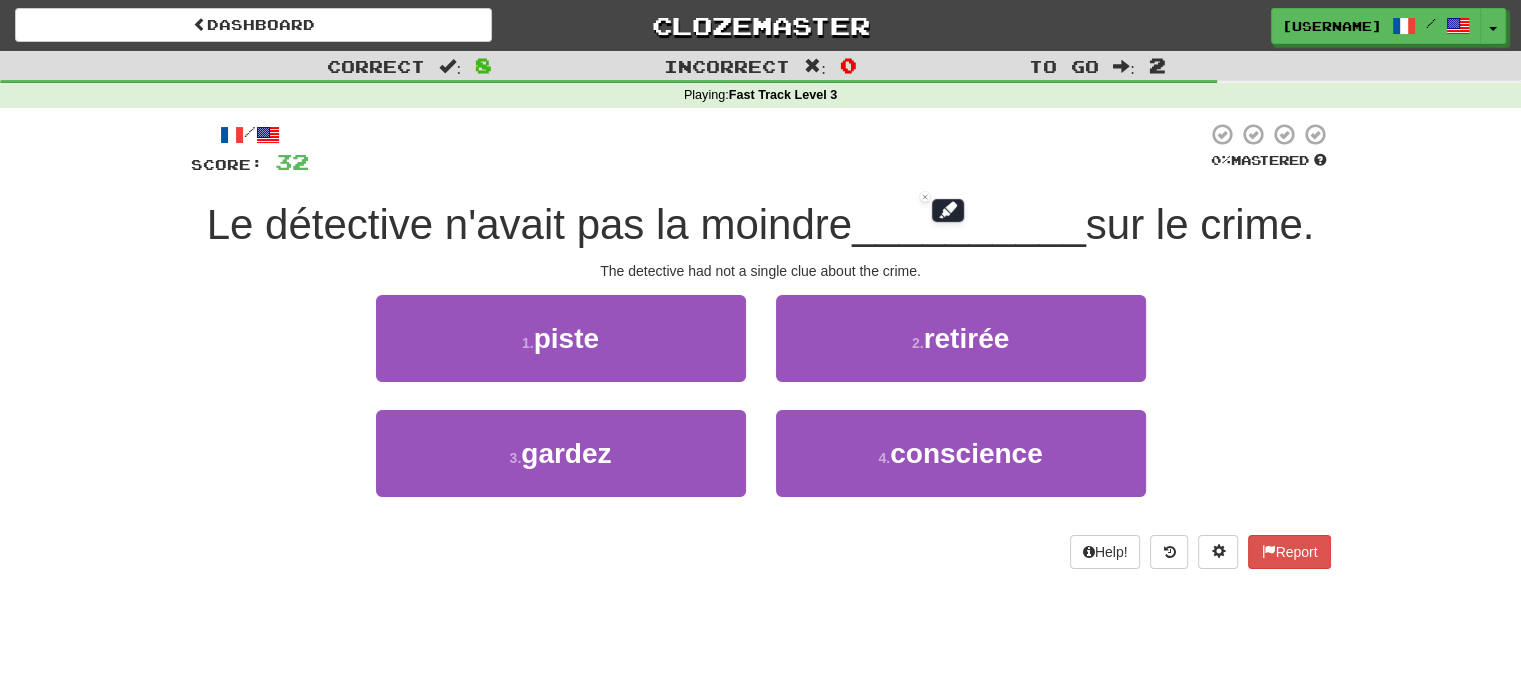 click on "1 . piste 2 . retirée" at bounding box center (761, 352) 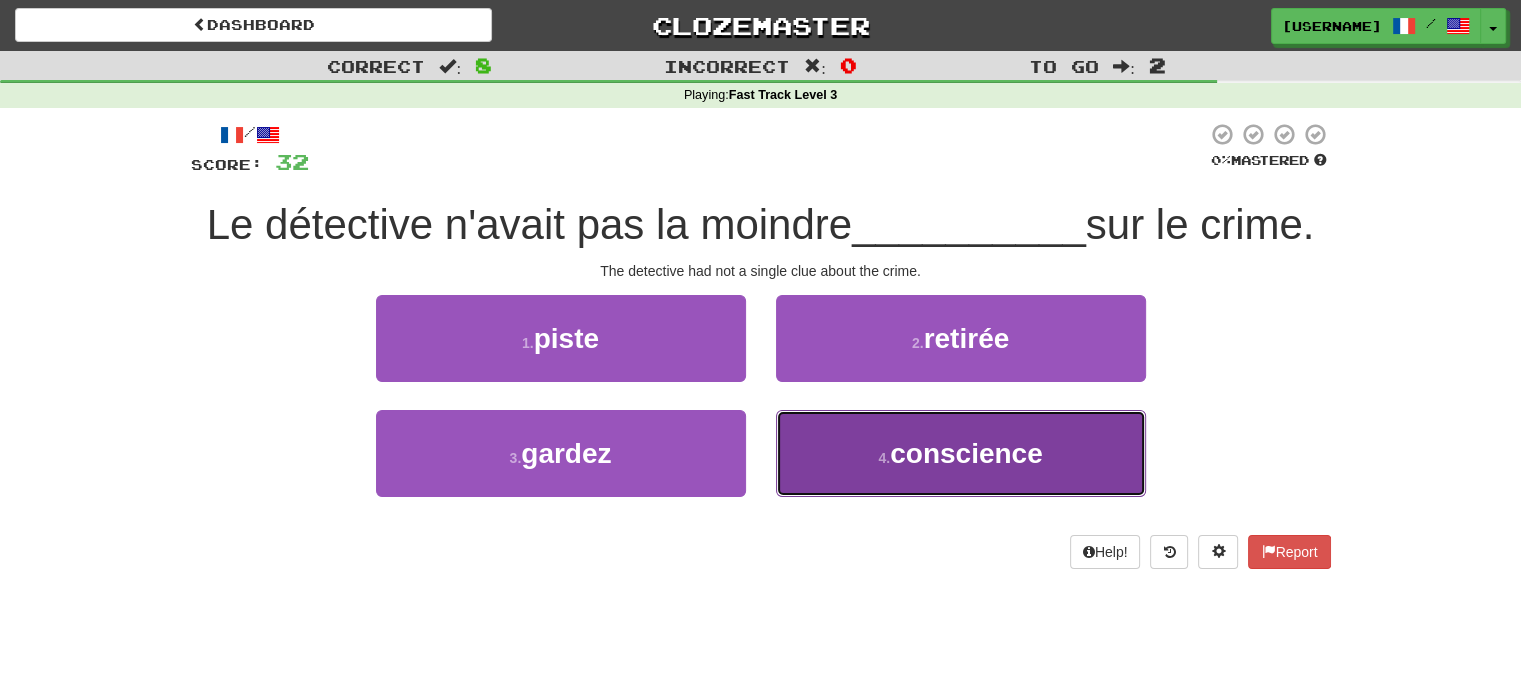 click on "conscience" at bounding box center [966, 453] 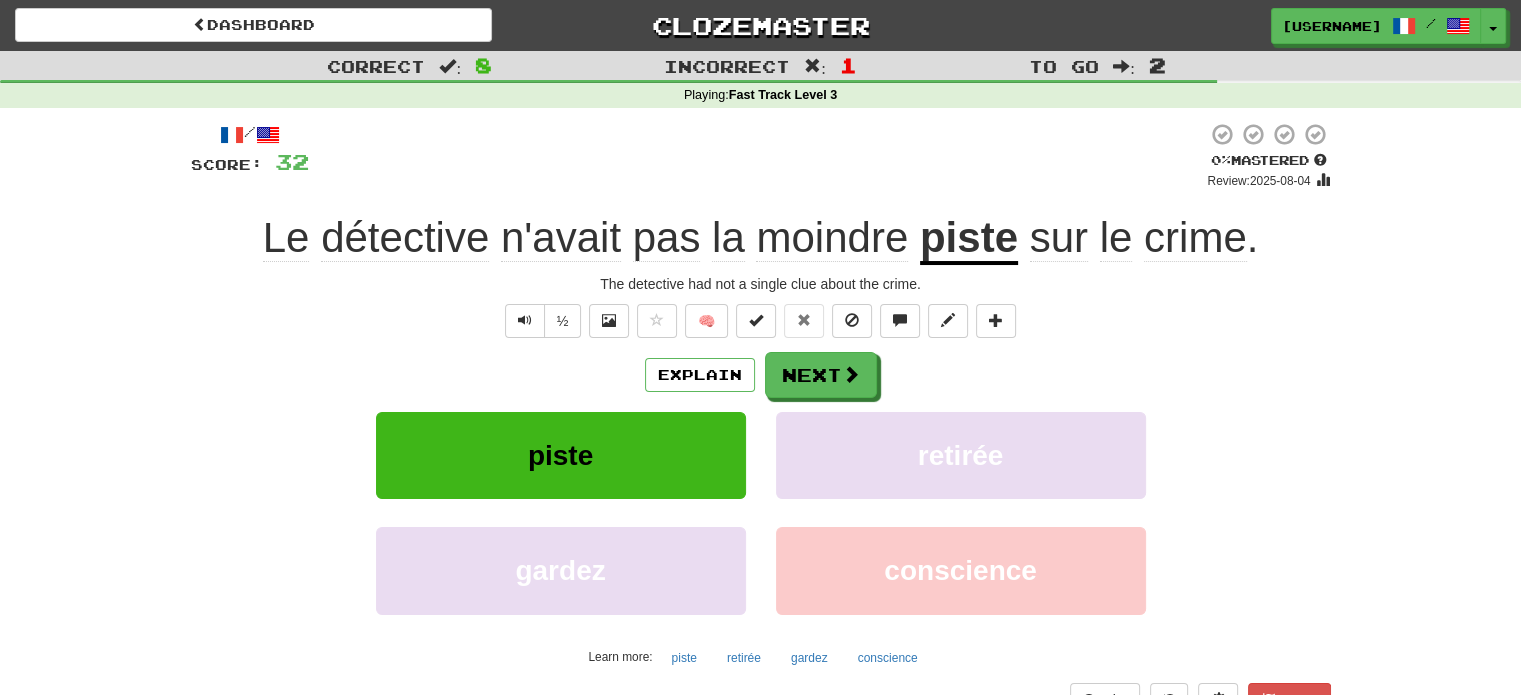 click on "piste" at bounding box center (969, 239) 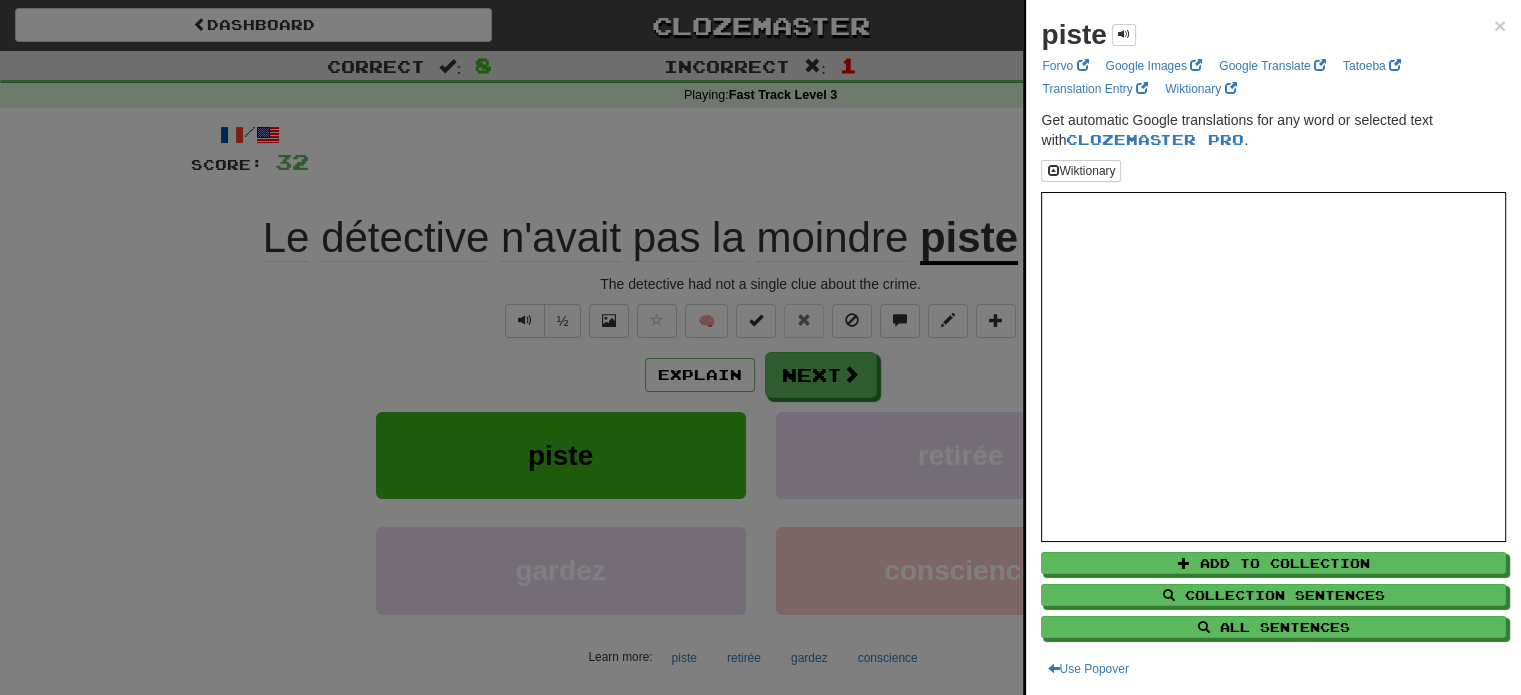 click at bounding box center (760, 347) 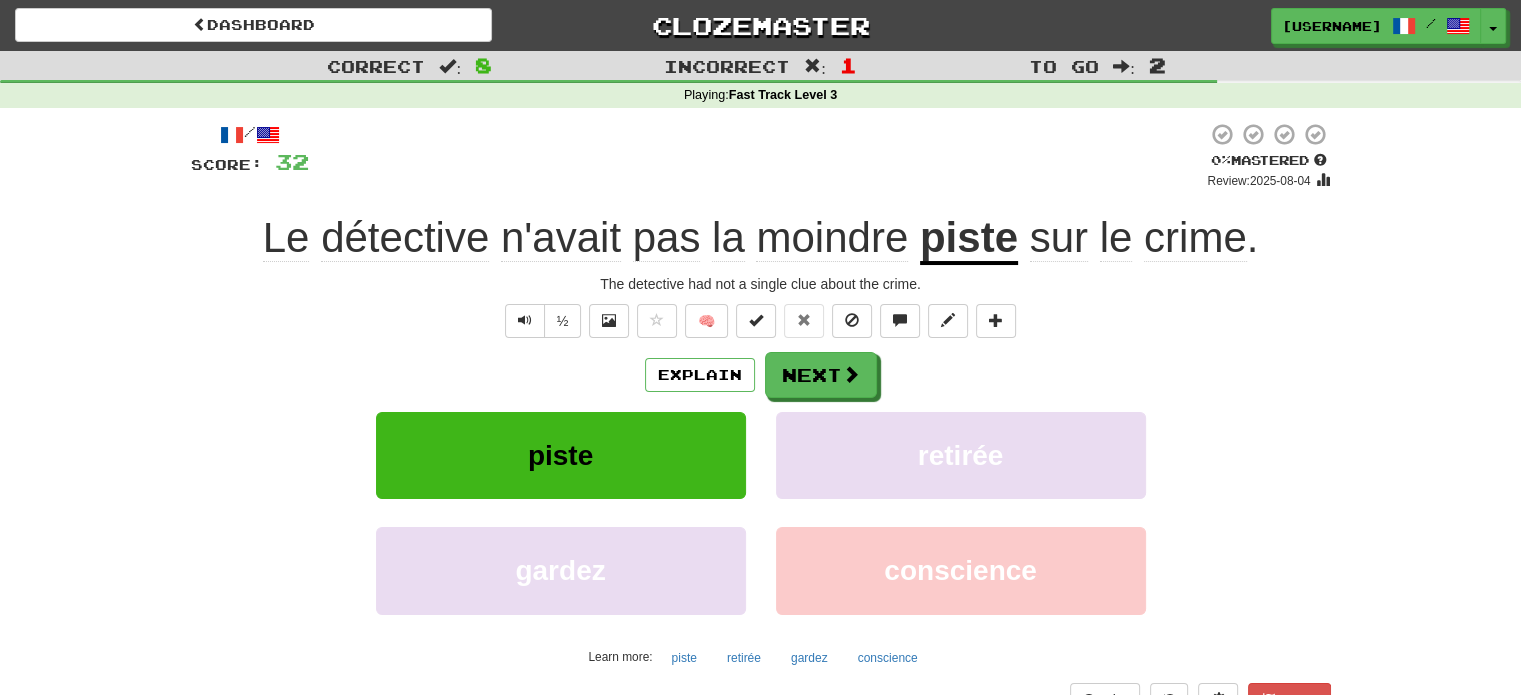 click on "moindre" 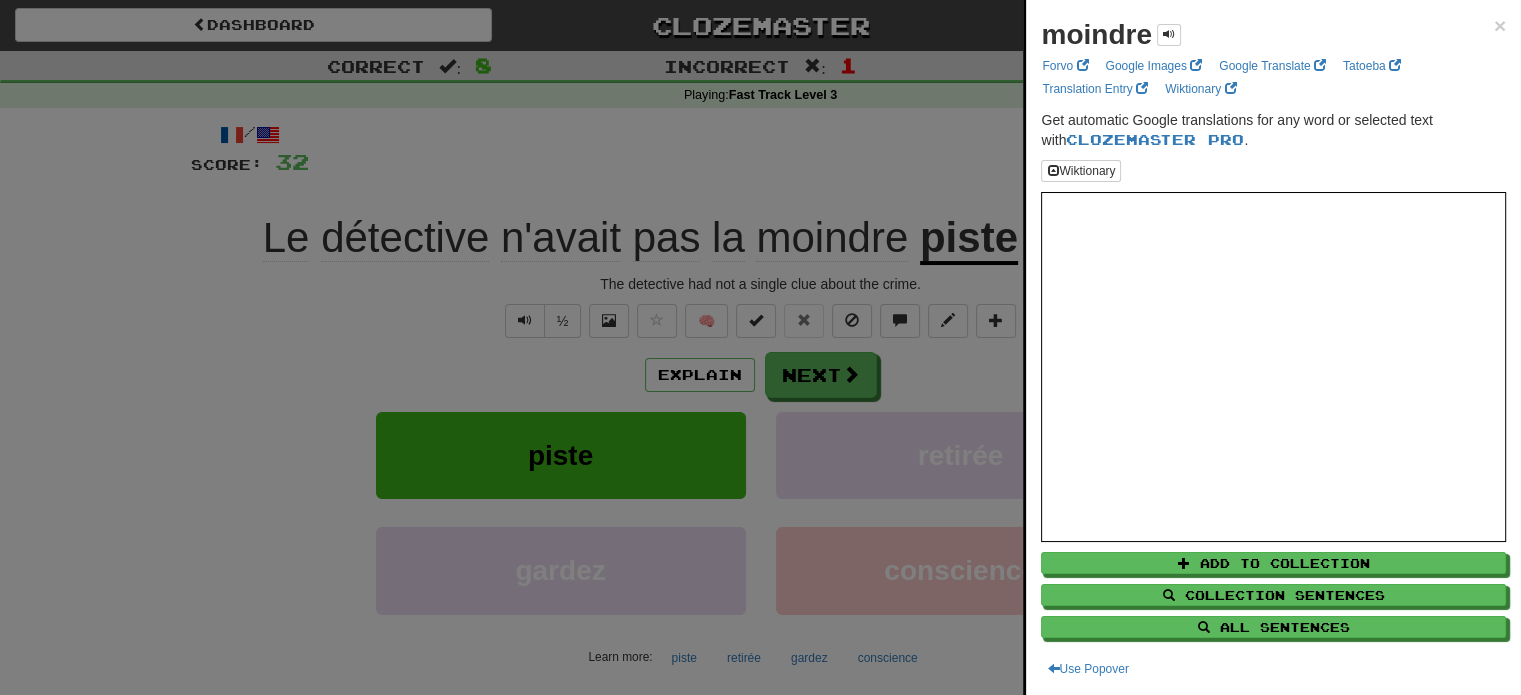 click at bounding box center (760, 347) 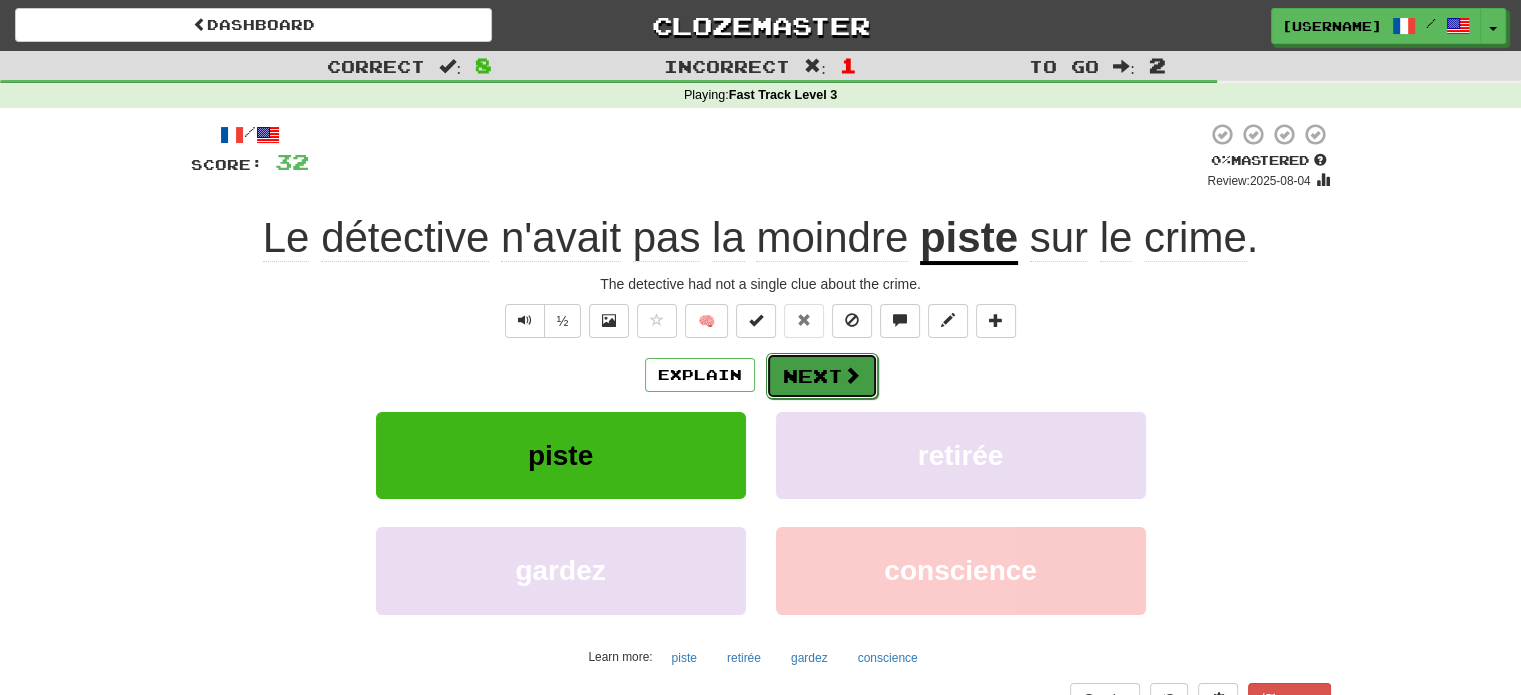 click on "Next" at bounding box center (822, 376) 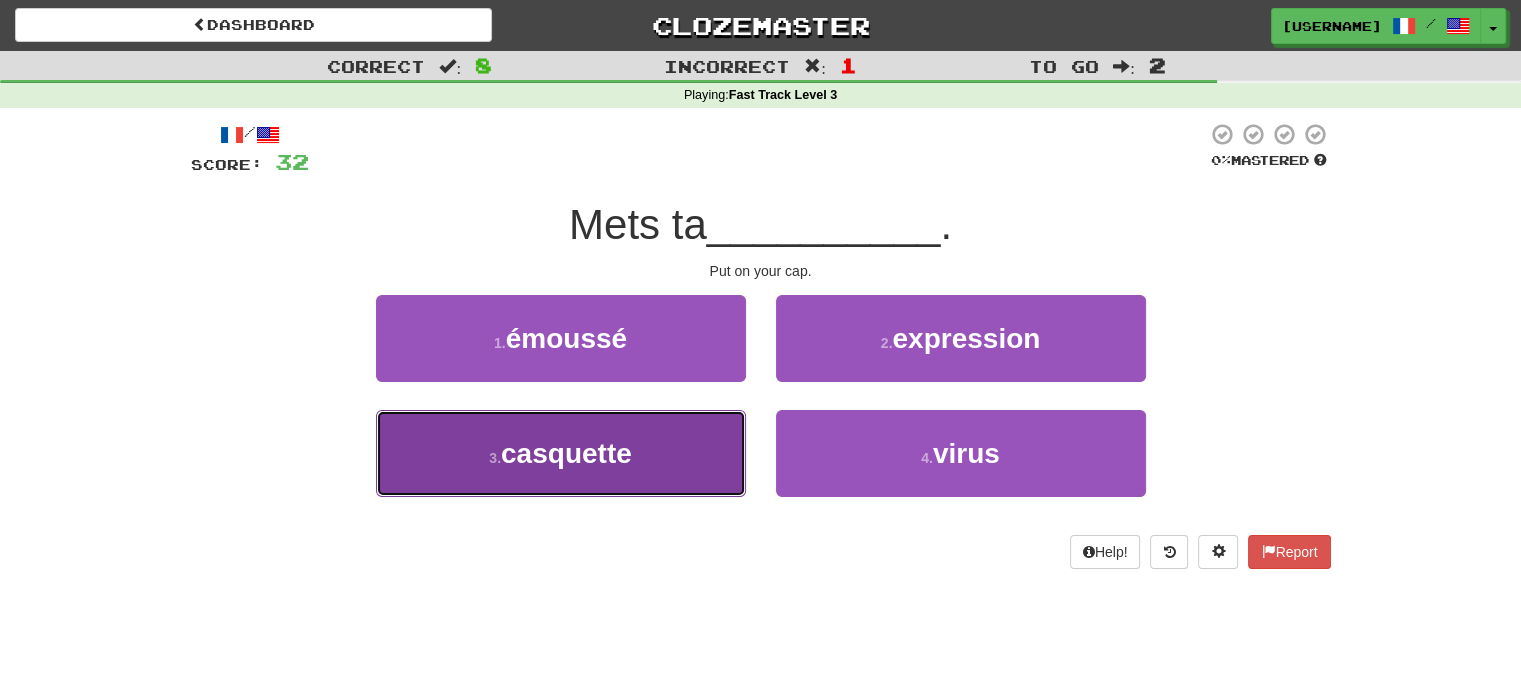 click on "3 .  casquette" at bounding box center (561, 453) 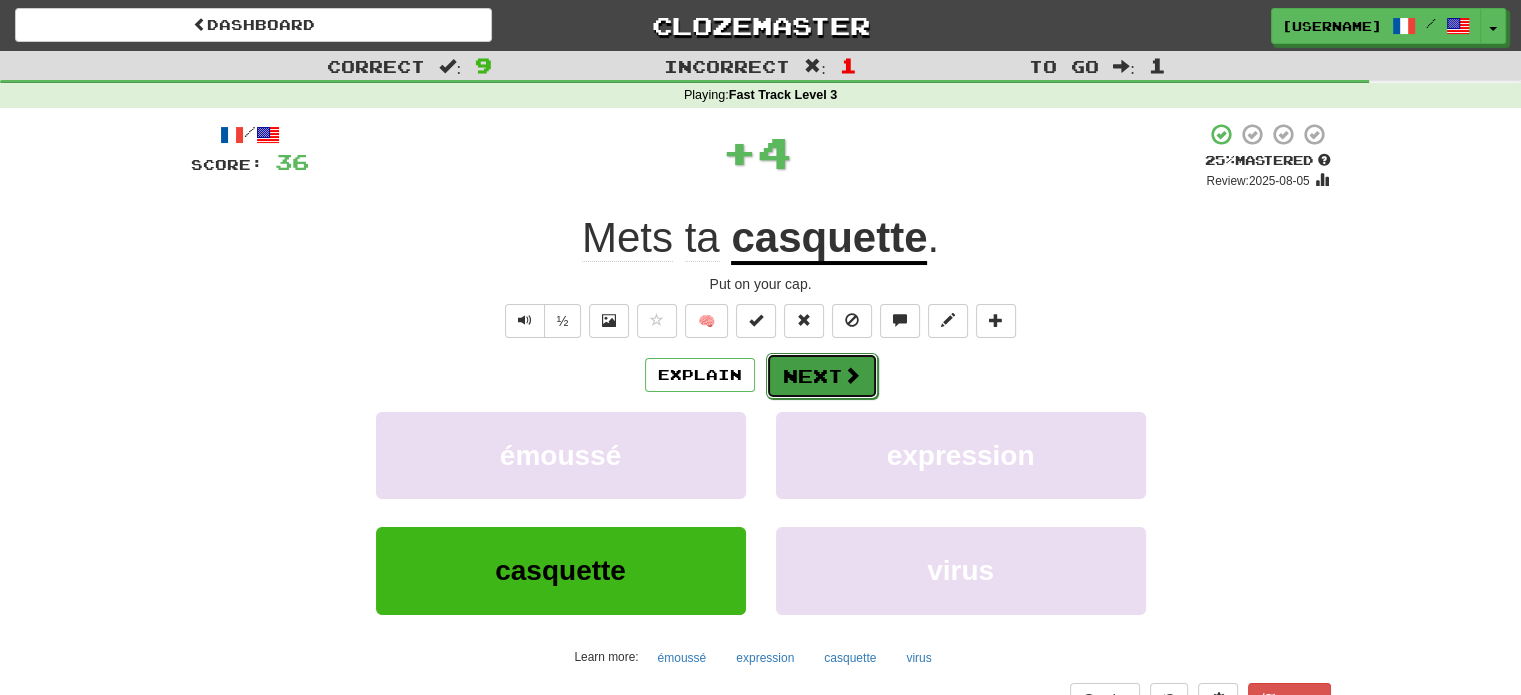 click on "Next" at bounding box center [822, 376] 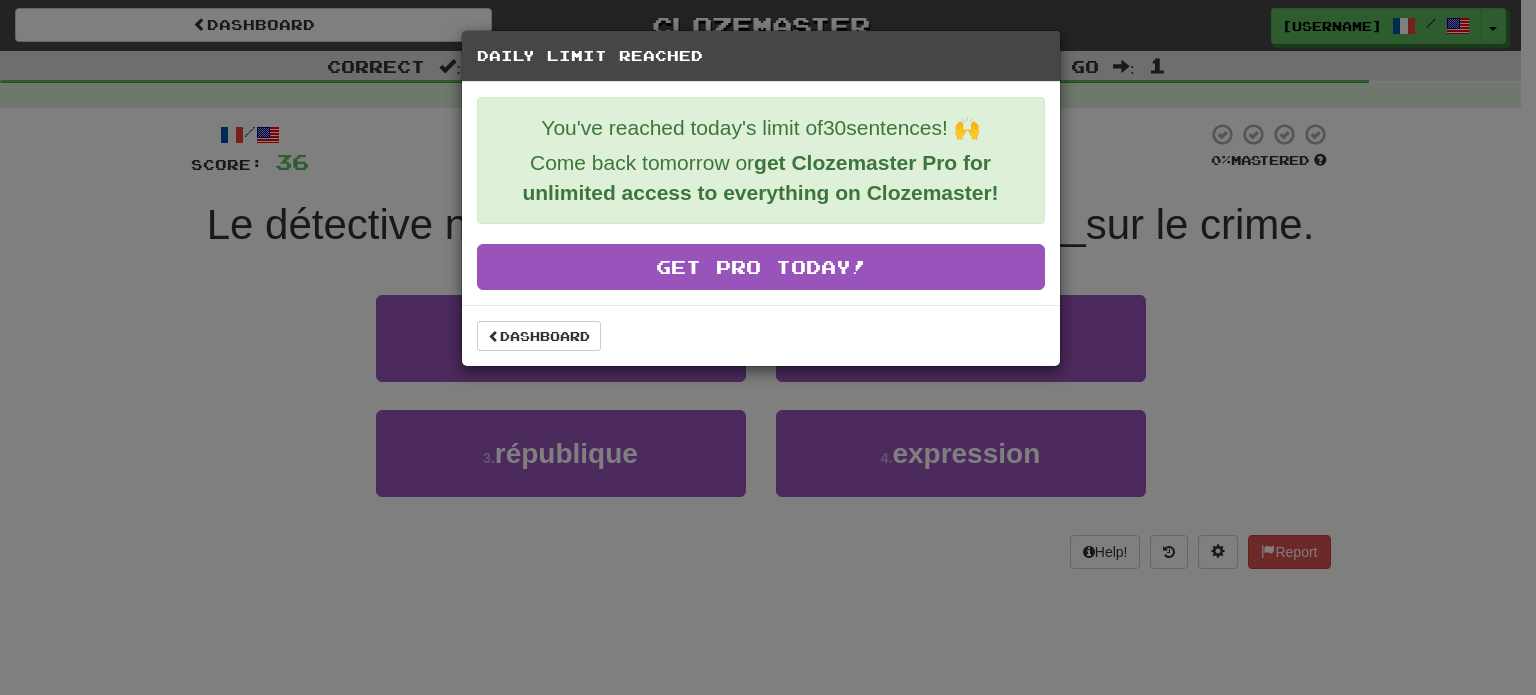 drag, startPoint x: 837, startPoint y: 379, endPoint x: 732, endPoint y: 589, distance: 234.78714 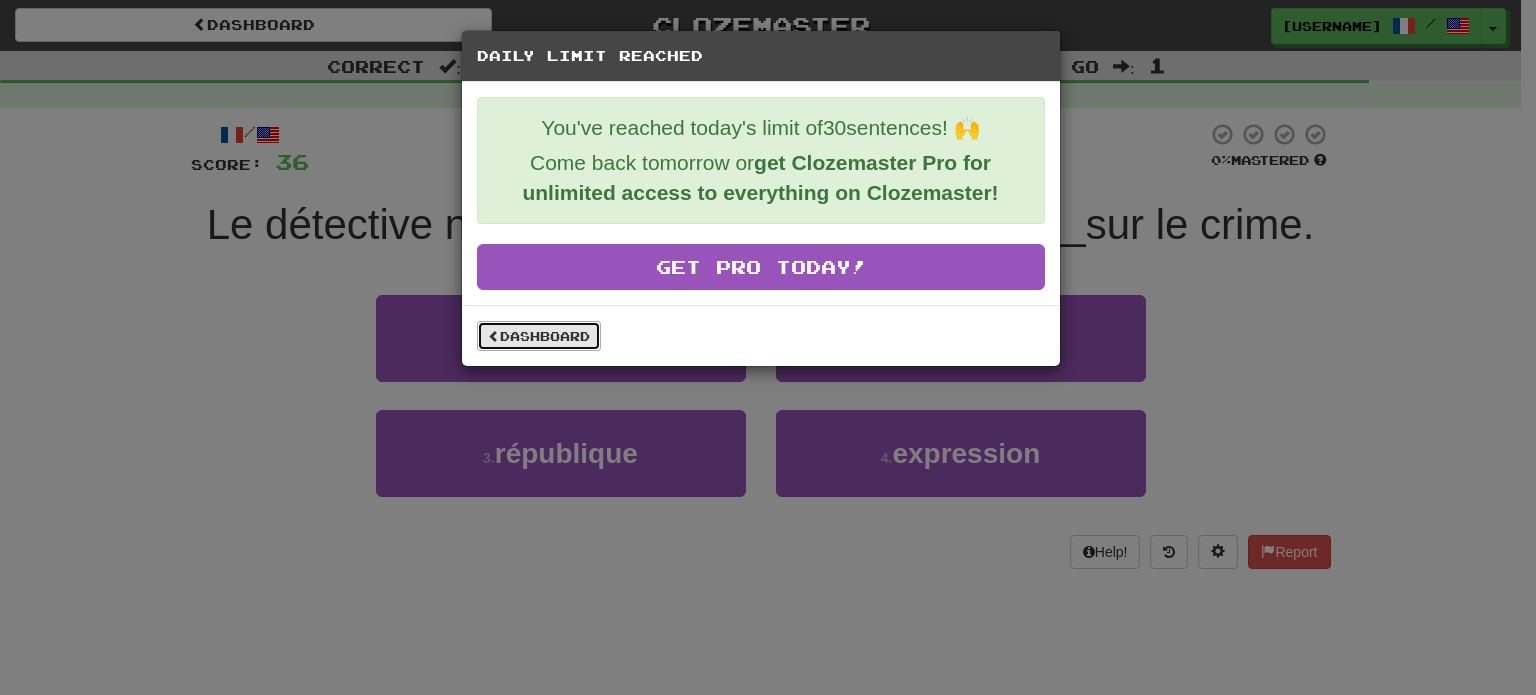 click on "Dashboard" at bounding box center [539, 336] 